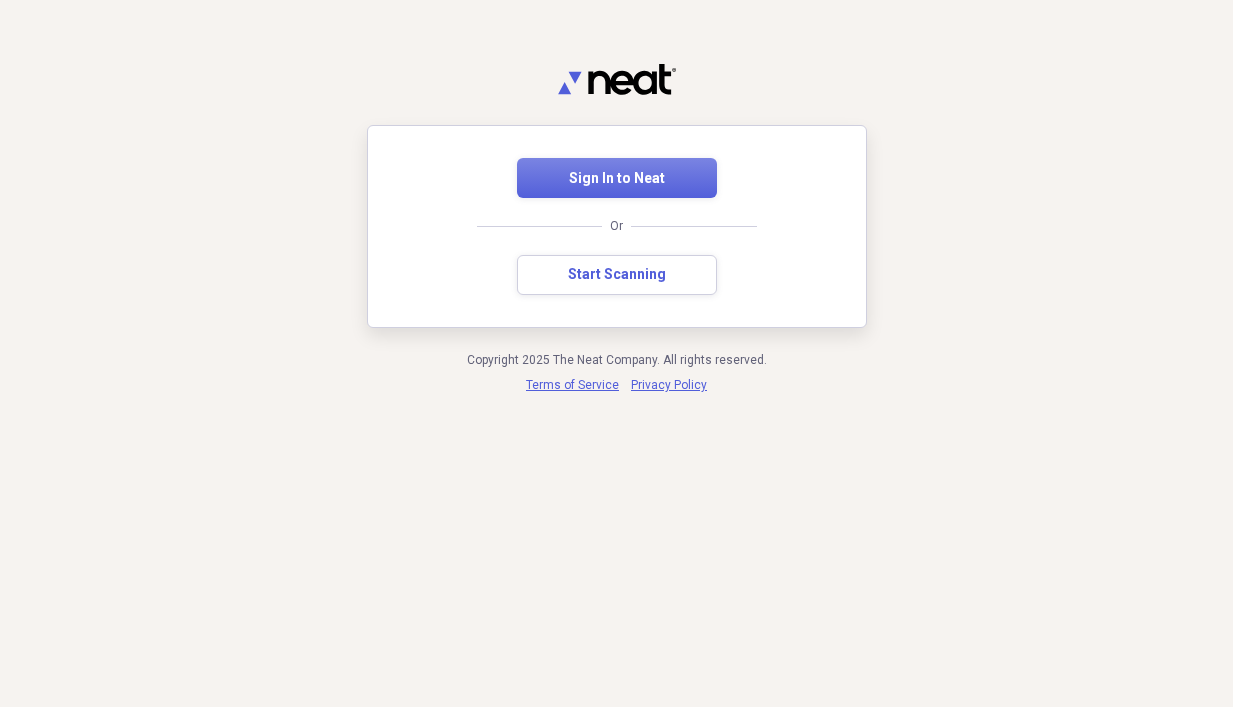 scroll, scrollTop: 0, scrollLeft: 0, axis: both 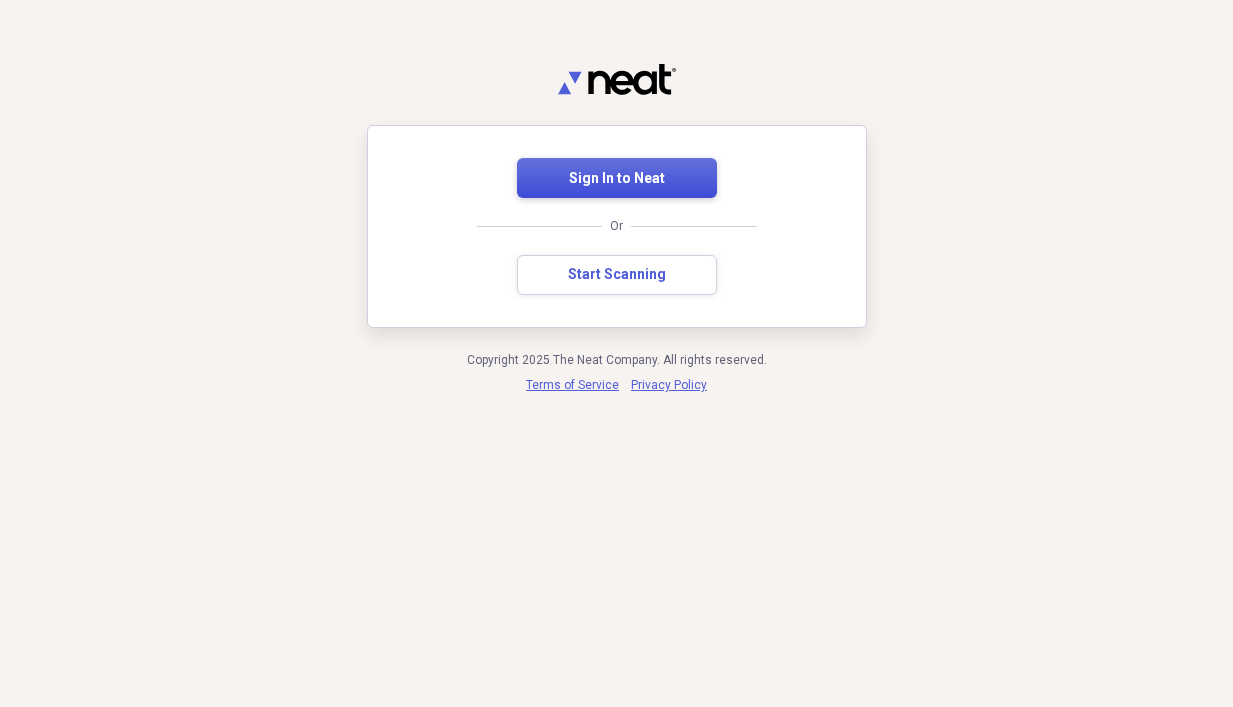 click on "Sign In to Neat" at bounding box center (617, 179) 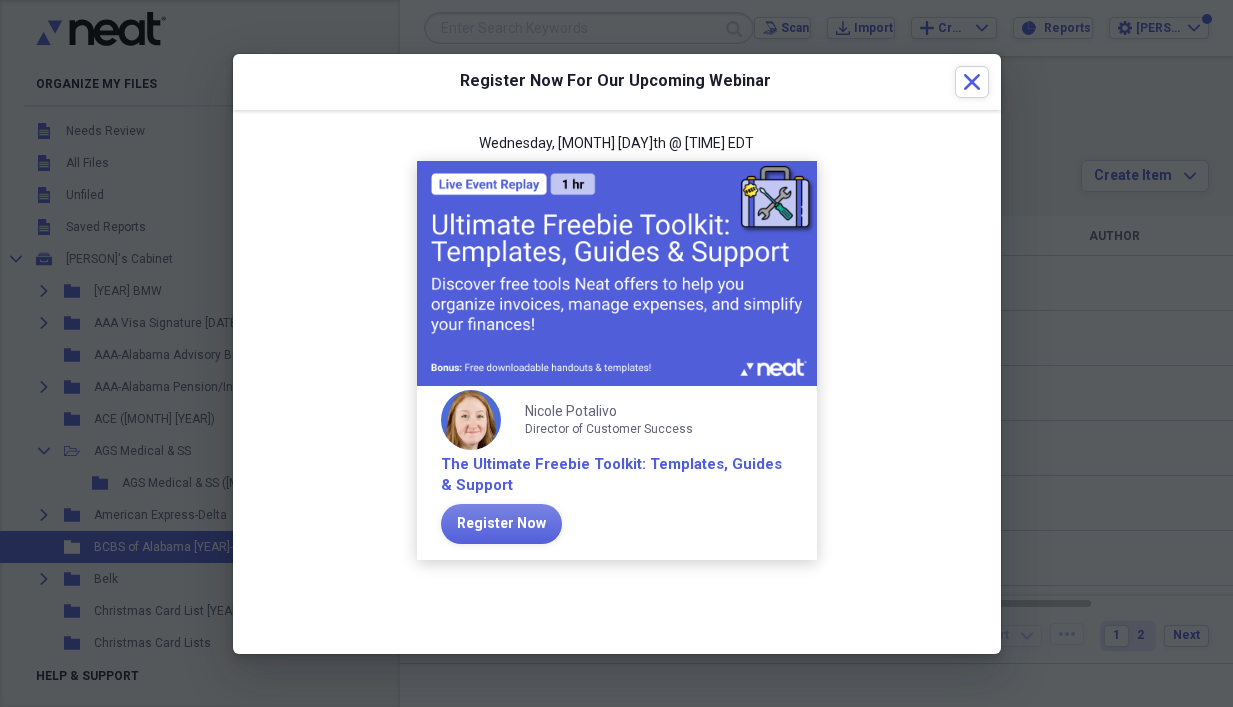 click at bounding box center [617, 273] 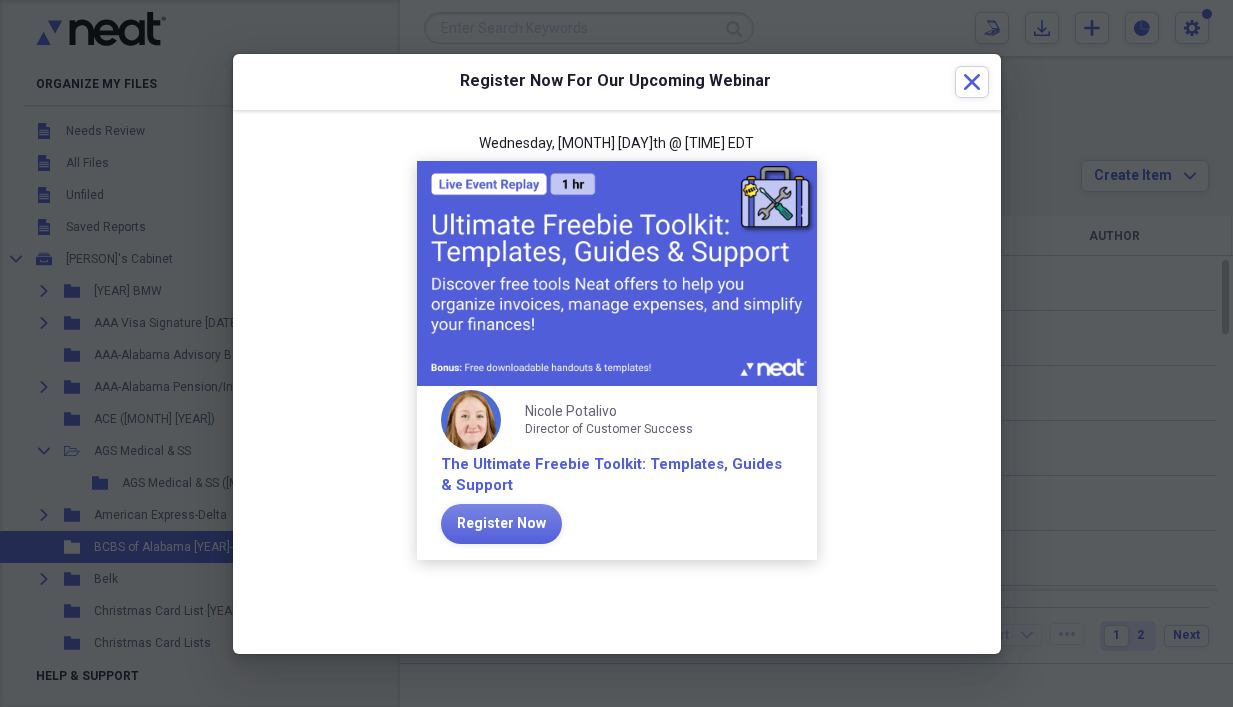 click at bounding box center [616, 353] 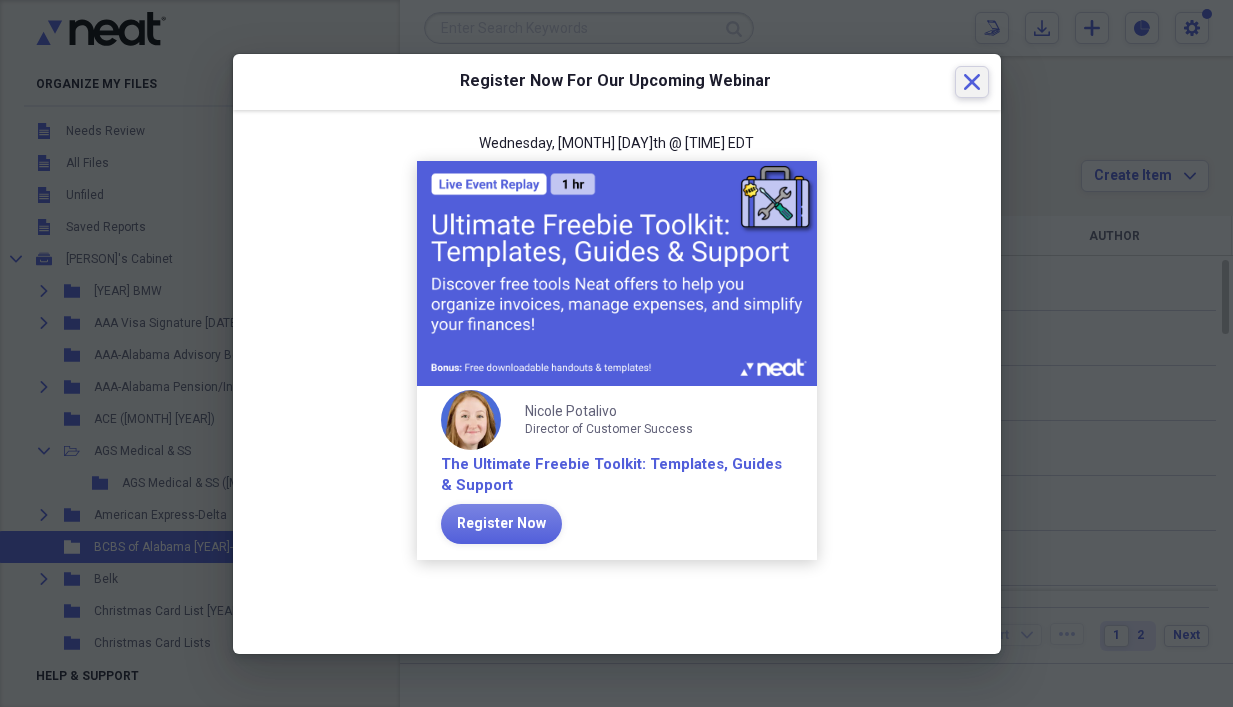 click 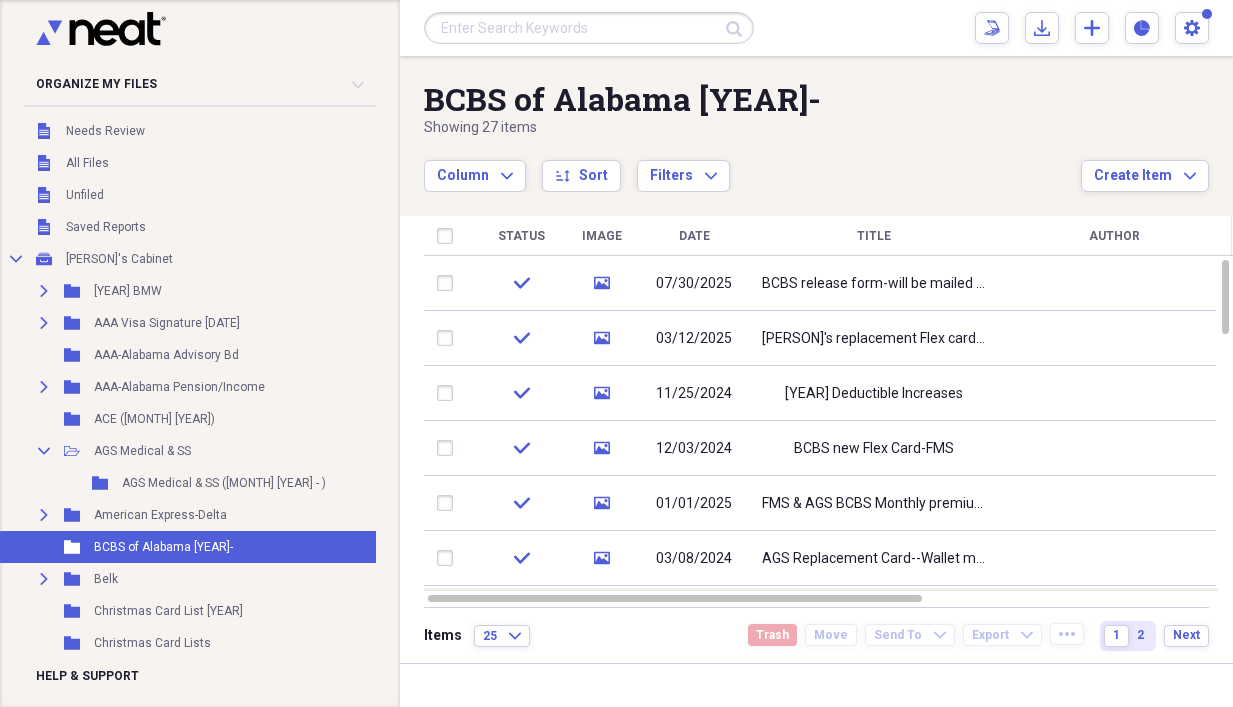 scroll, scrollTop: 32, scrollLeft: 0, axis: vertical 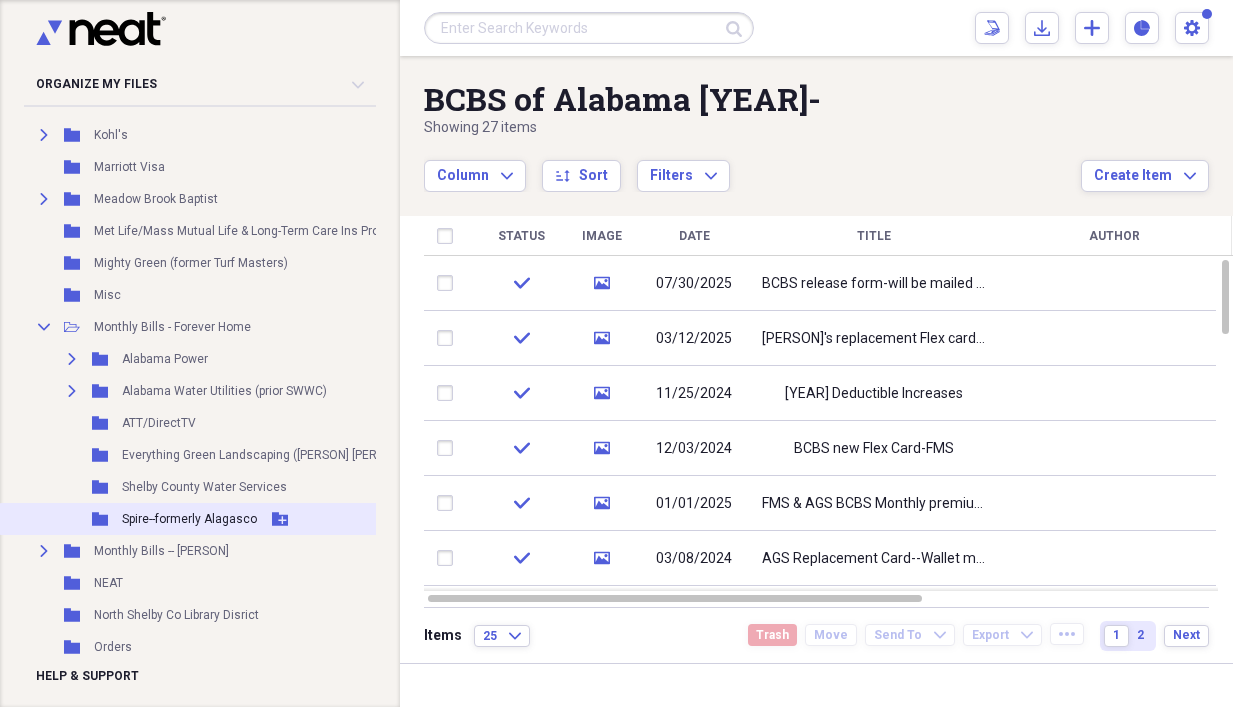 click on "Spire--formerly Alagasco" at bounding box center [189, 519] 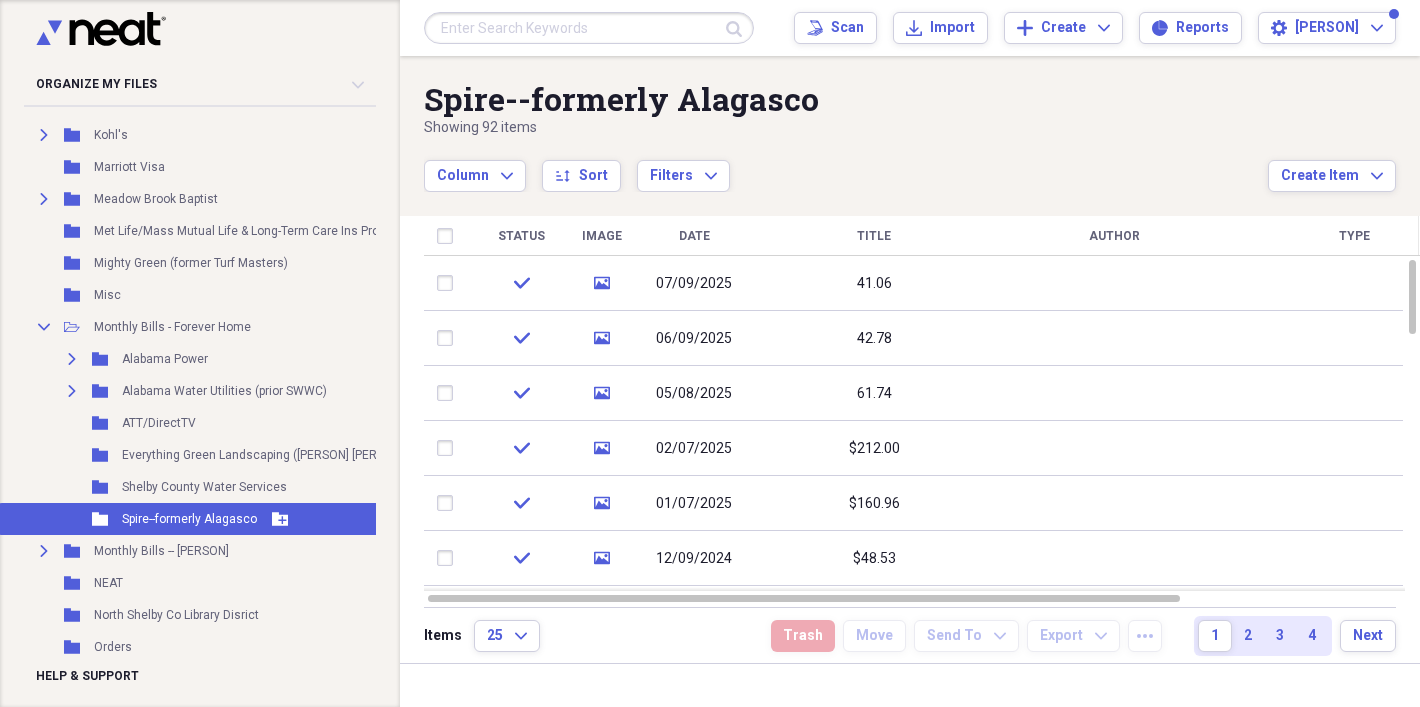 click on "Add Folder" at bounding box center [280, 519] 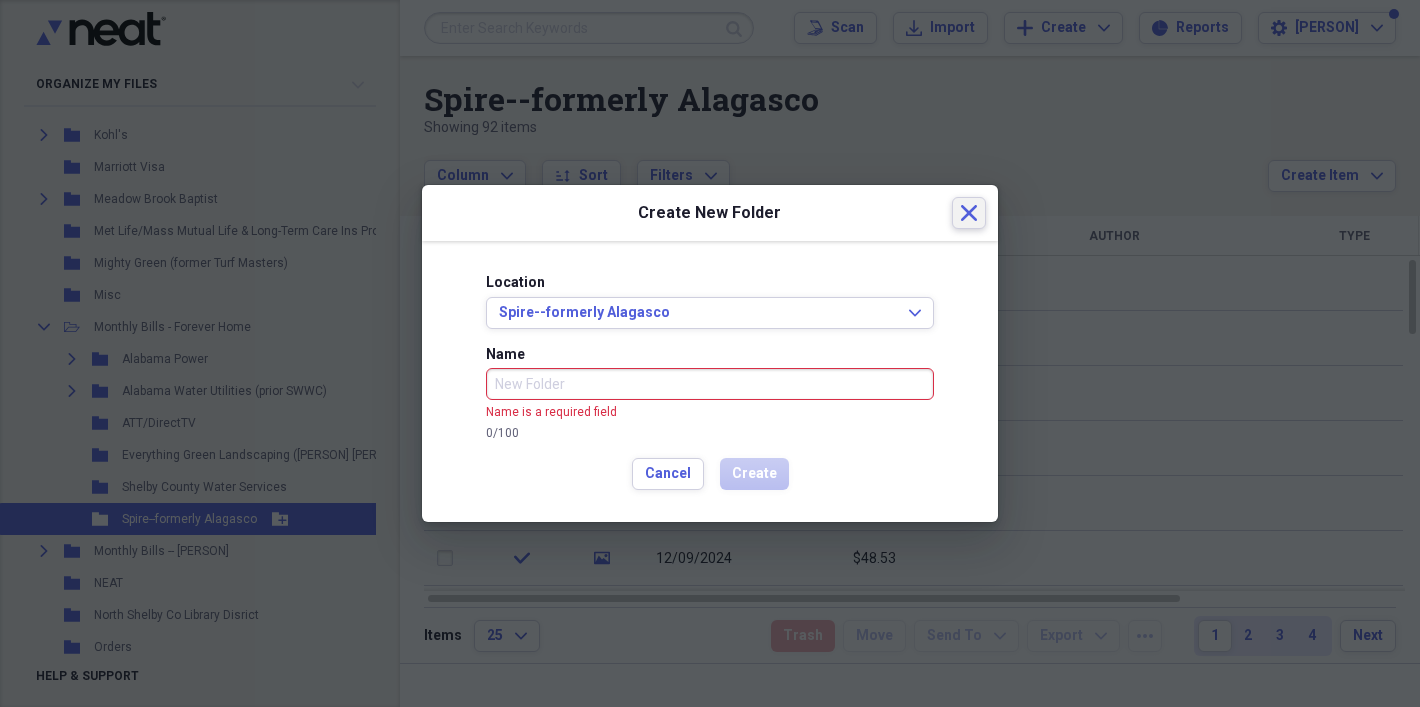 click on "Close" at bounding box center [969, 213] 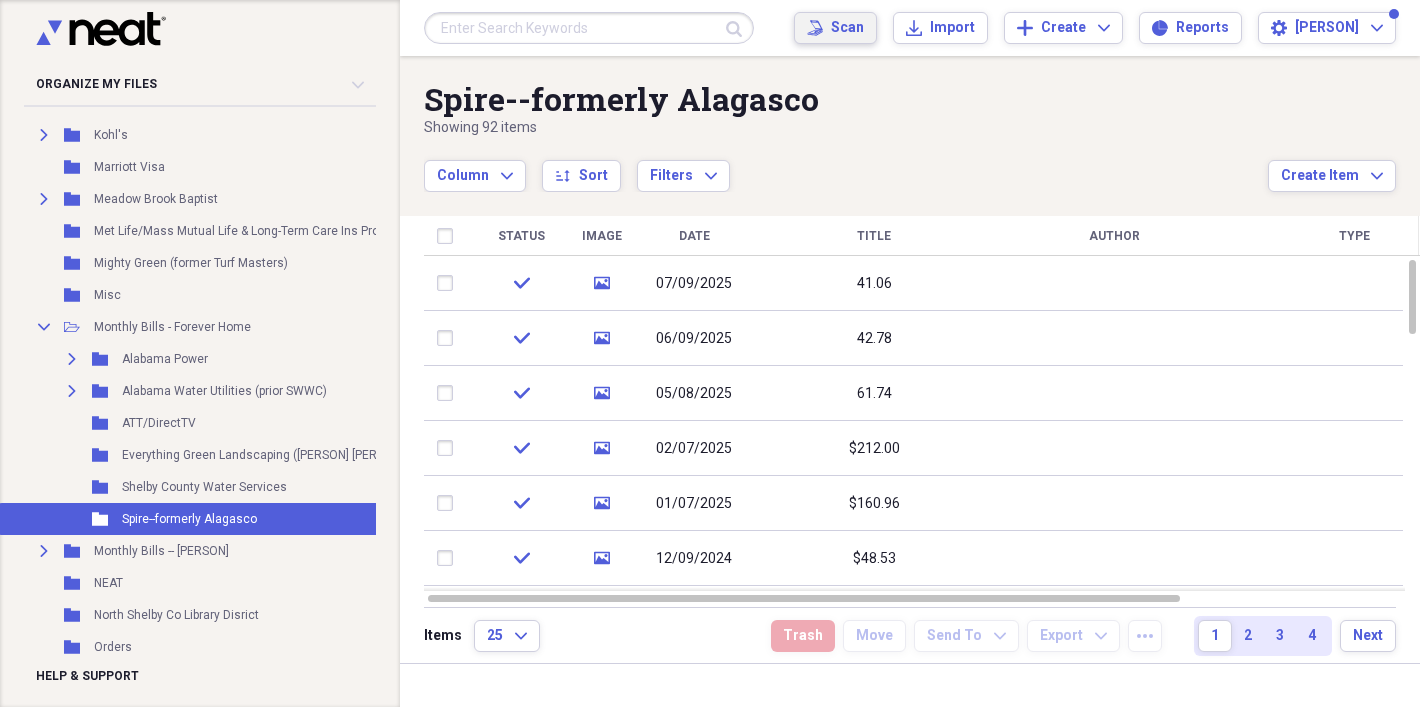 click on "Scan" at bounding box center (847, 28) 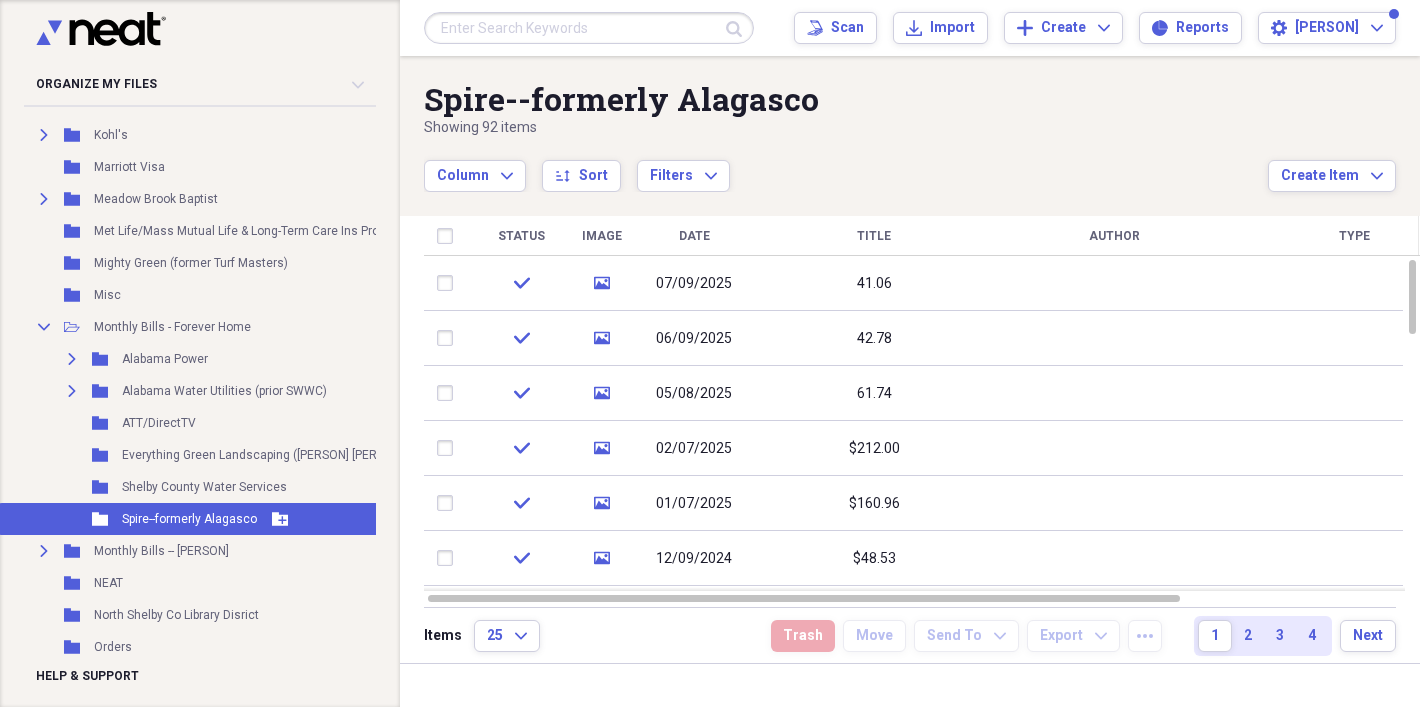 click on "Add Folder" 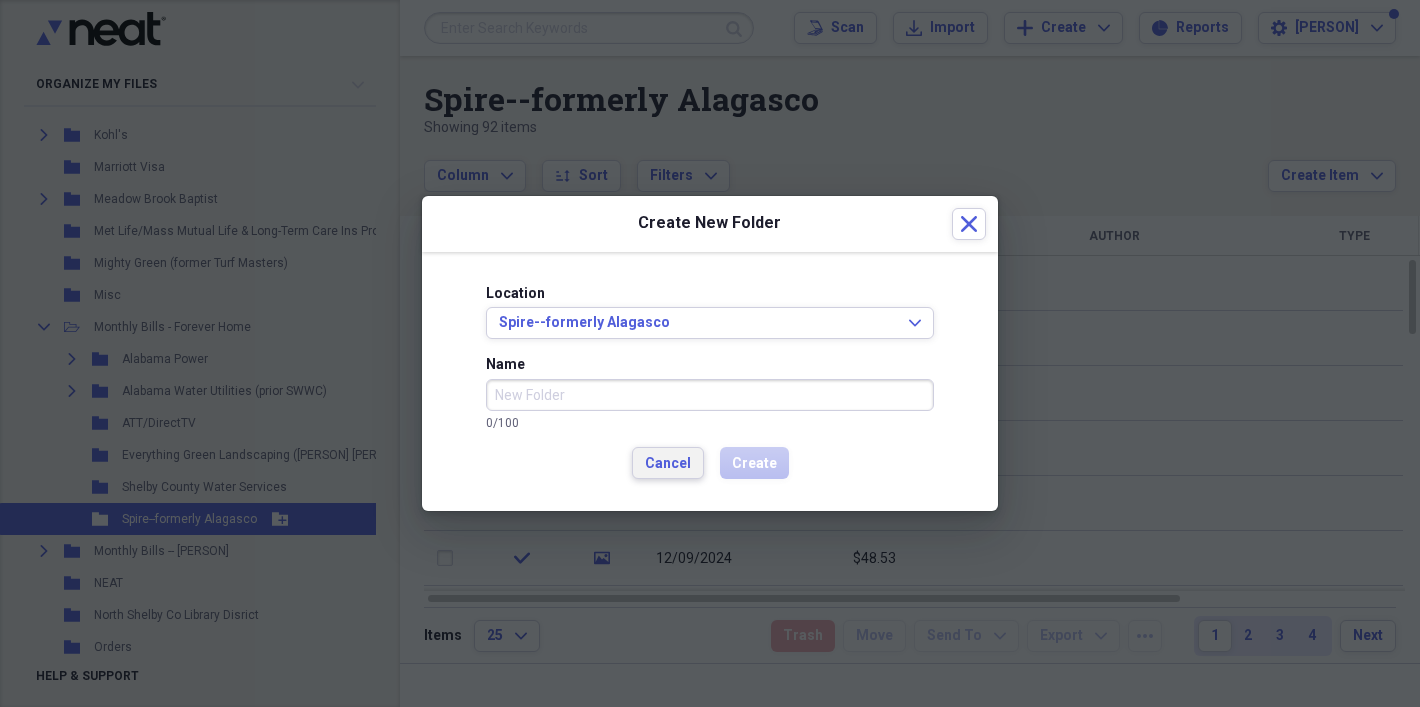 click on "Cancel" at bounding box center (668, 463) 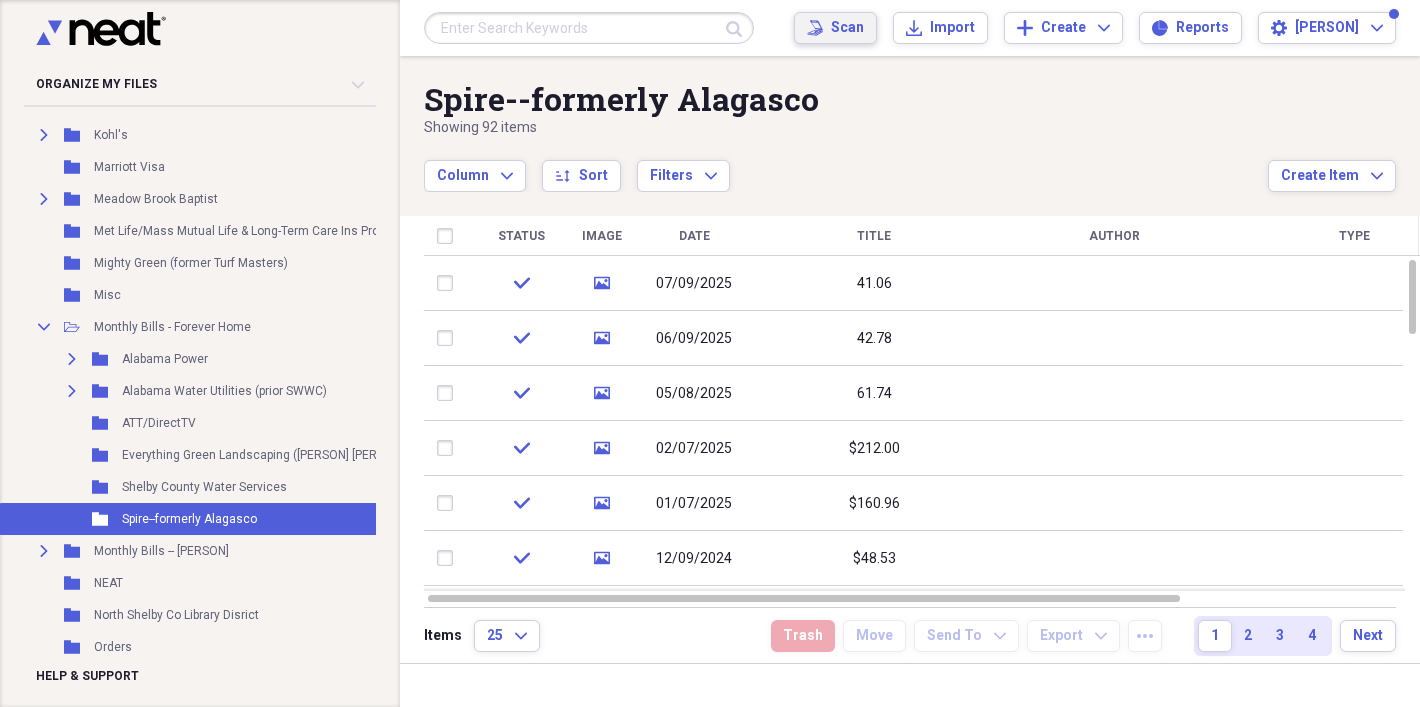 click on "Scan" at bounding box center (847, 28) 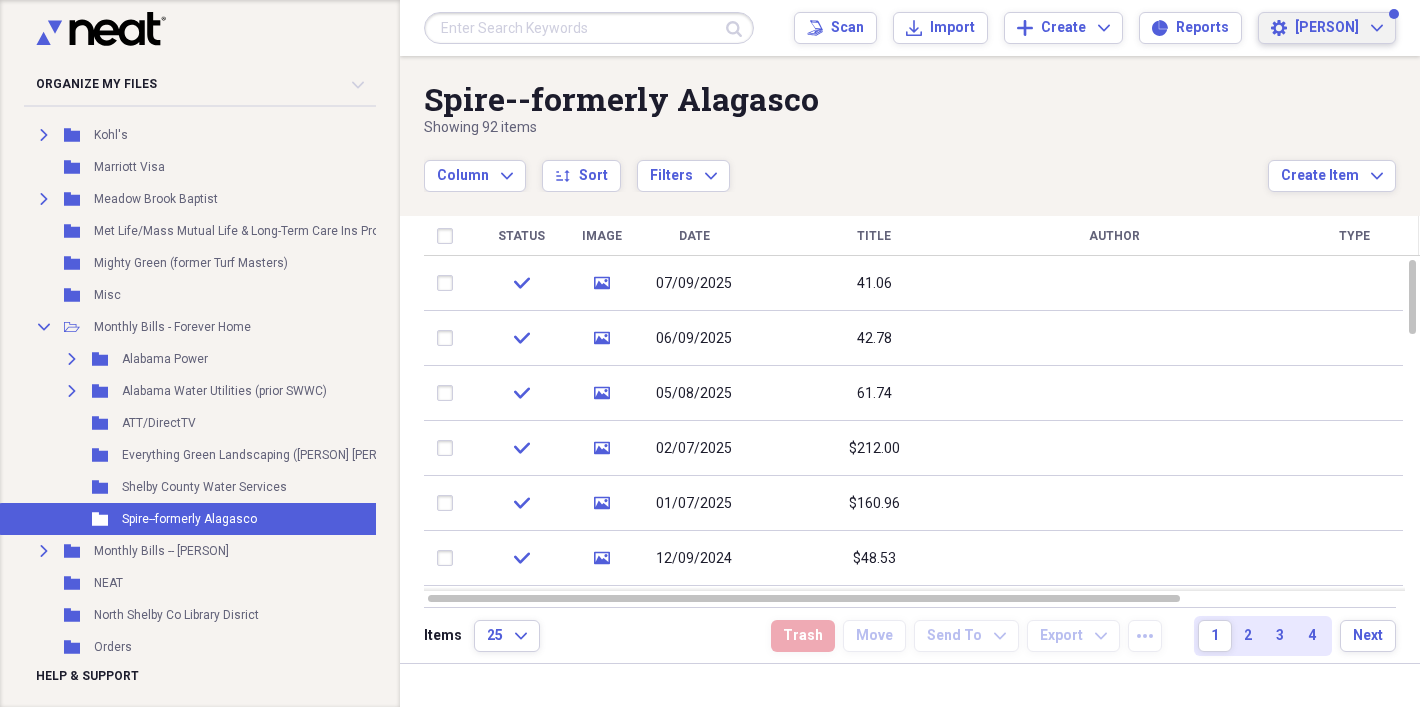 click on "[PERSON]" at bounding box center [1327, 28] 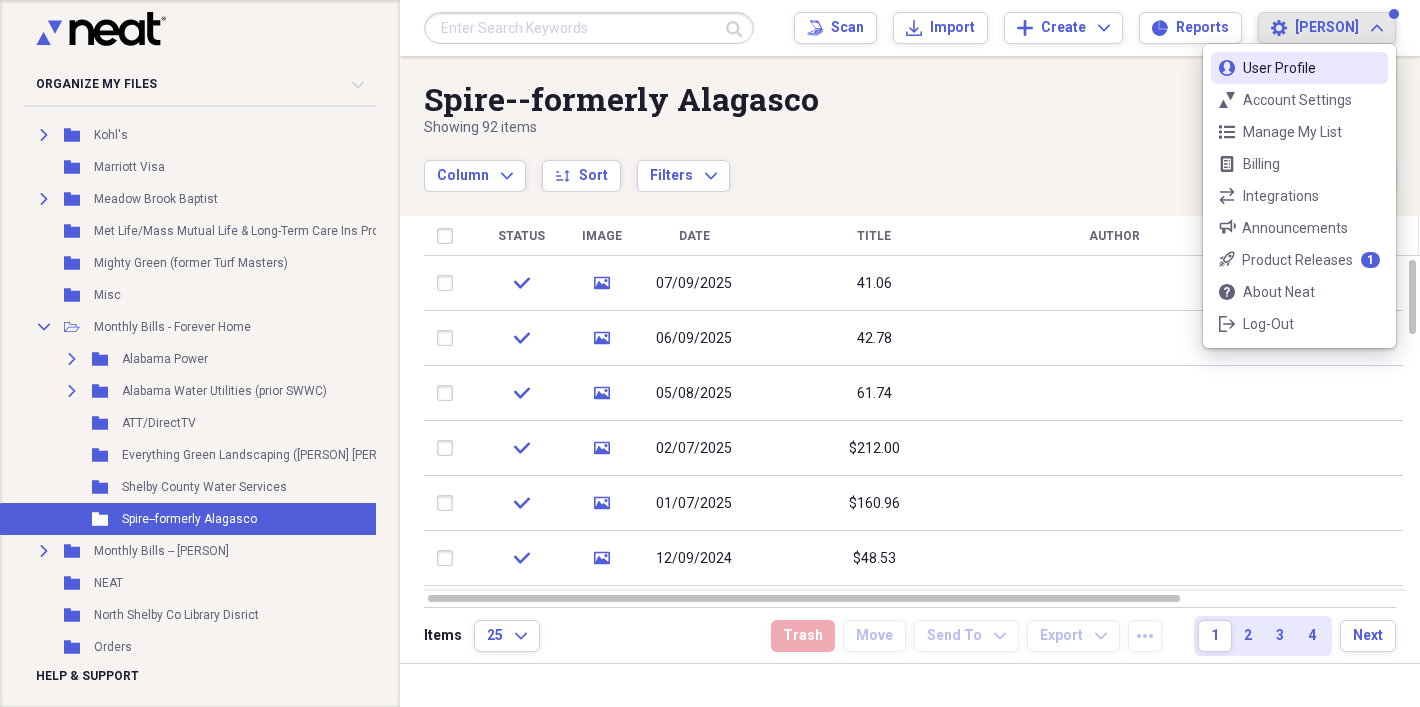 click on "Settings [PERSON] Expand" at bounding box center [1327, 28] 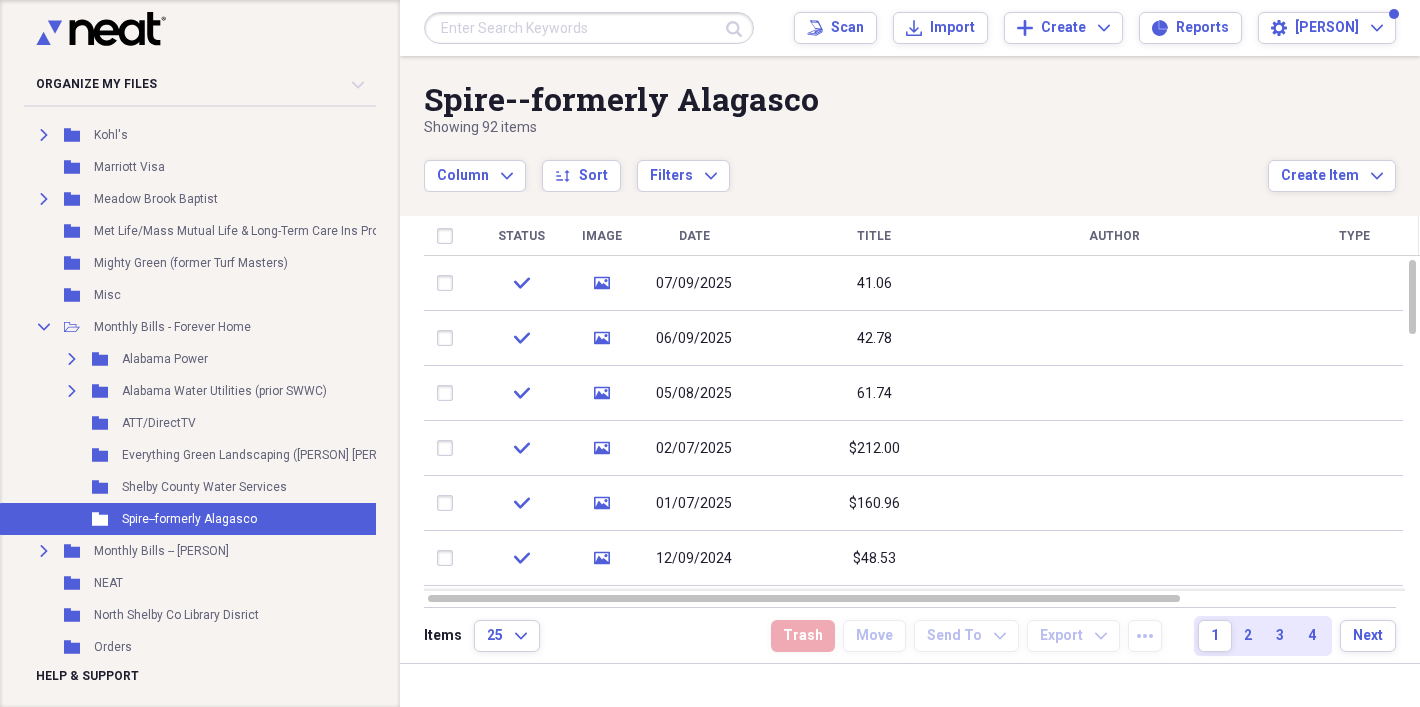 click 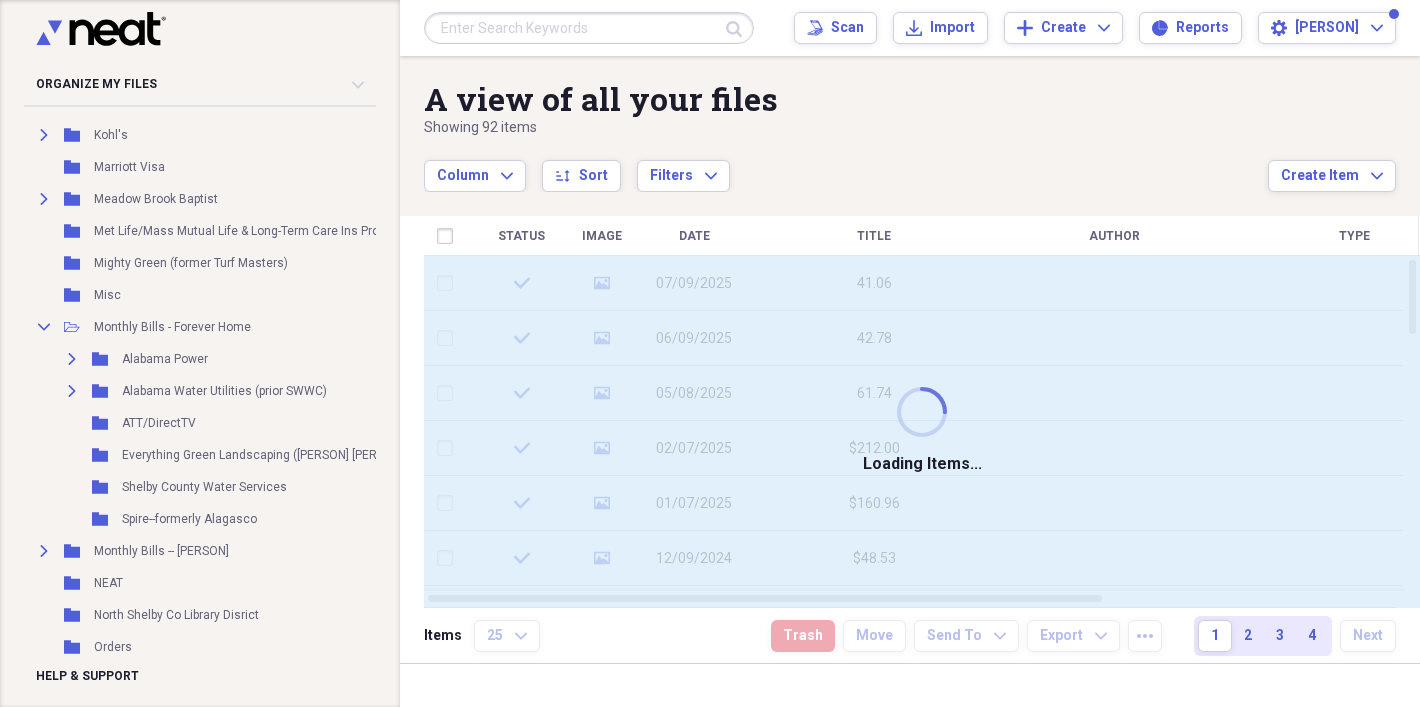 click 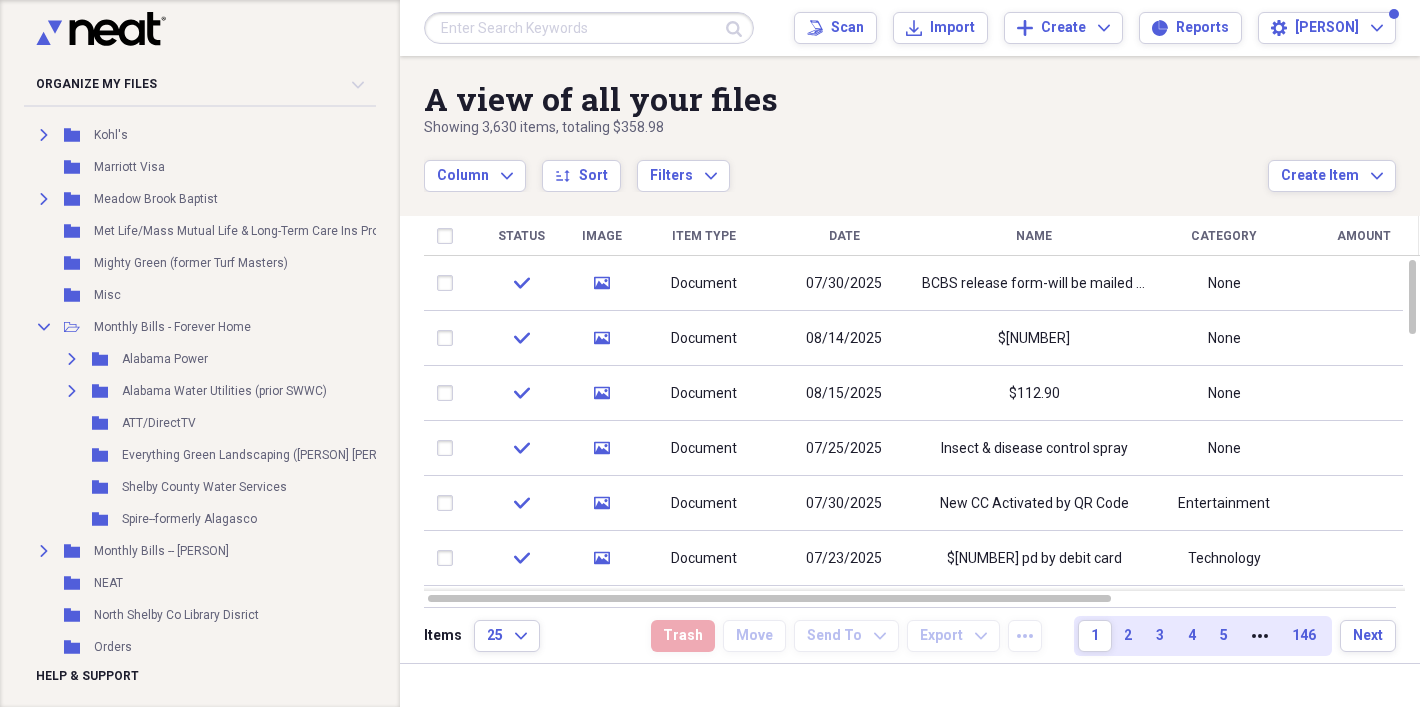 click on "Collapse" 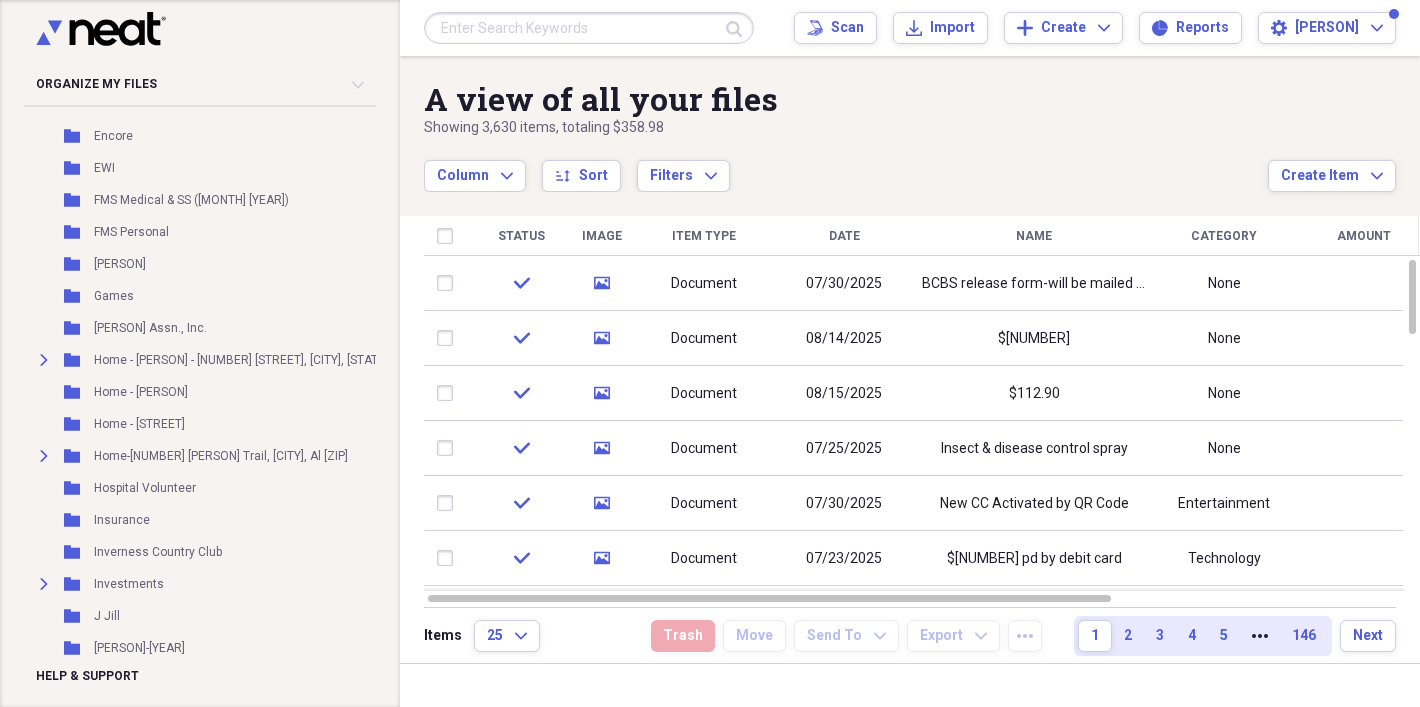 scroll, scrollTop: 0, scrollLeft: 0, axis: both 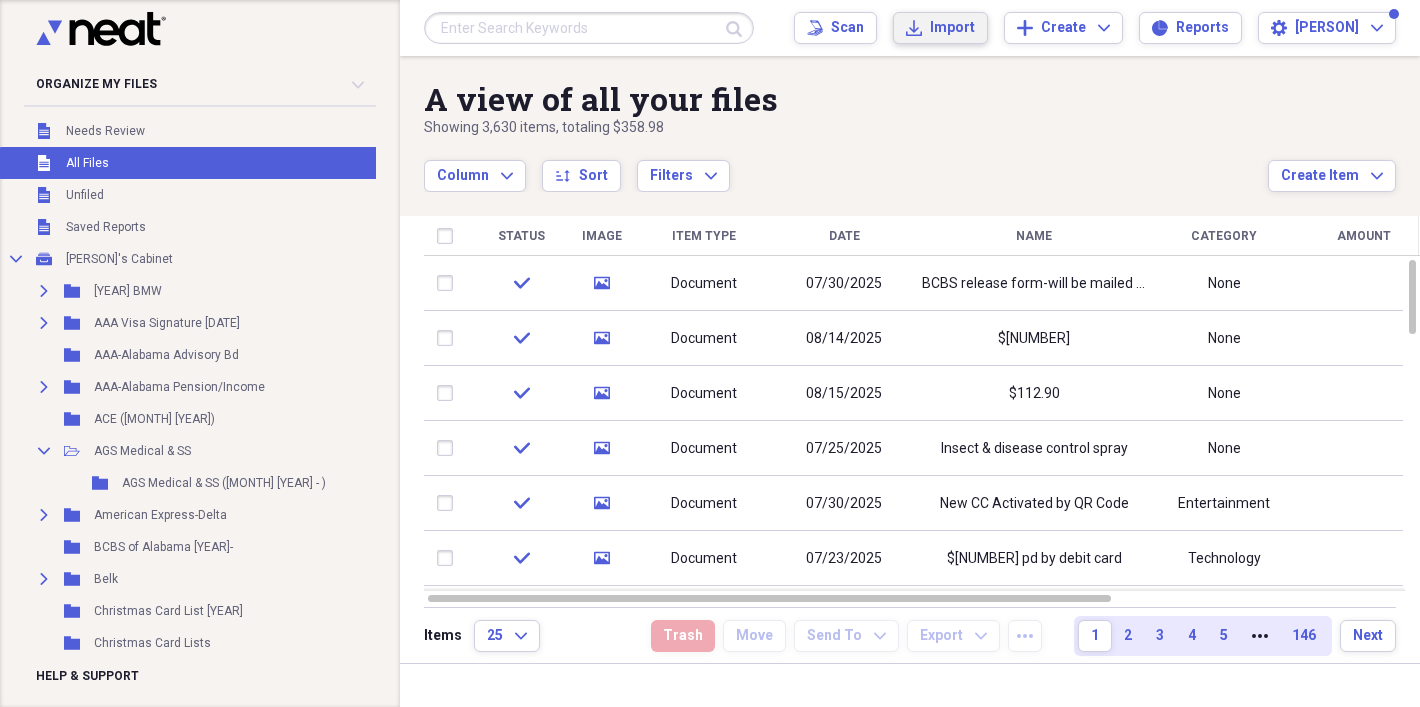 click on "Import" at bounding box center (952, 28) 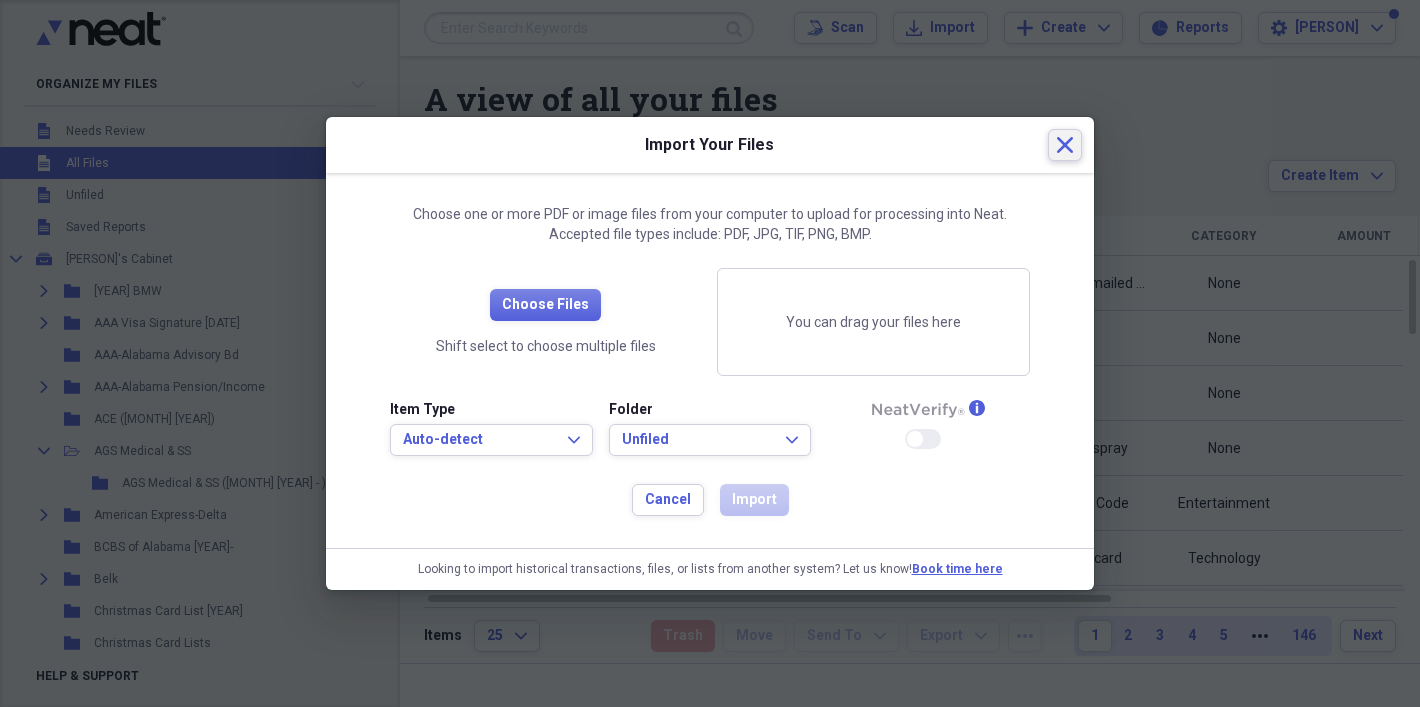 click on "Close" 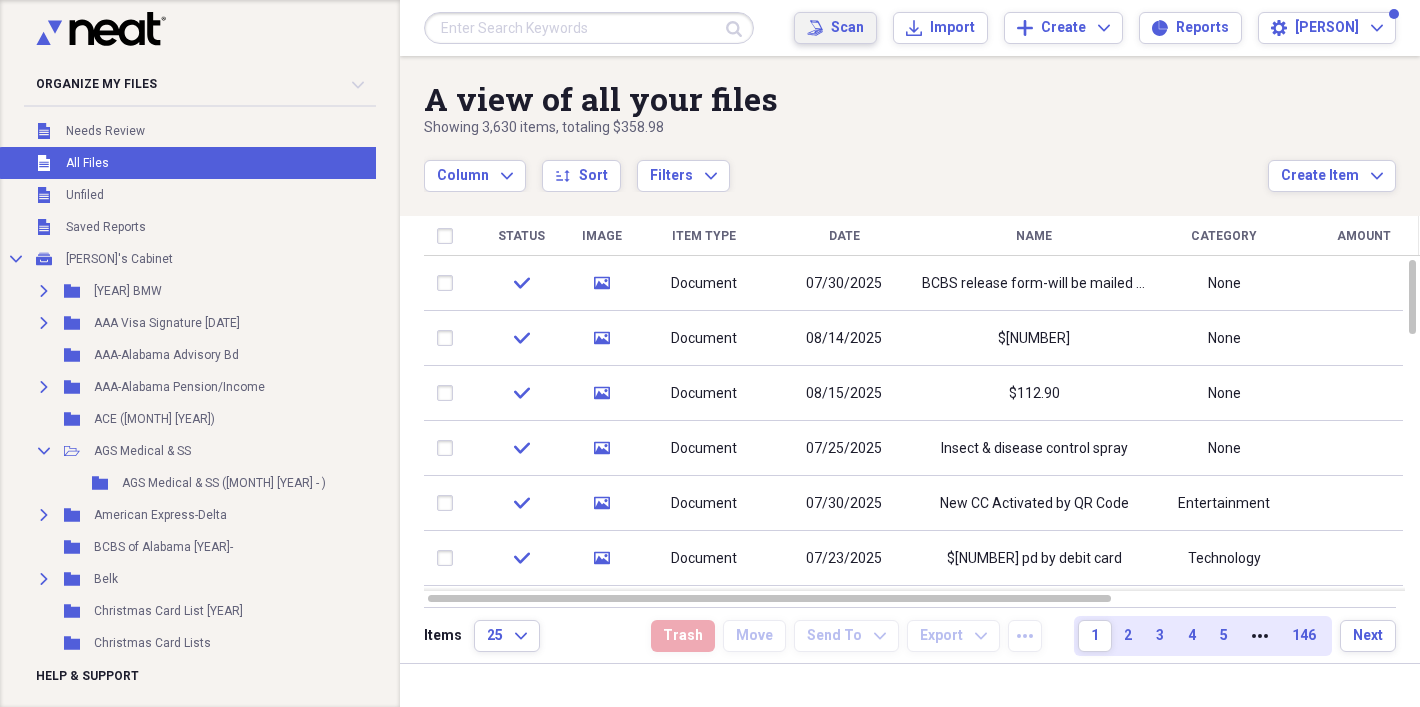 click on "Scan" at bounding box center (847, 28) 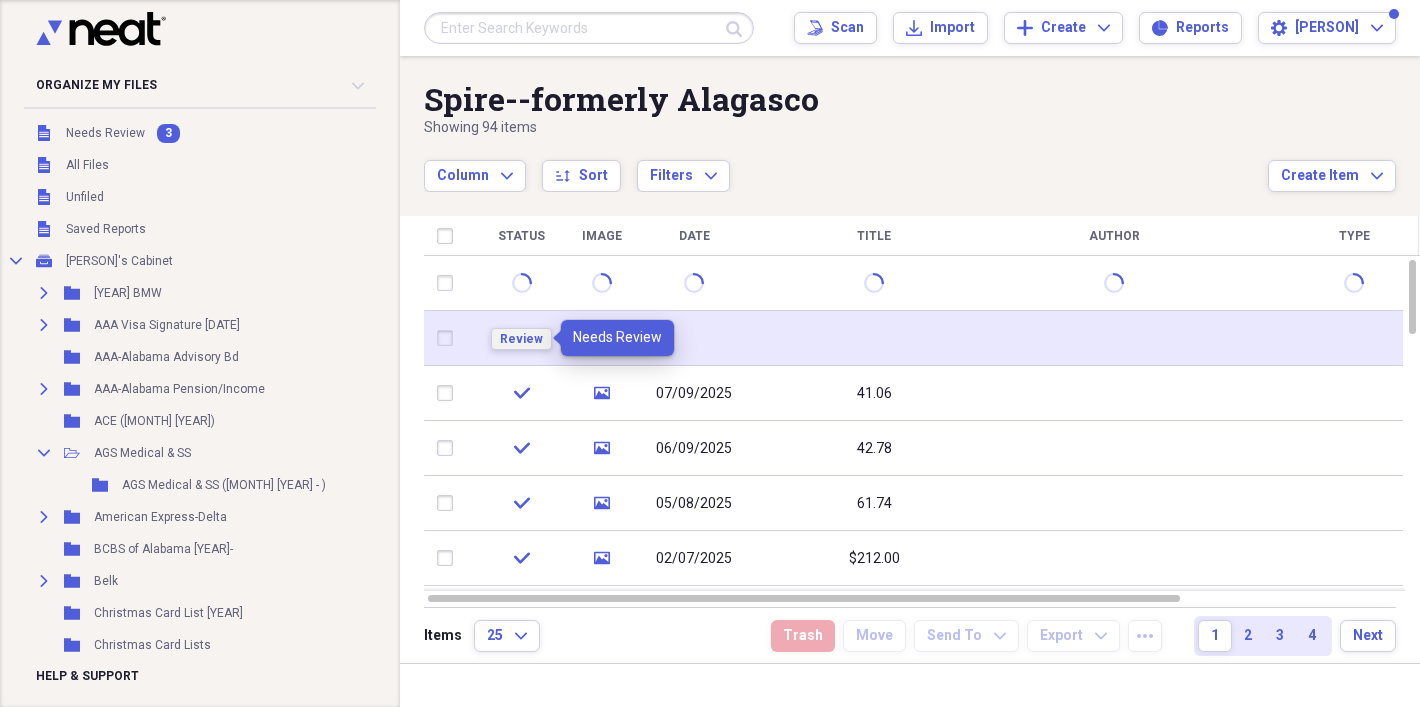 click on "Review" at bounding box center [521, 339] 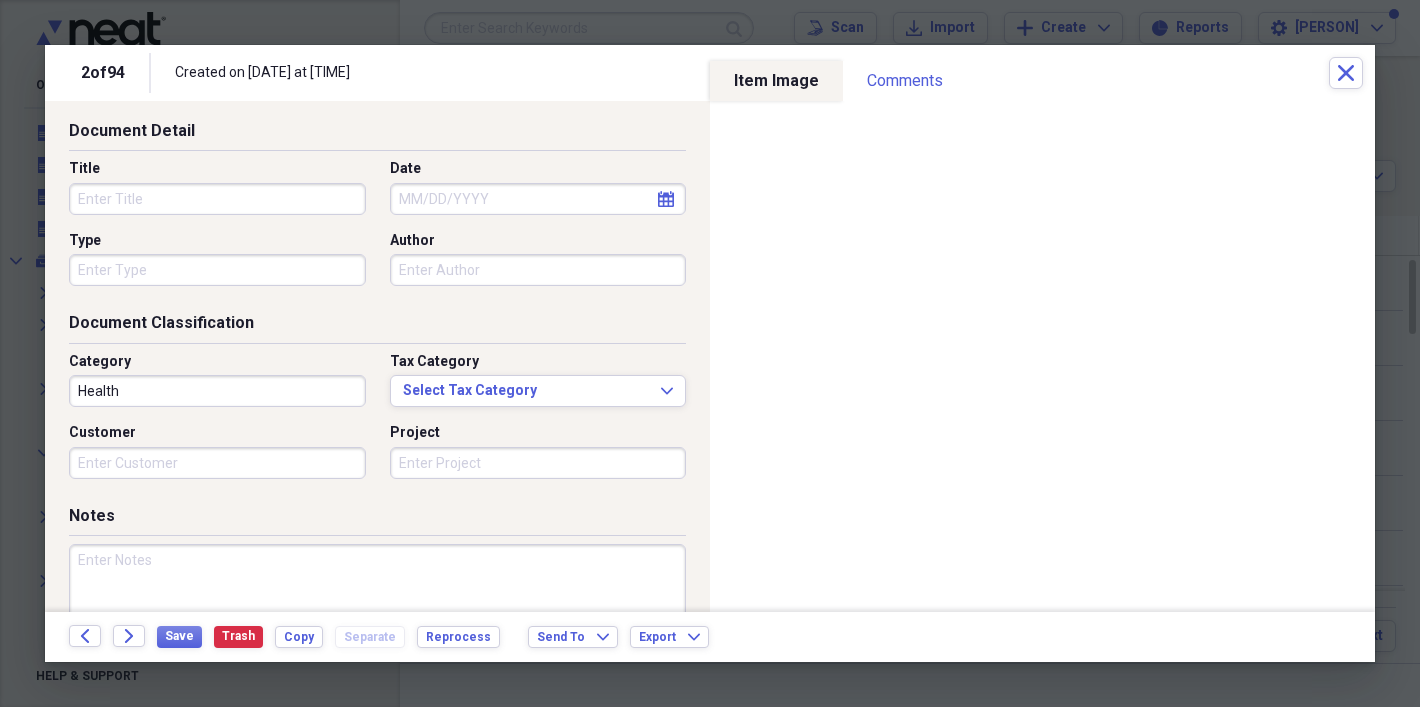 scroll, scrollTop: 105, scrollLeft: 0, axis: vertical 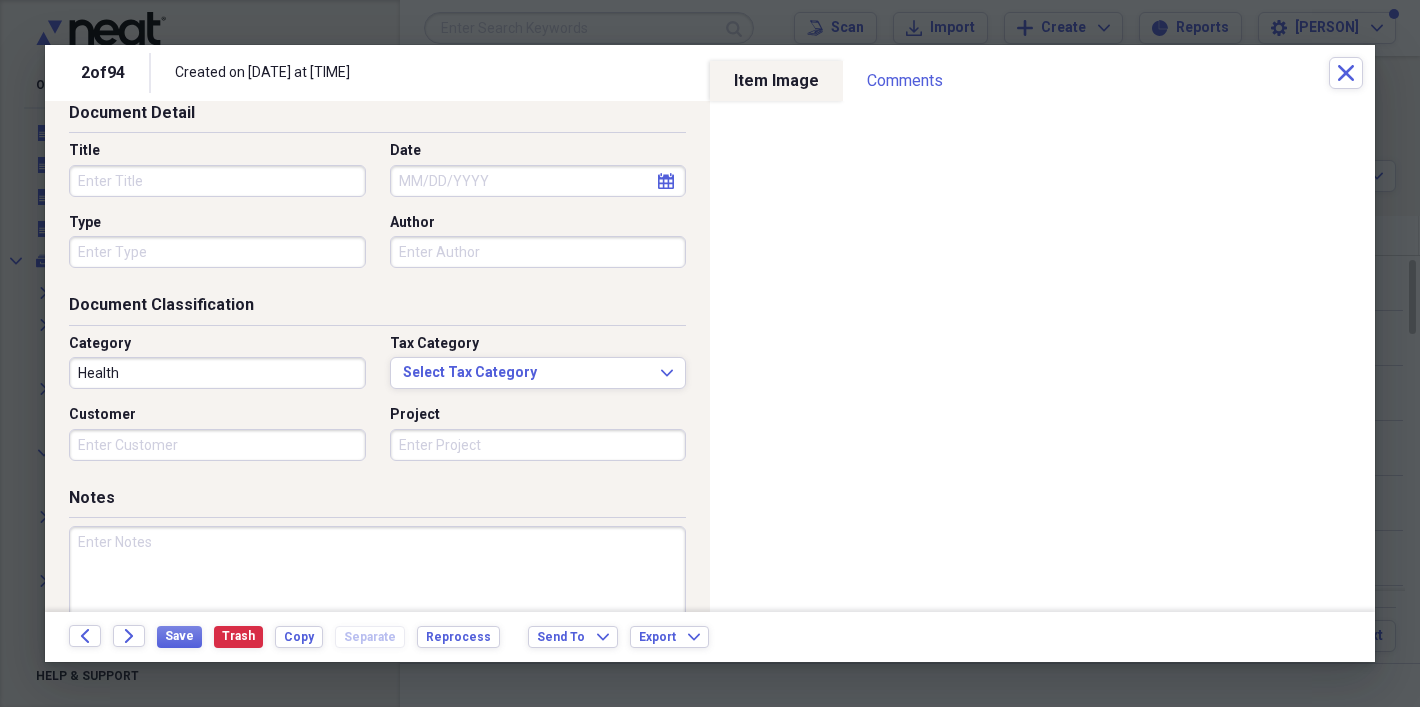 click on "Item Type Document Expand" at bounding box center (223, 48) 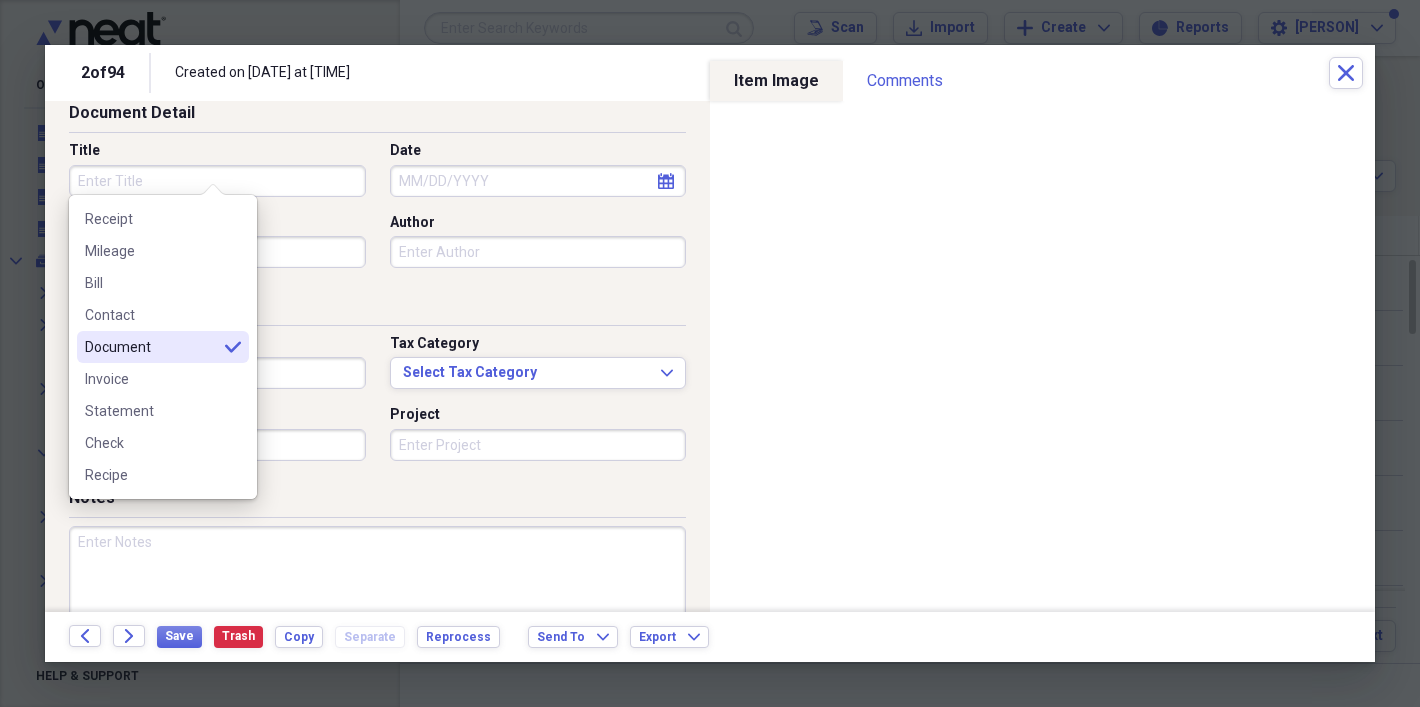 click on "Document Expand" at bounding box center [217, 60] 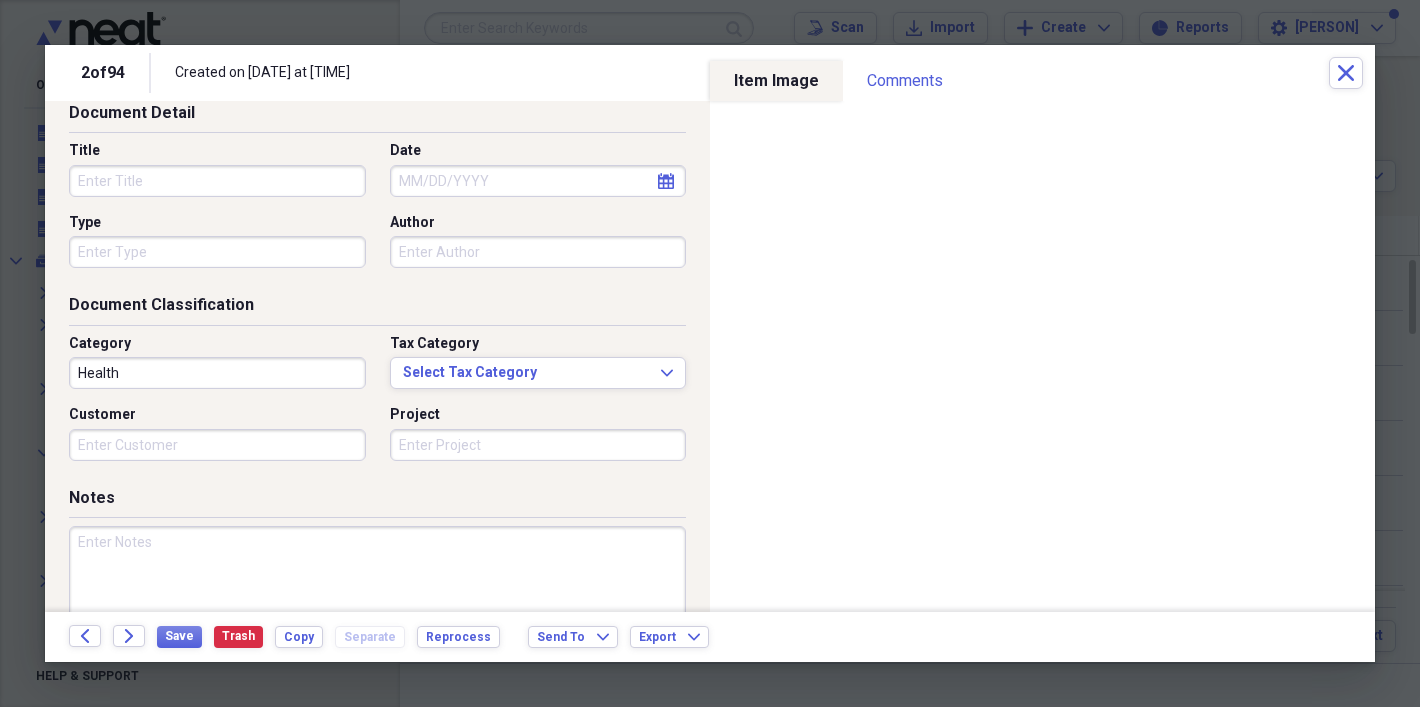 click on "Document" at bounding box center (205, 60) 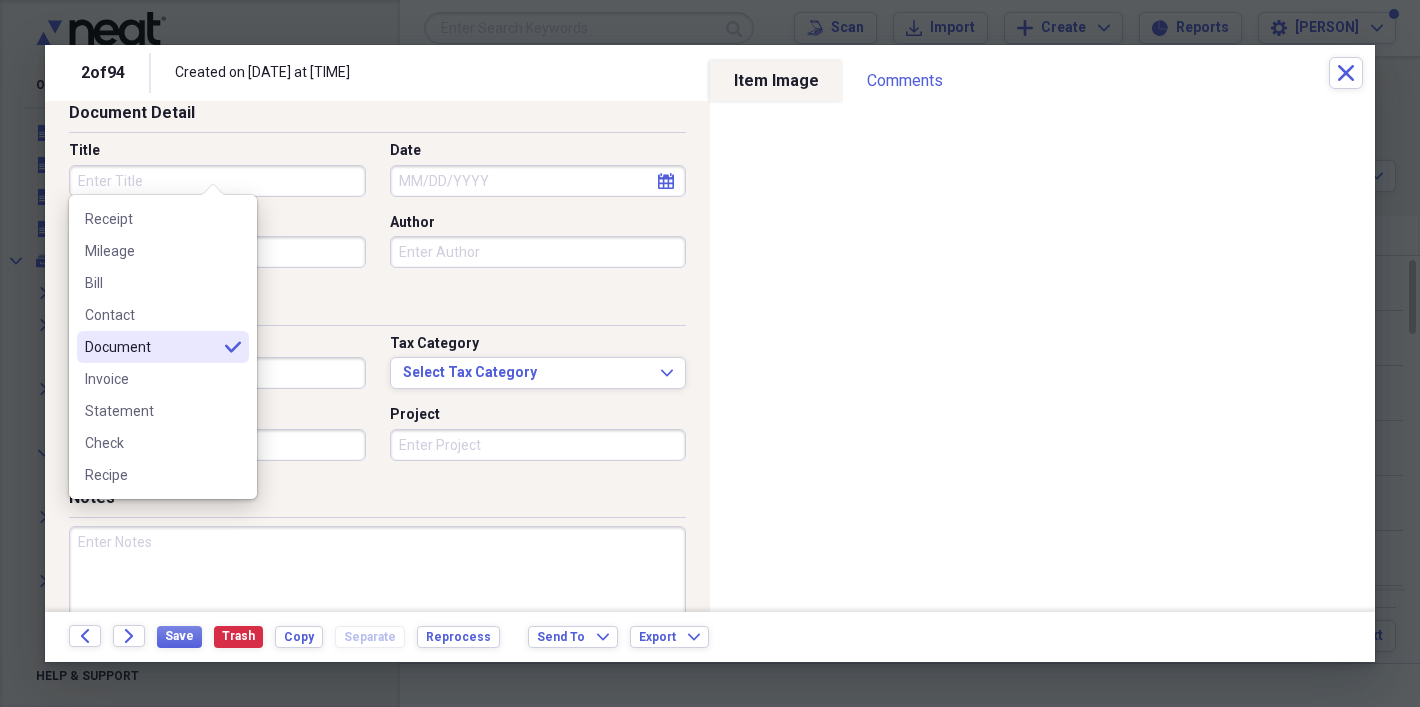 click on "Document" at bounding box center (205, 60) 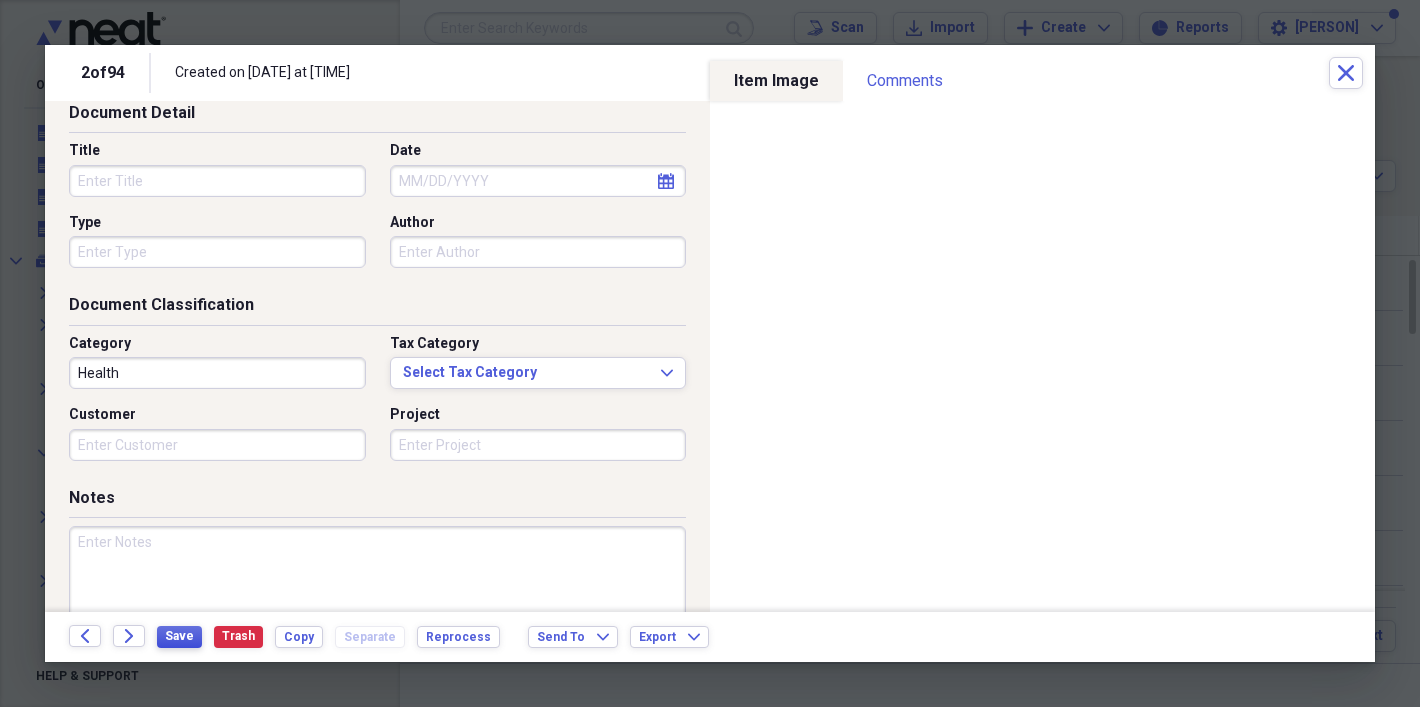 click on "Save" at bounding box center (179, 636) 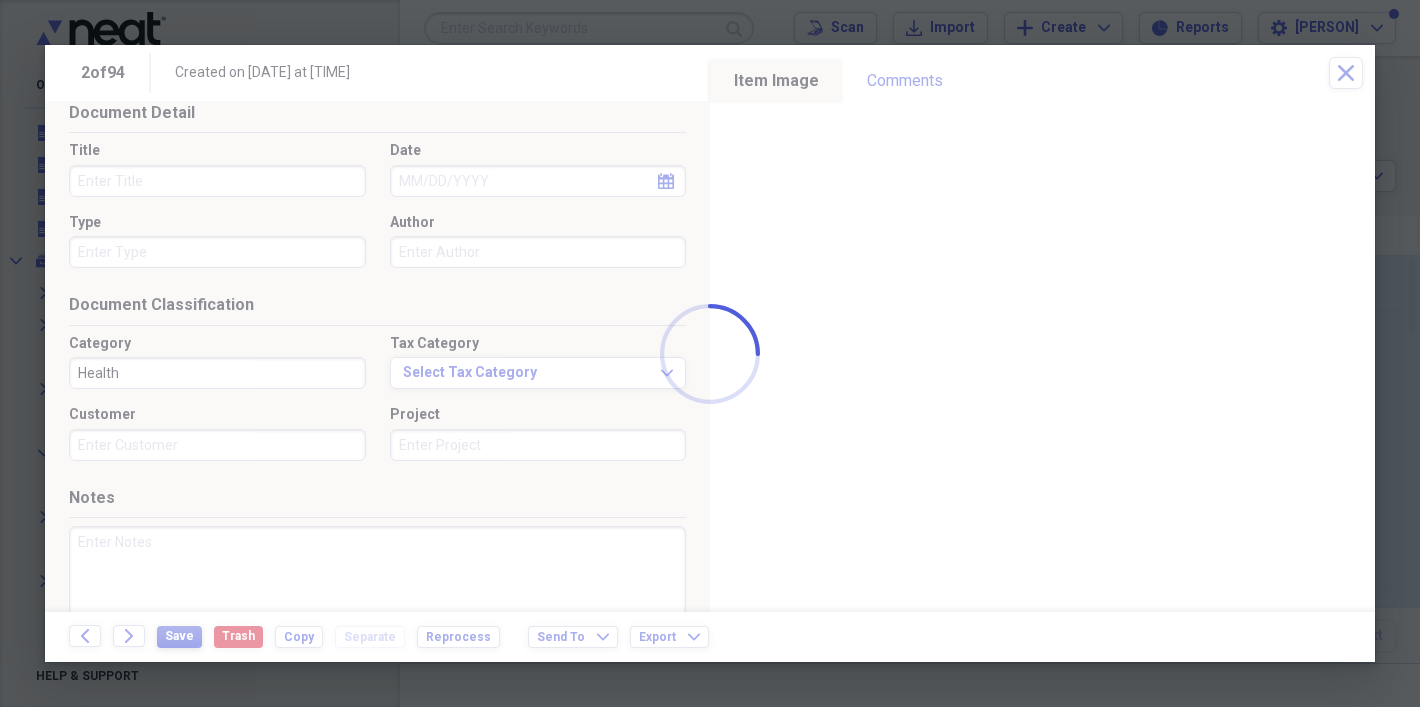 scroll, scrollTop: 0, scrollLeft: 0, axis: both 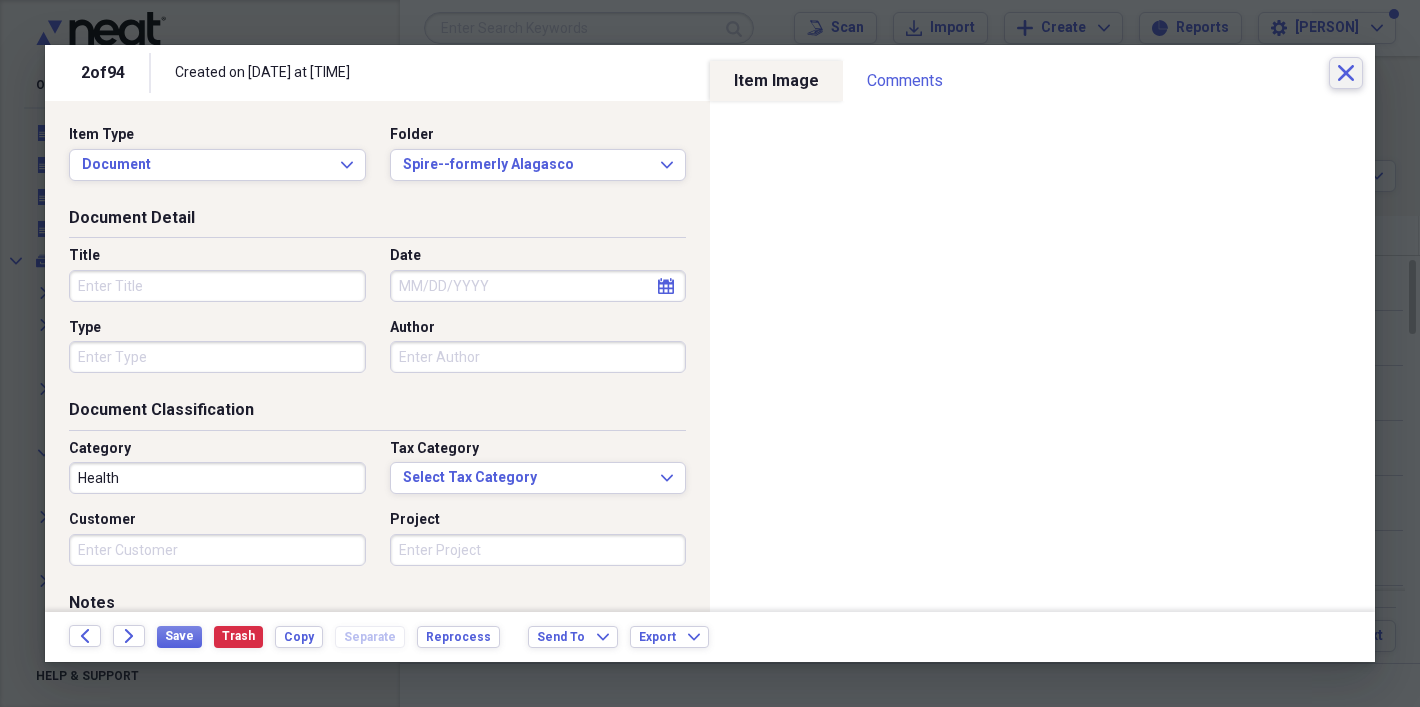 click 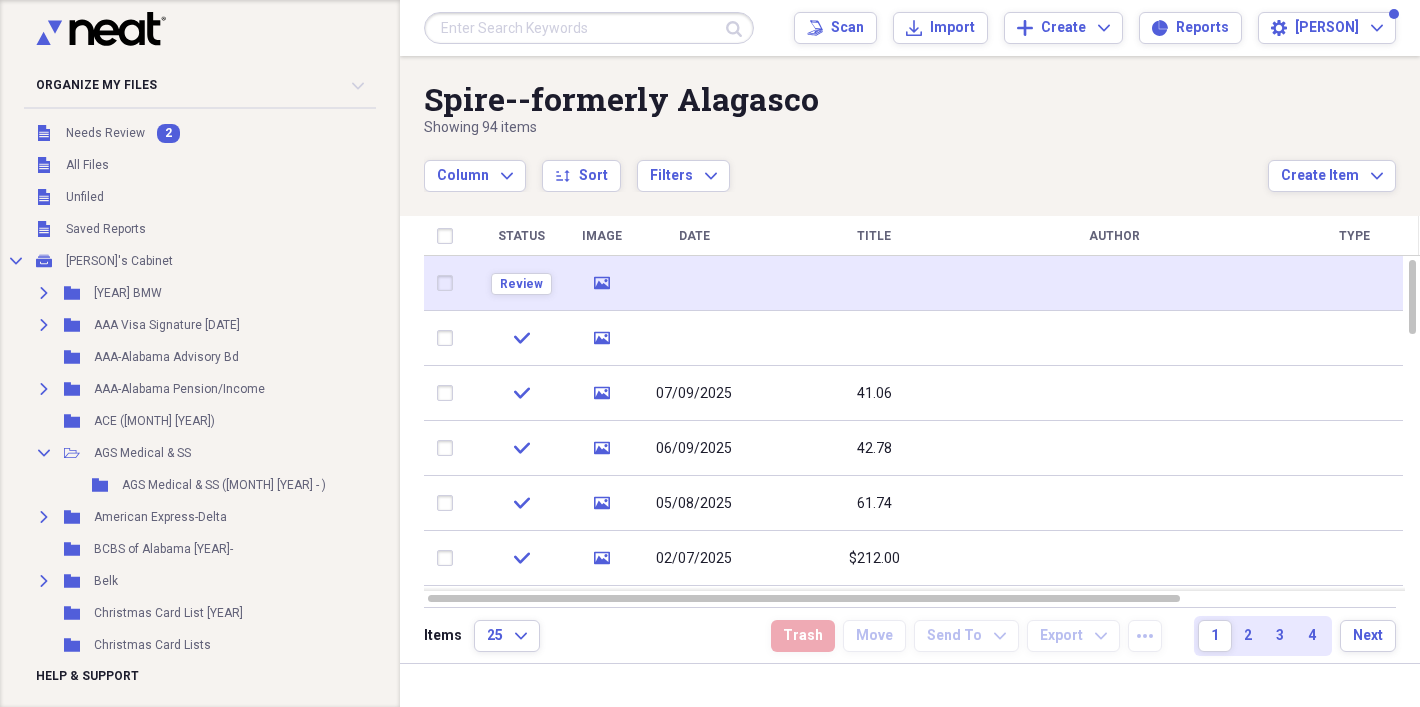 click at bounding box center [694, 283] 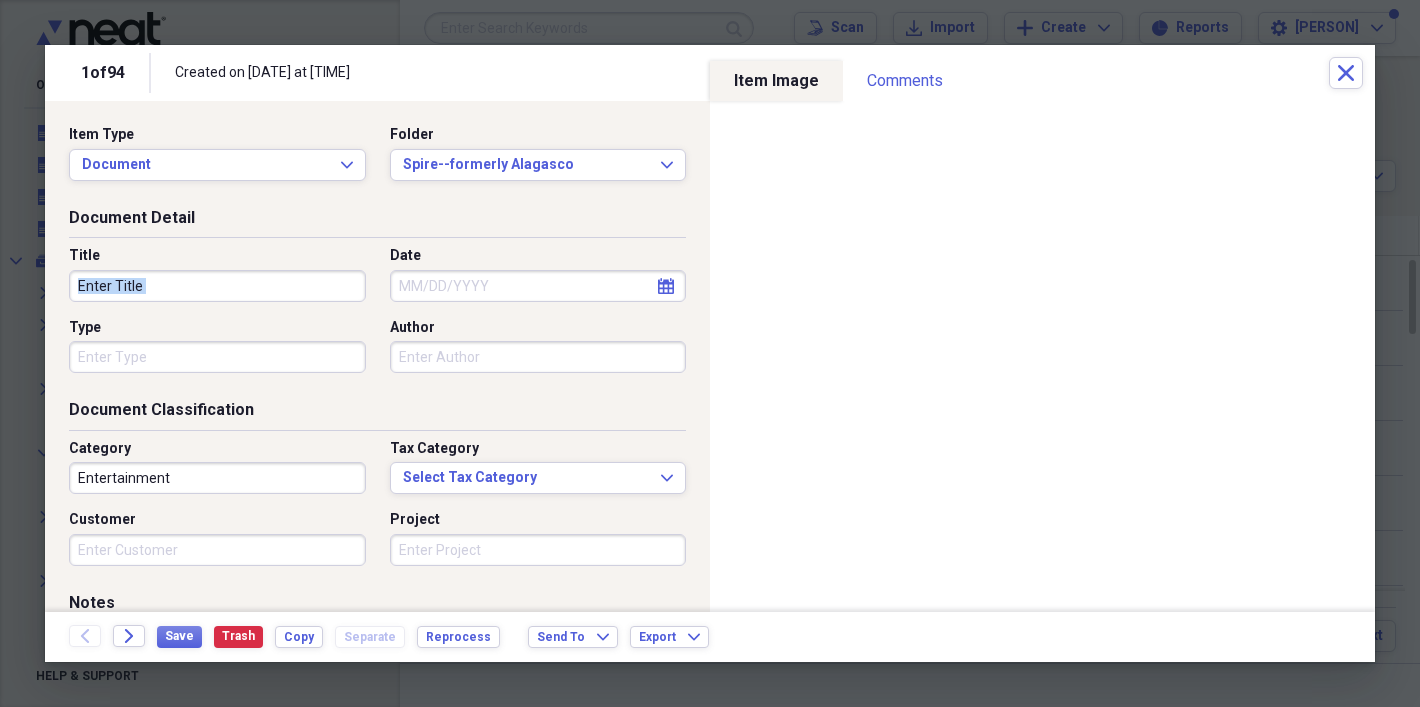 click on "Document Detail Title Date calendar Calendar Type Author" at bounding box center (377, 303) 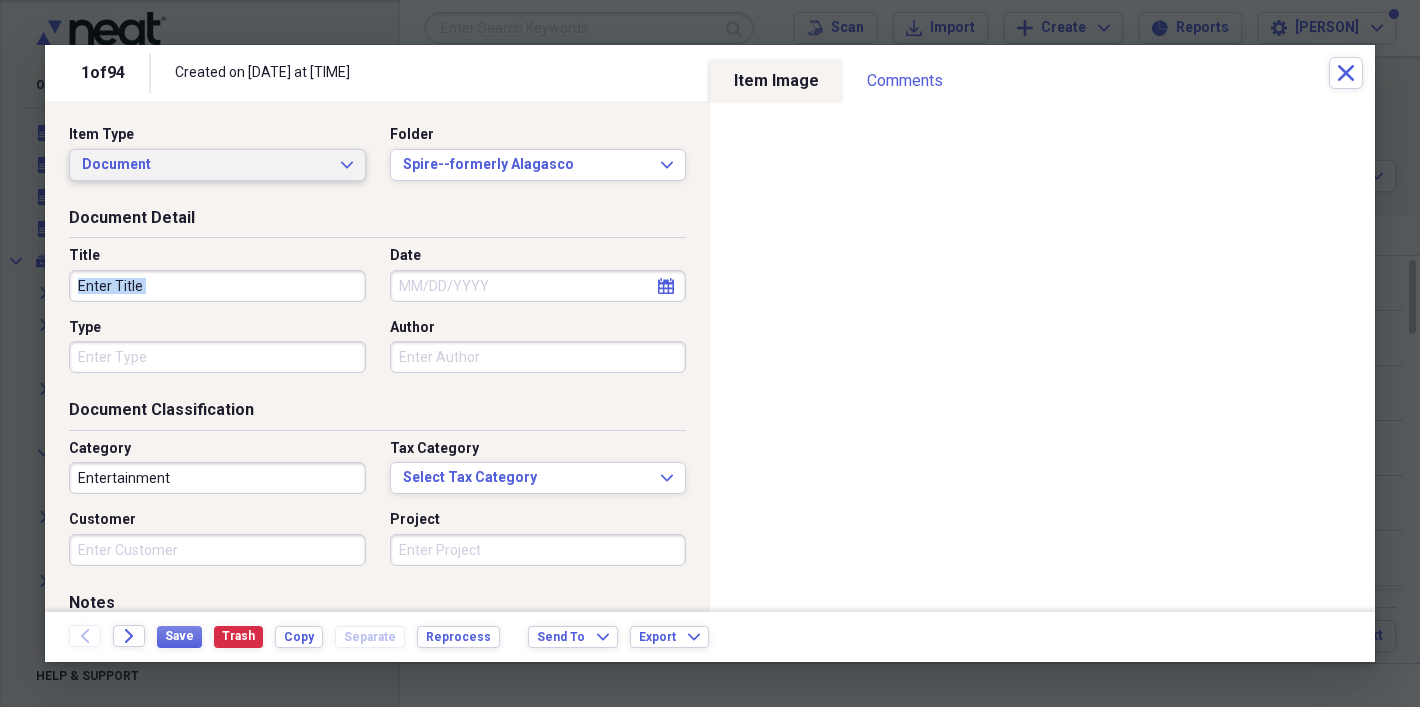 click on "Expand" 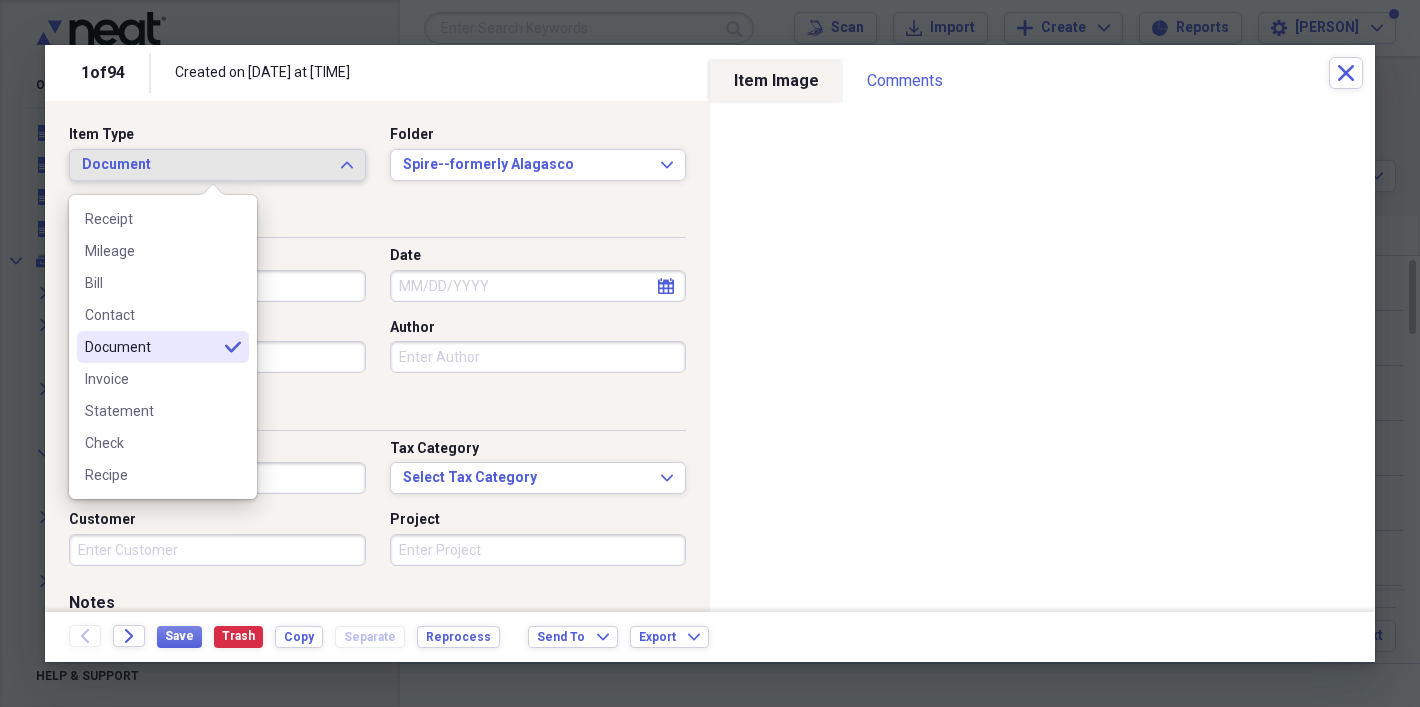 click on "Document Detail Title Date calendar Calendar Type Author" at bounding box center [377, 303] 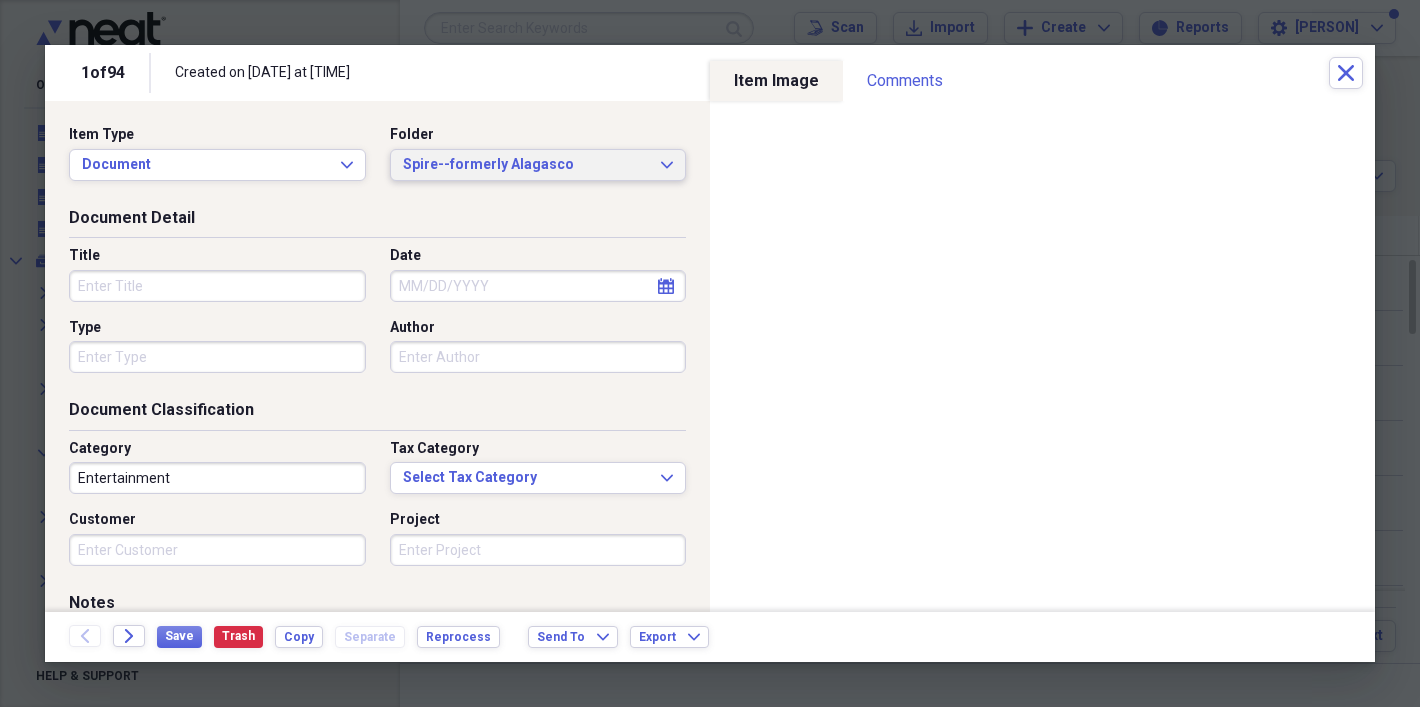 click on "Spire--formerly Alagasco Expand" at bounding box center [538, 165] 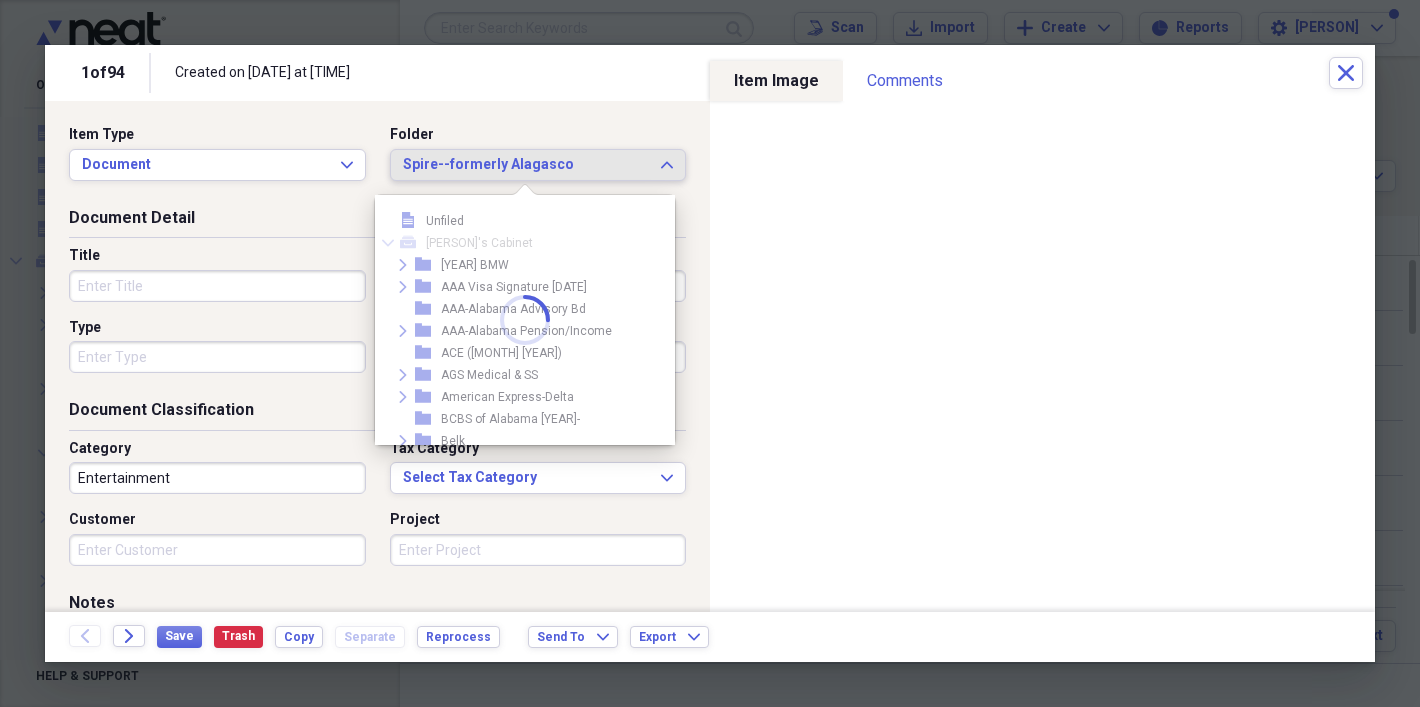 scroll, scrollTop: 957, scrollLeft: 0, axis: vertical 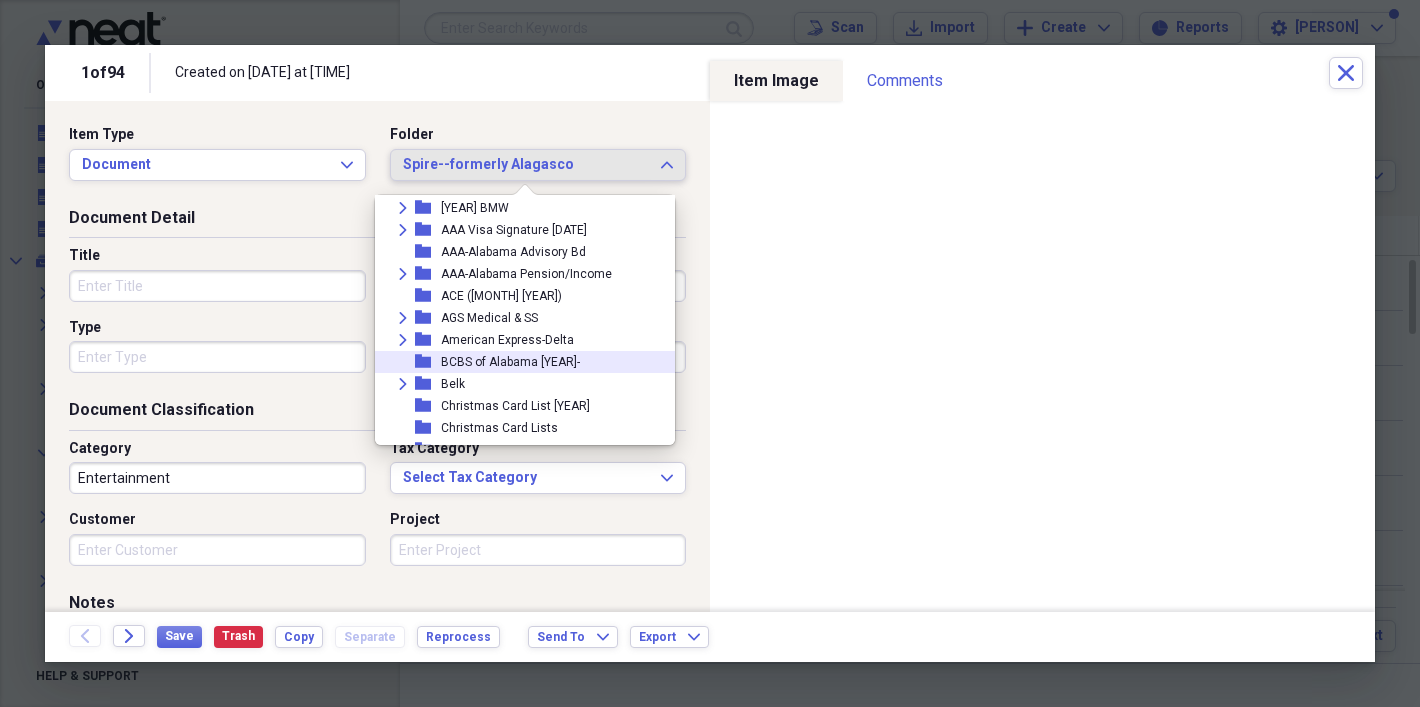 click on "BCBS of Alabama [YEAR]-" at bounding box center [510, 362] 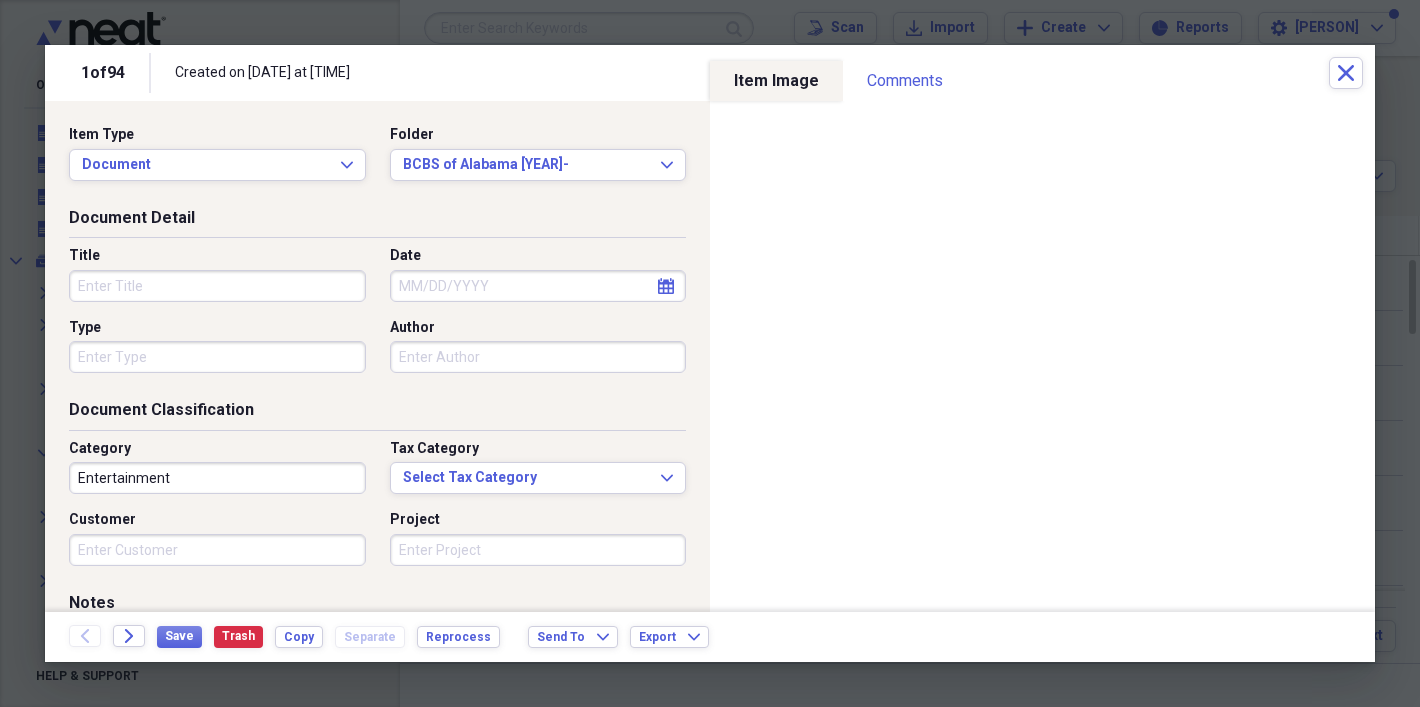 click on "Title" at bounding box center (217, 286) 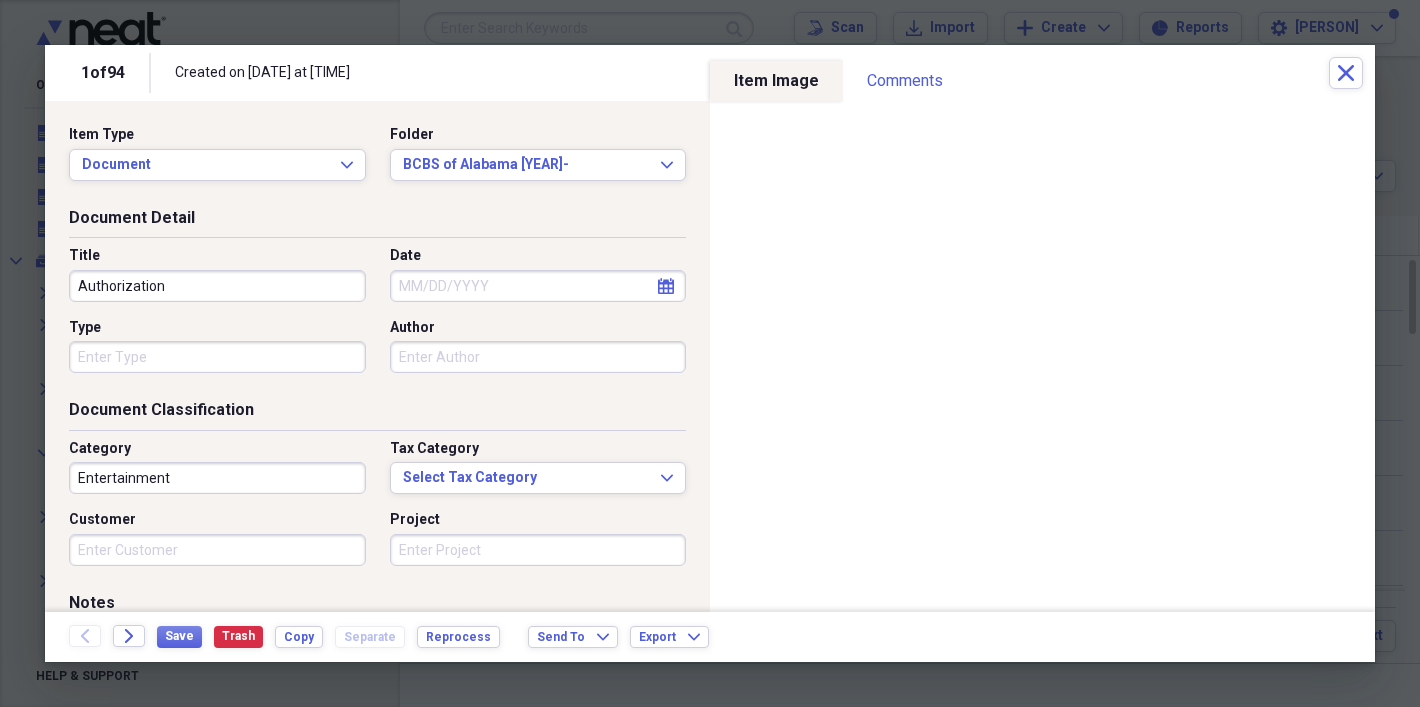 type on "Authorization" 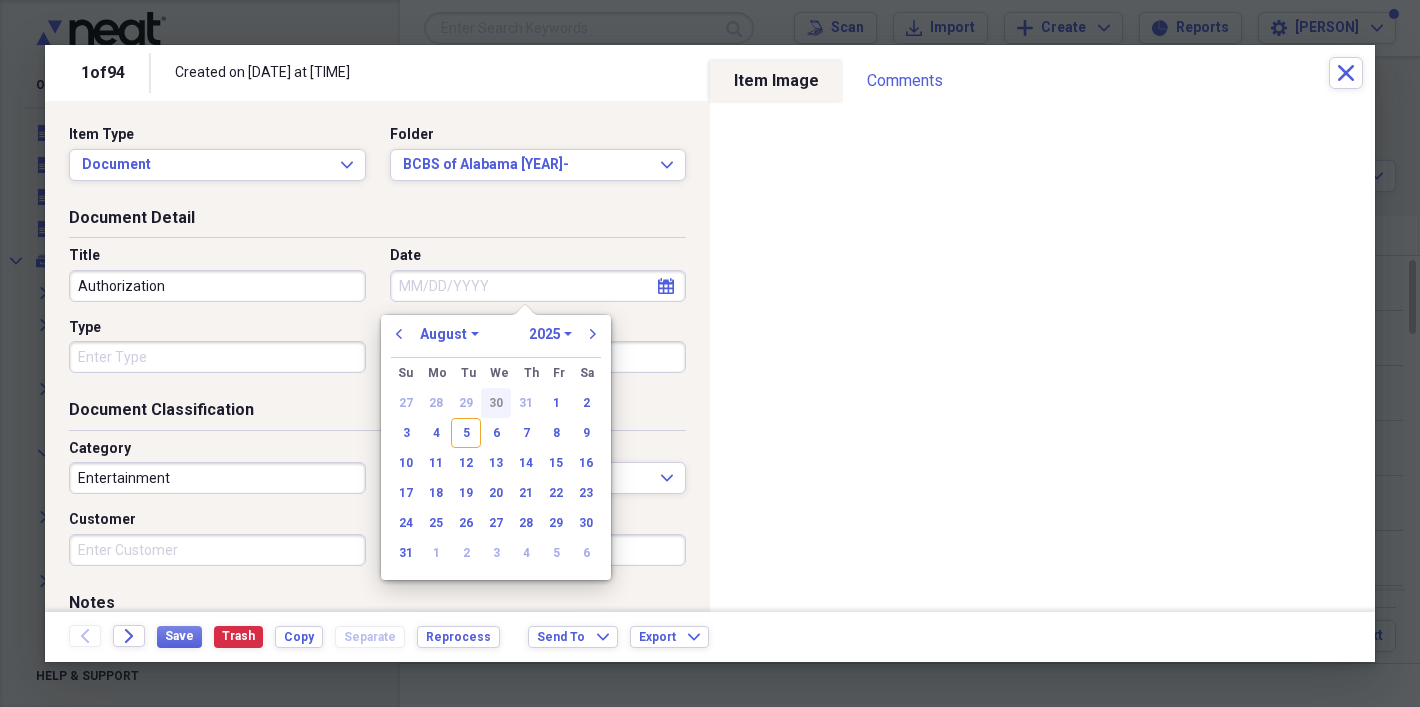 click on "30" at bounding box center [496, 403] 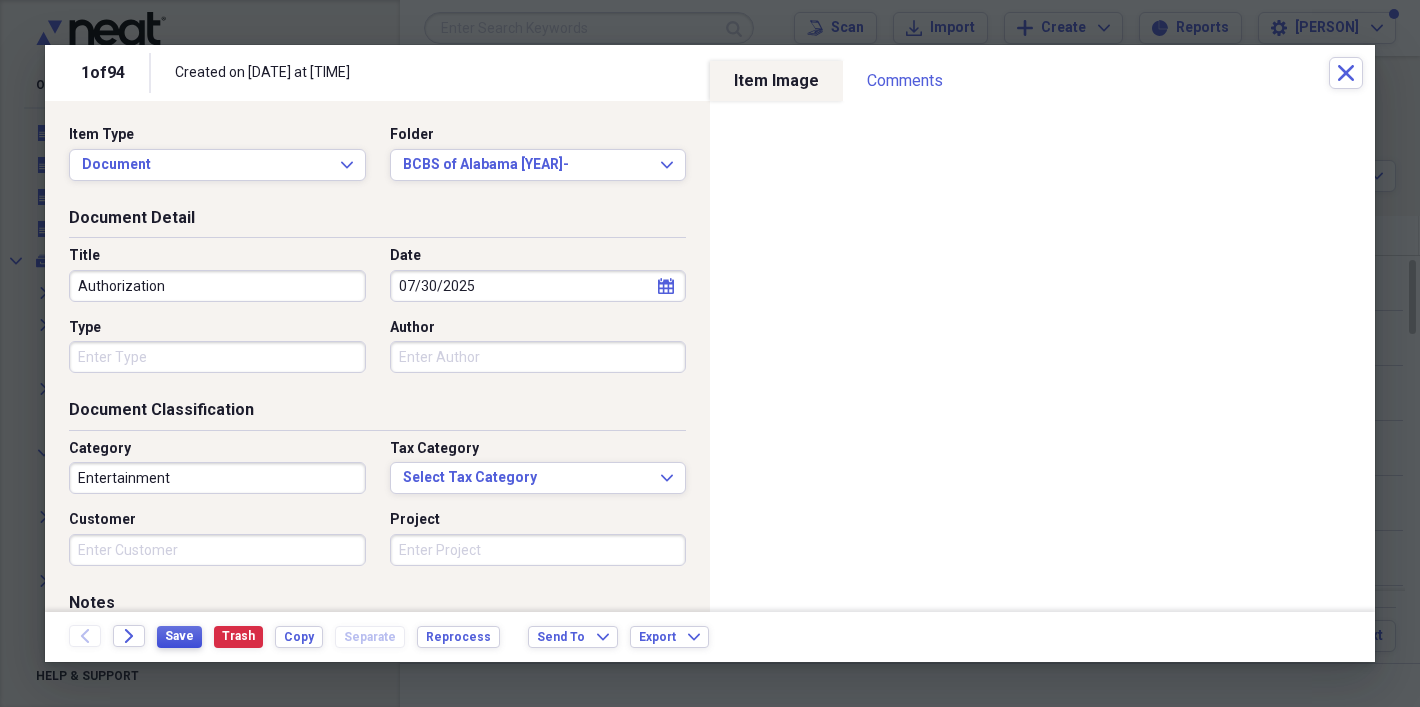 click on "Save" at bounding box center (179, 636) 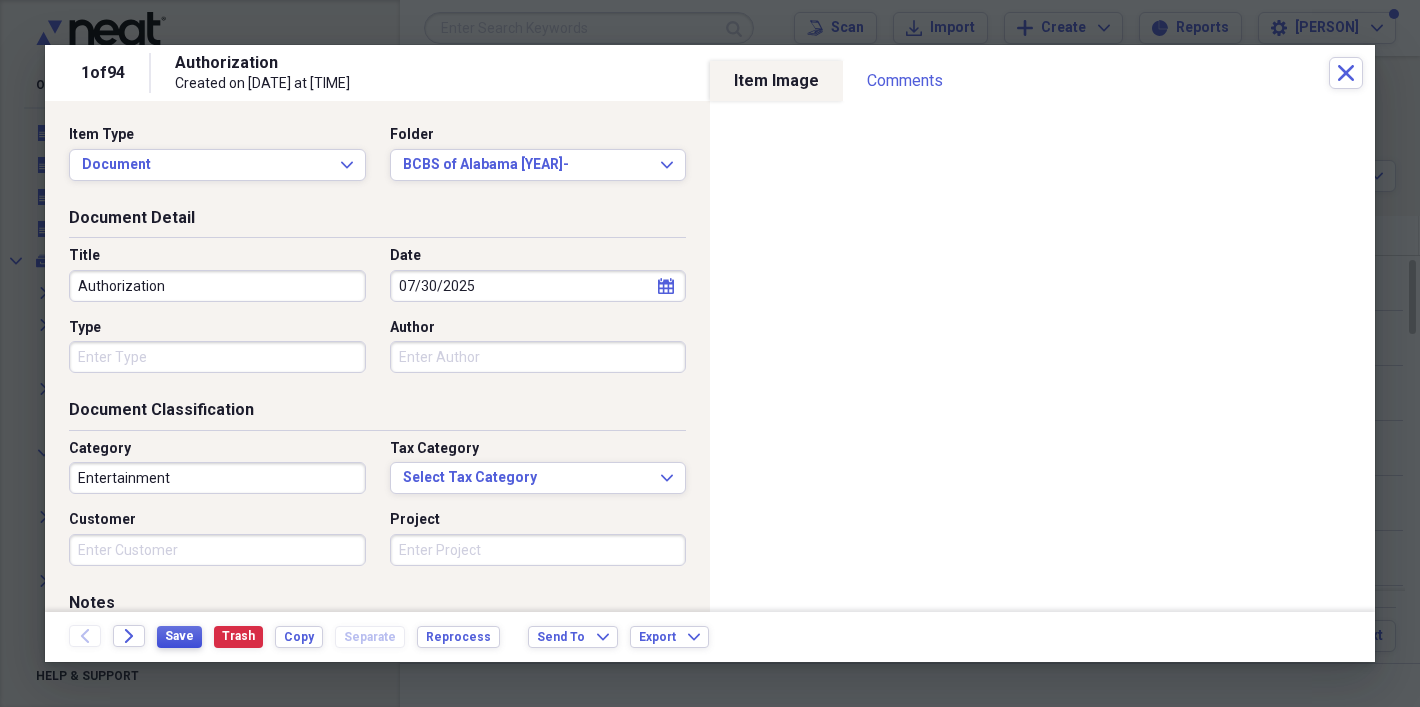 click on "Save" at bounding box center [179, 636] 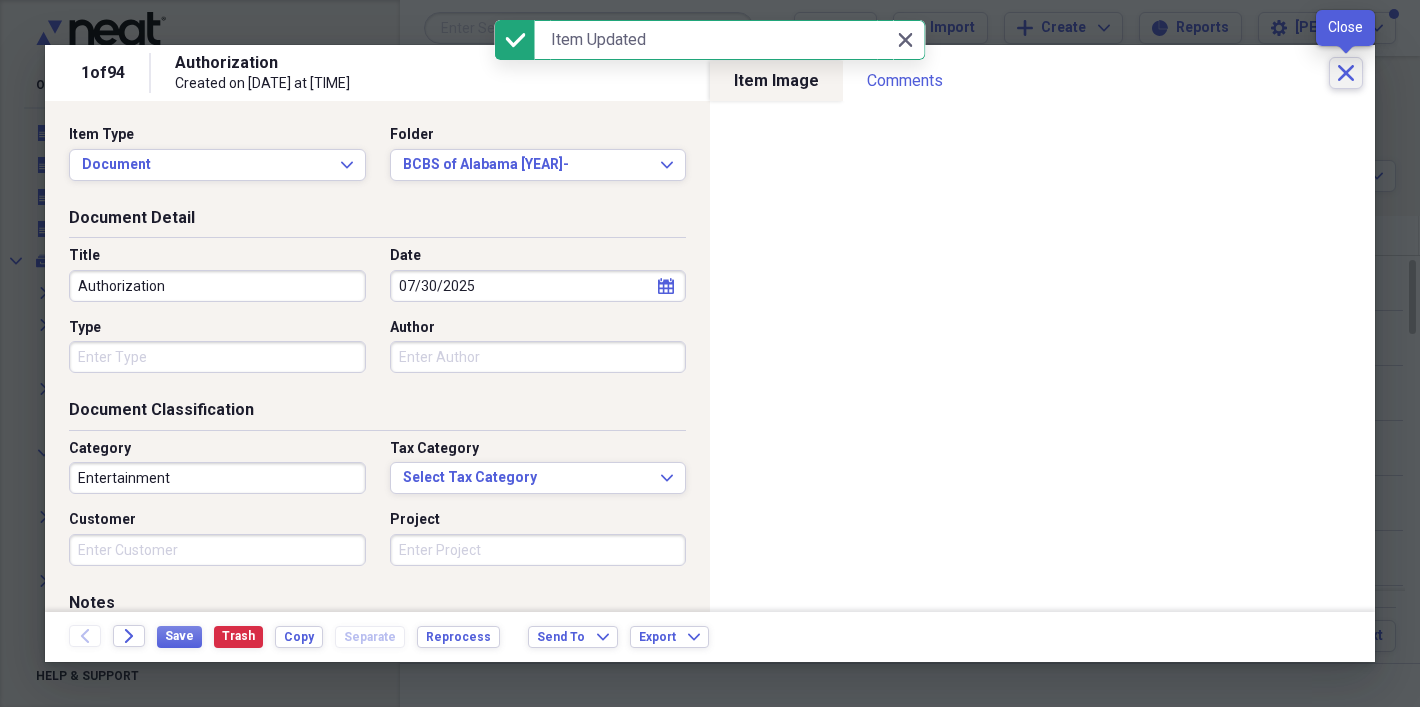click on "Close" 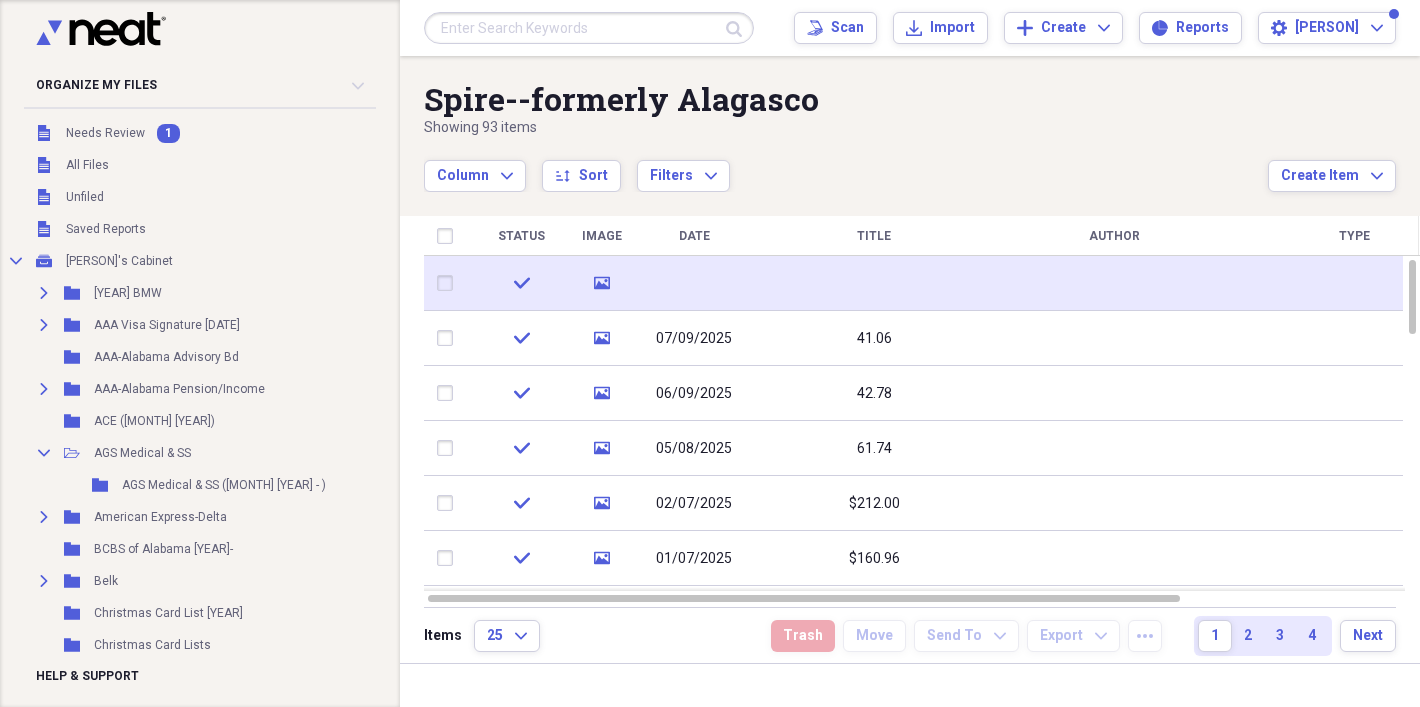 click at bounding box center [694, 283] 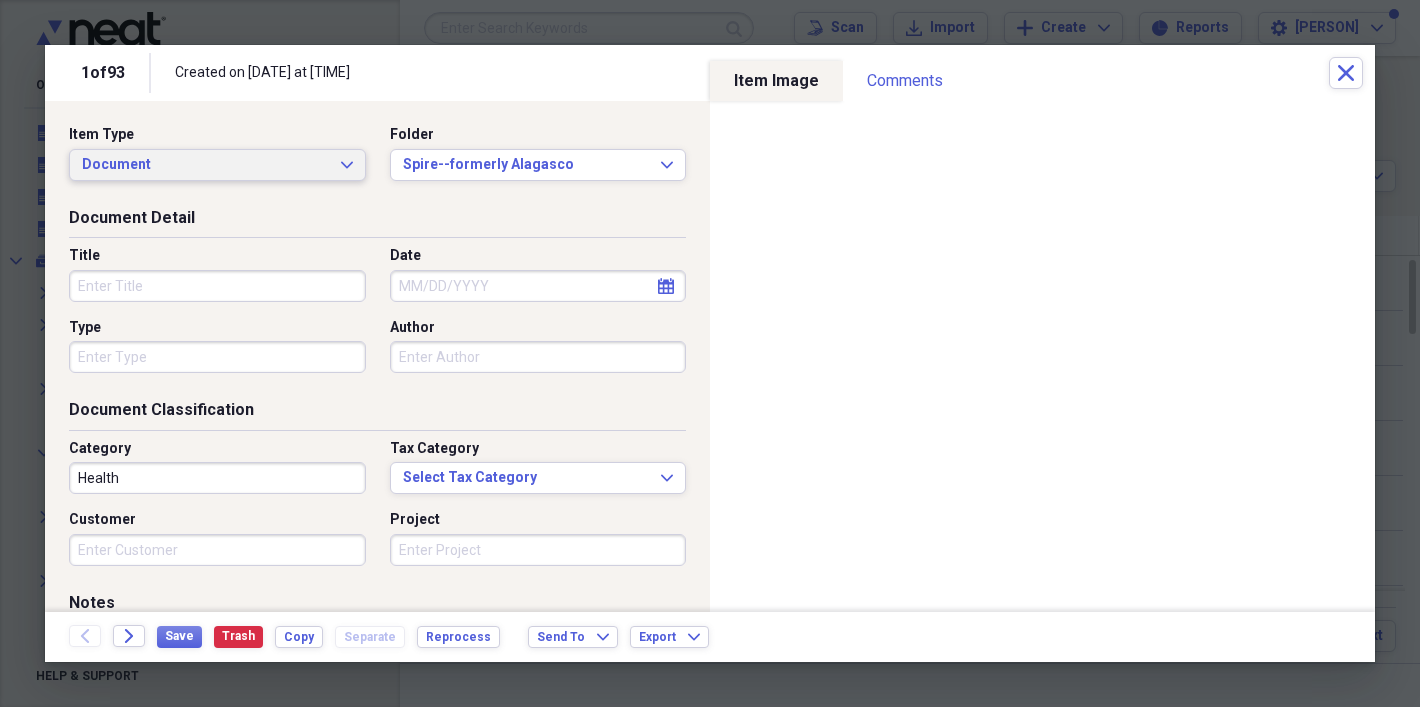 click on "Expand" 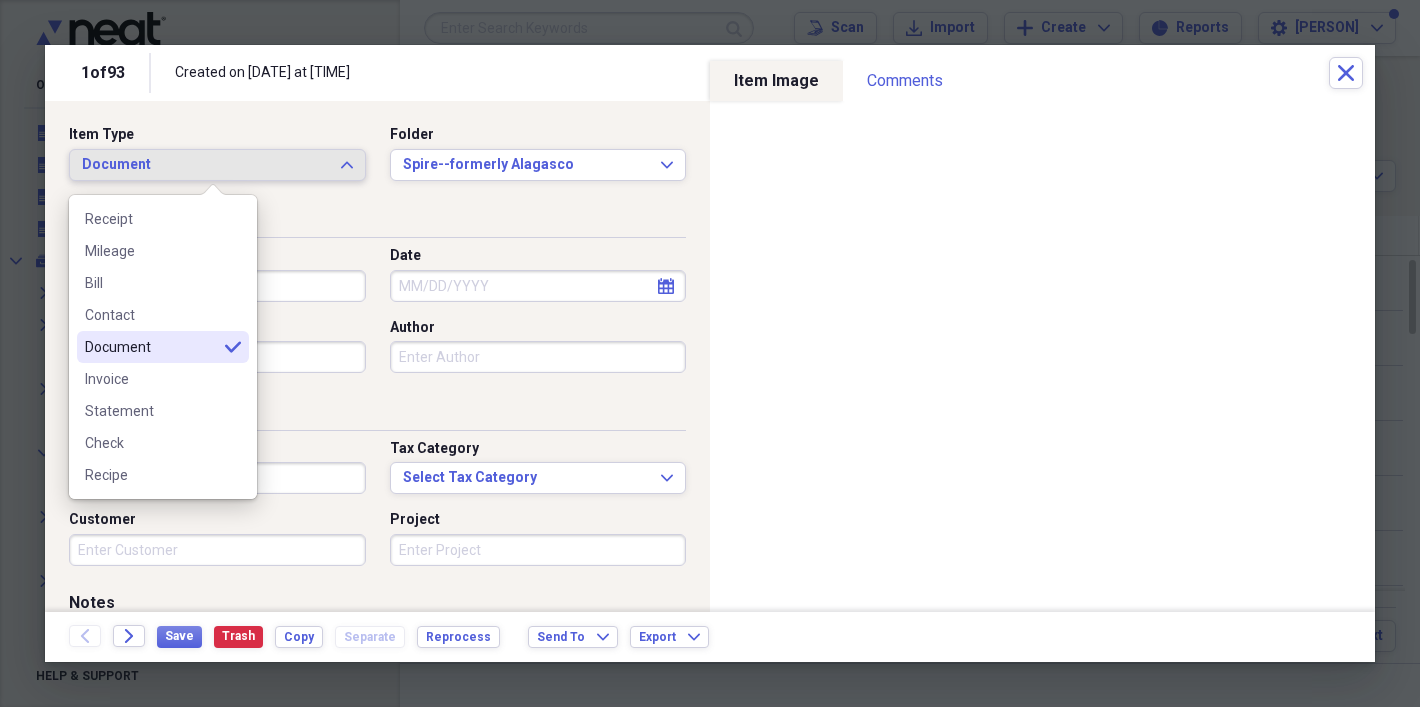 click on "Document Detail Title Date calendar Calendar Type Author" at bounding box center (377, 303) 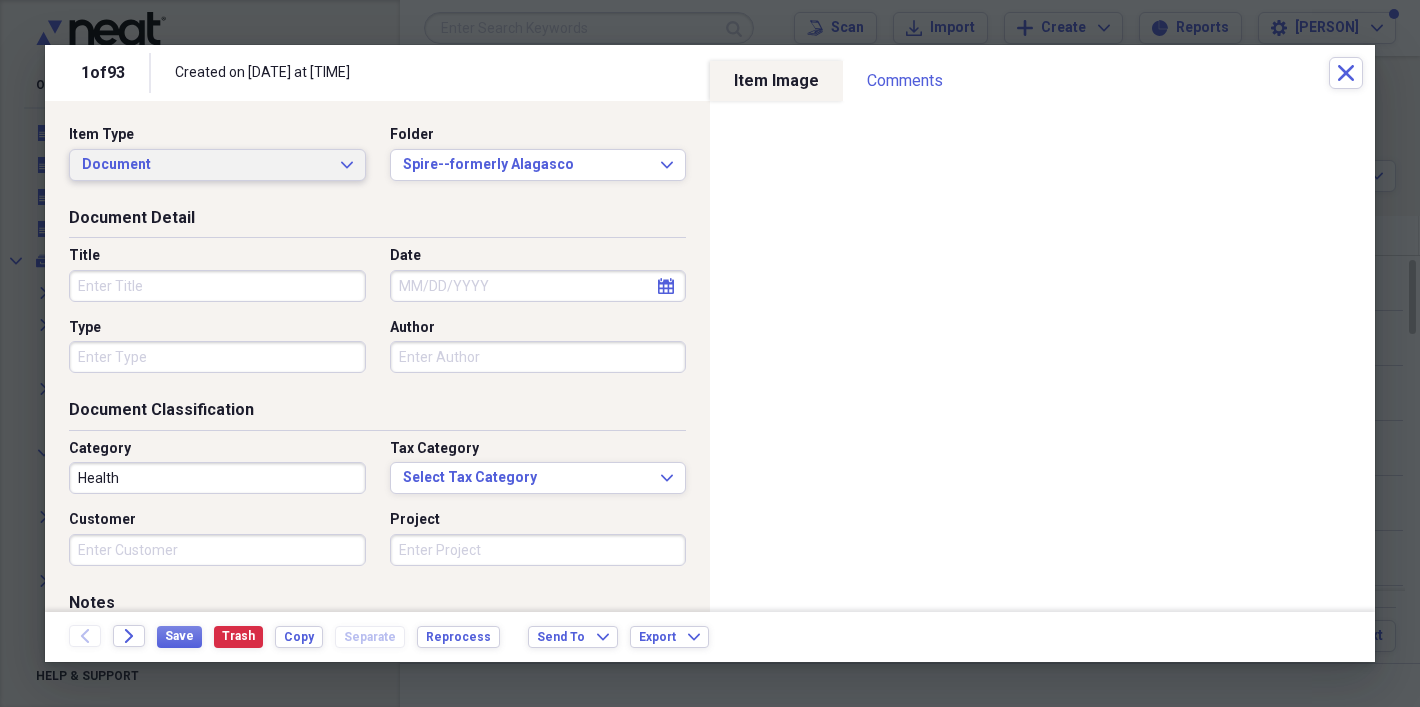 click on "Document" at bounding box center [205, 165] 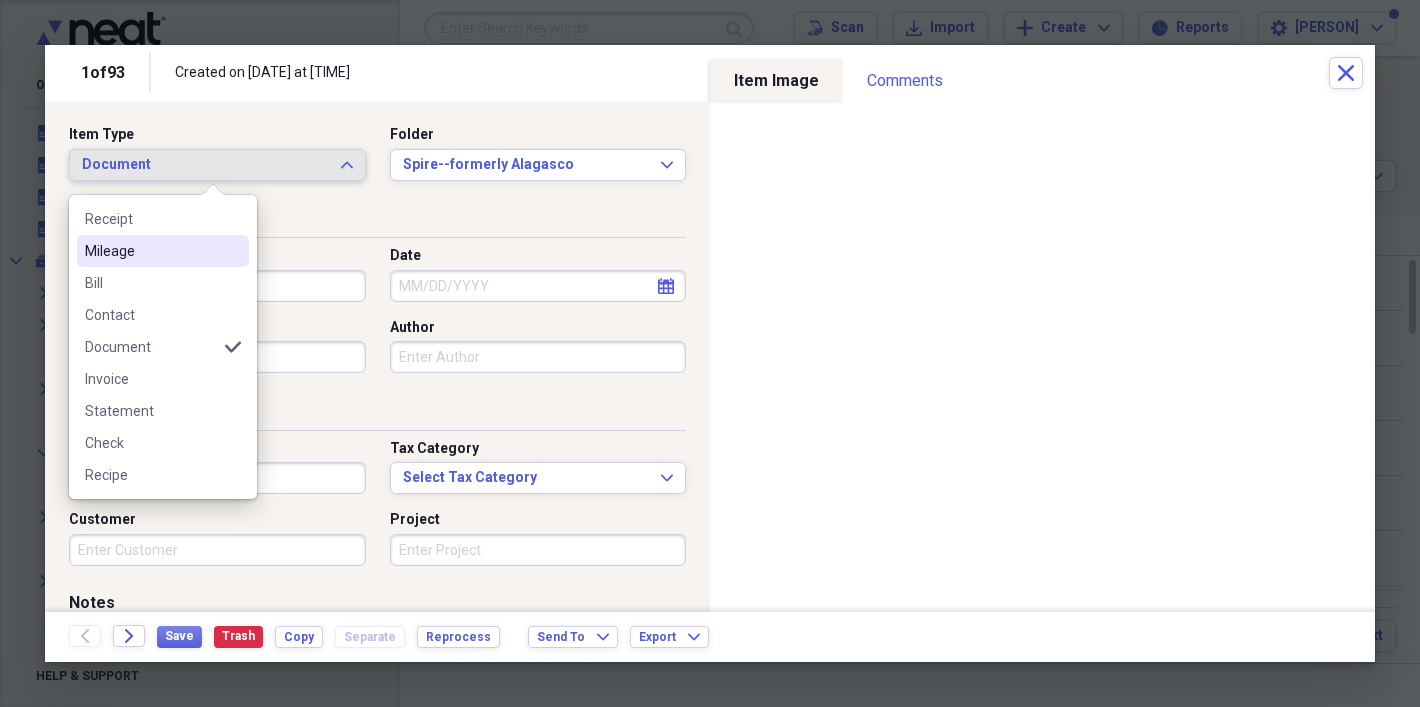 click on "Document Detail" at bounding box center (377, 222) 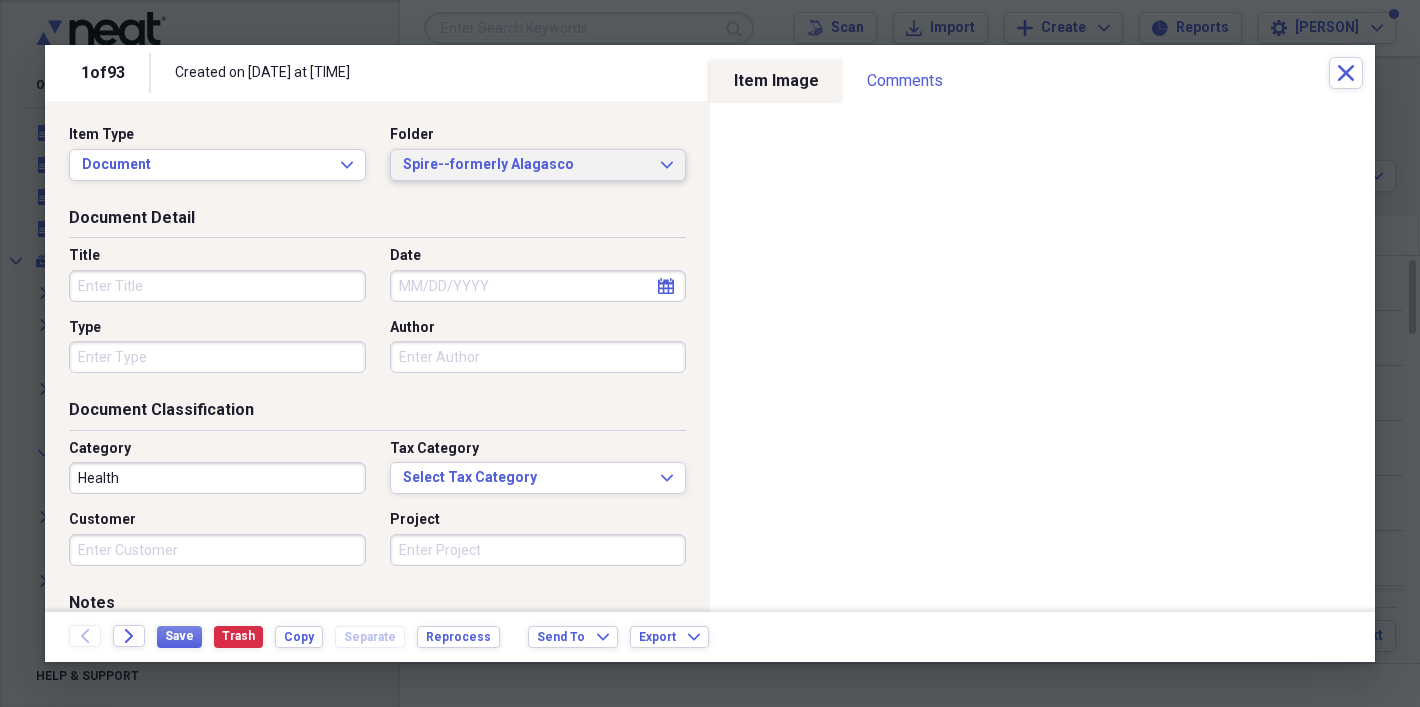 click on "Expand" 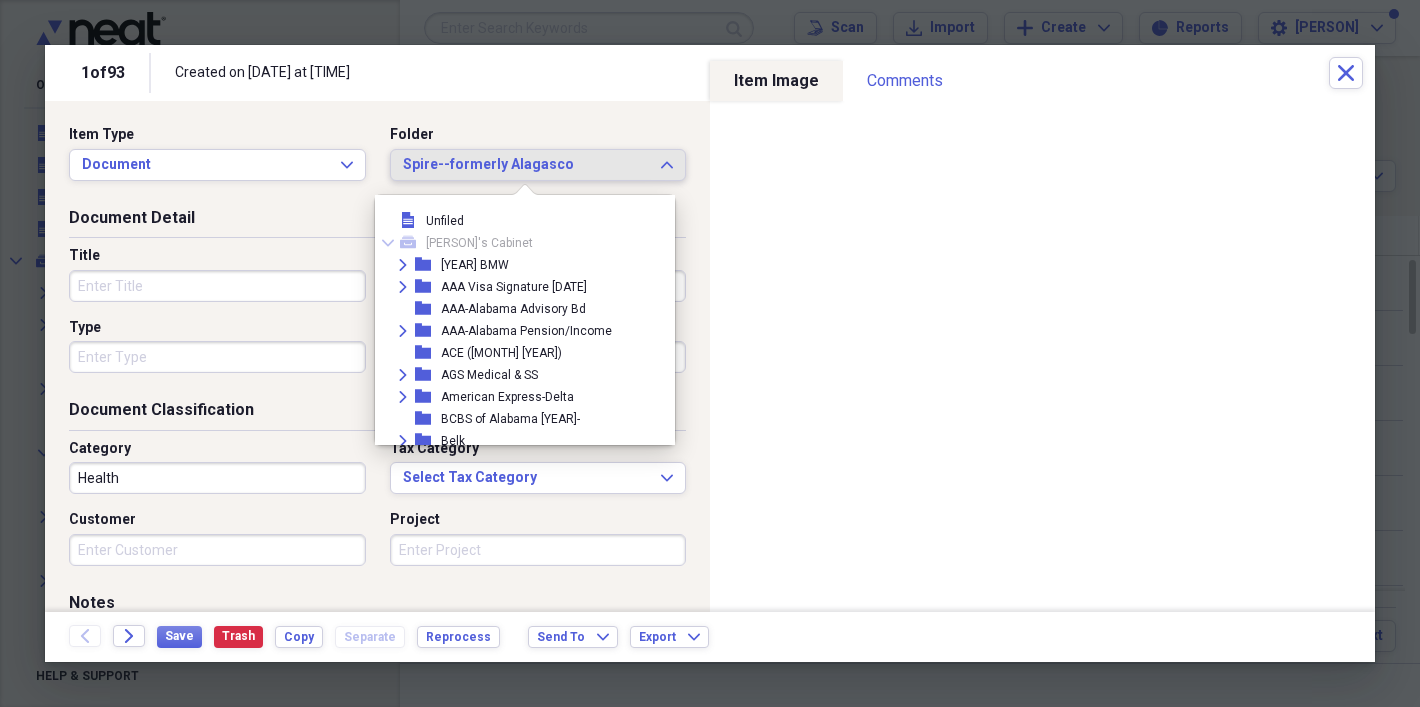 scroll, scrollTop: 957, scrollLeft: 0, axis: vertical 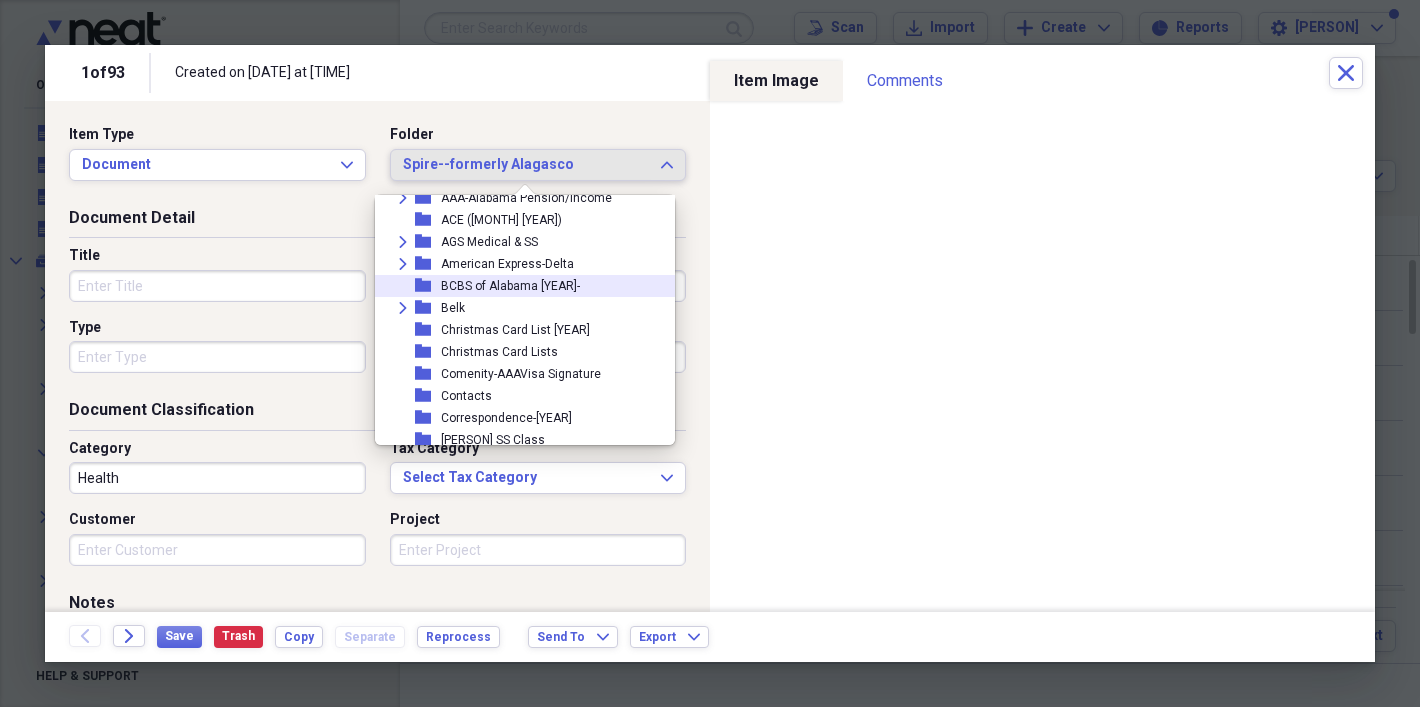 click on "BCBS of Alabama [YEAR]-" at bounding box center [510, 286] 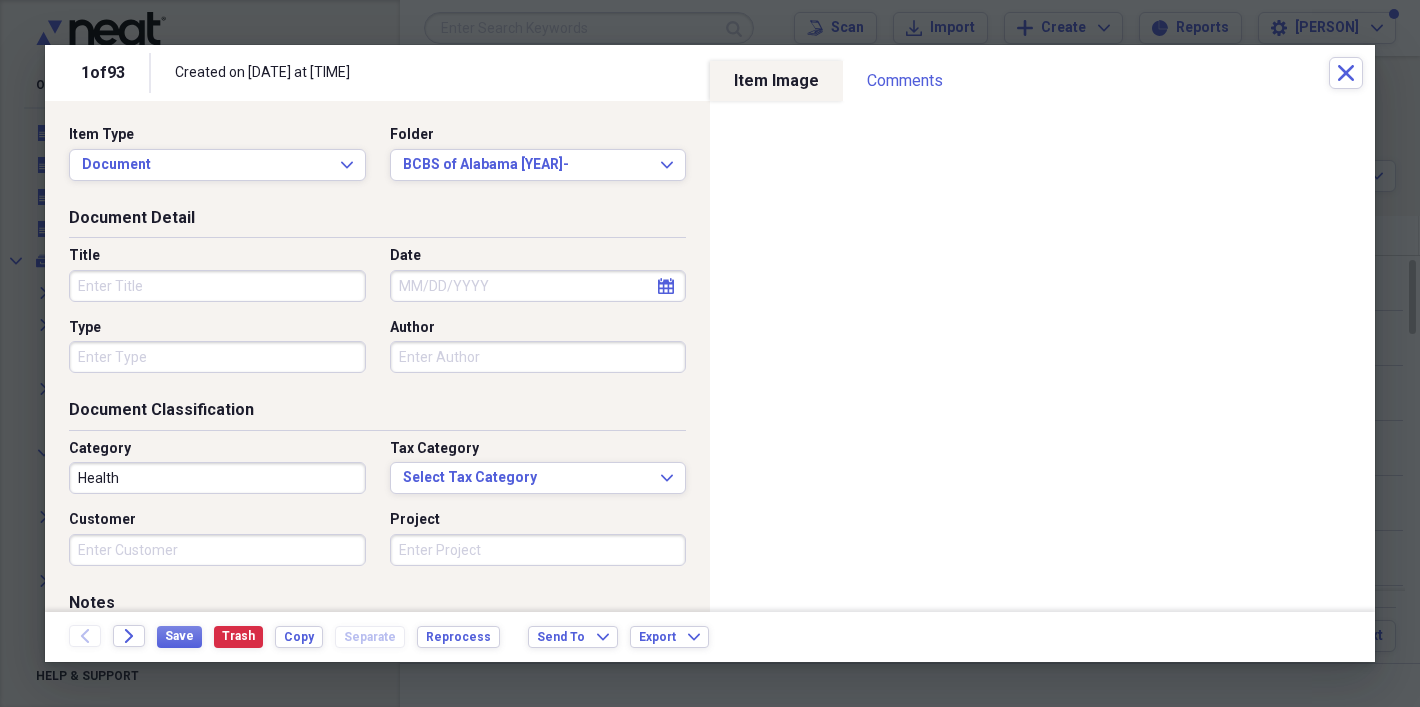 click on "Title" at bounding box center [217, 286] 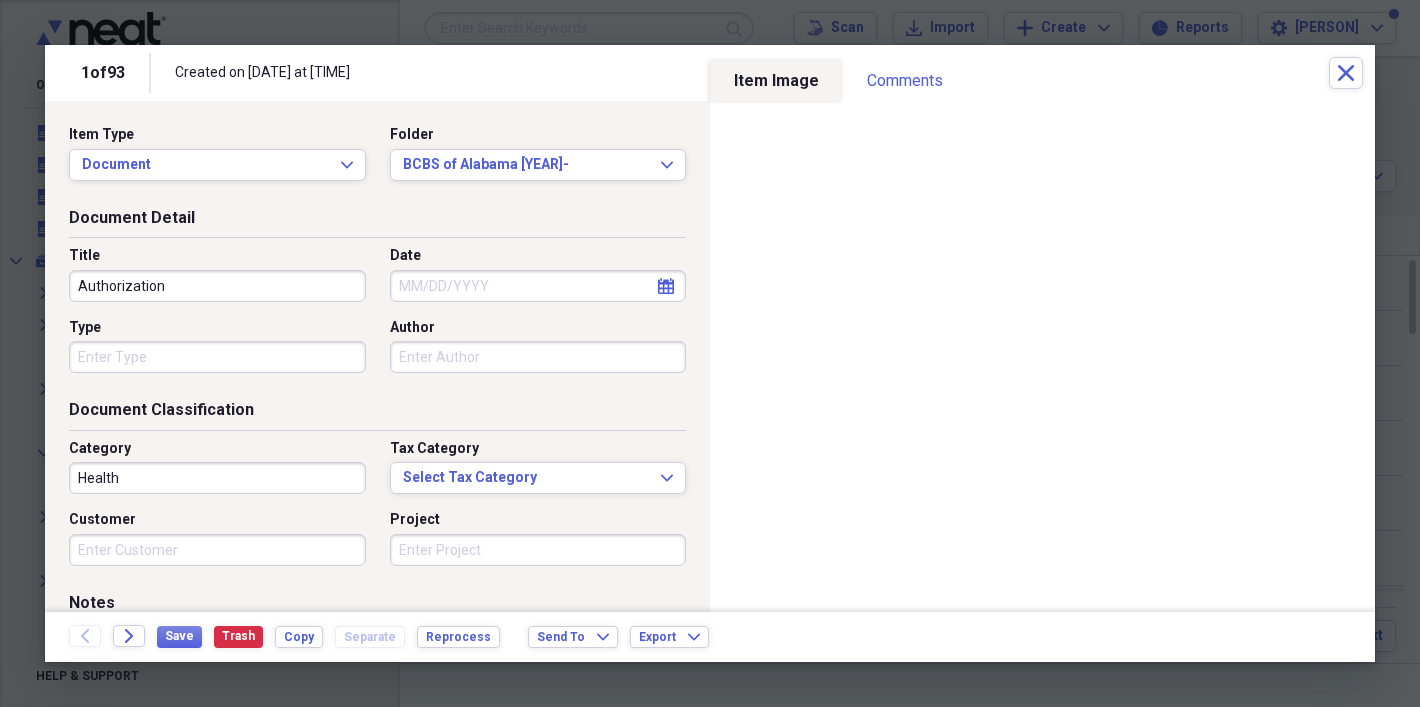 type on "Authorization" 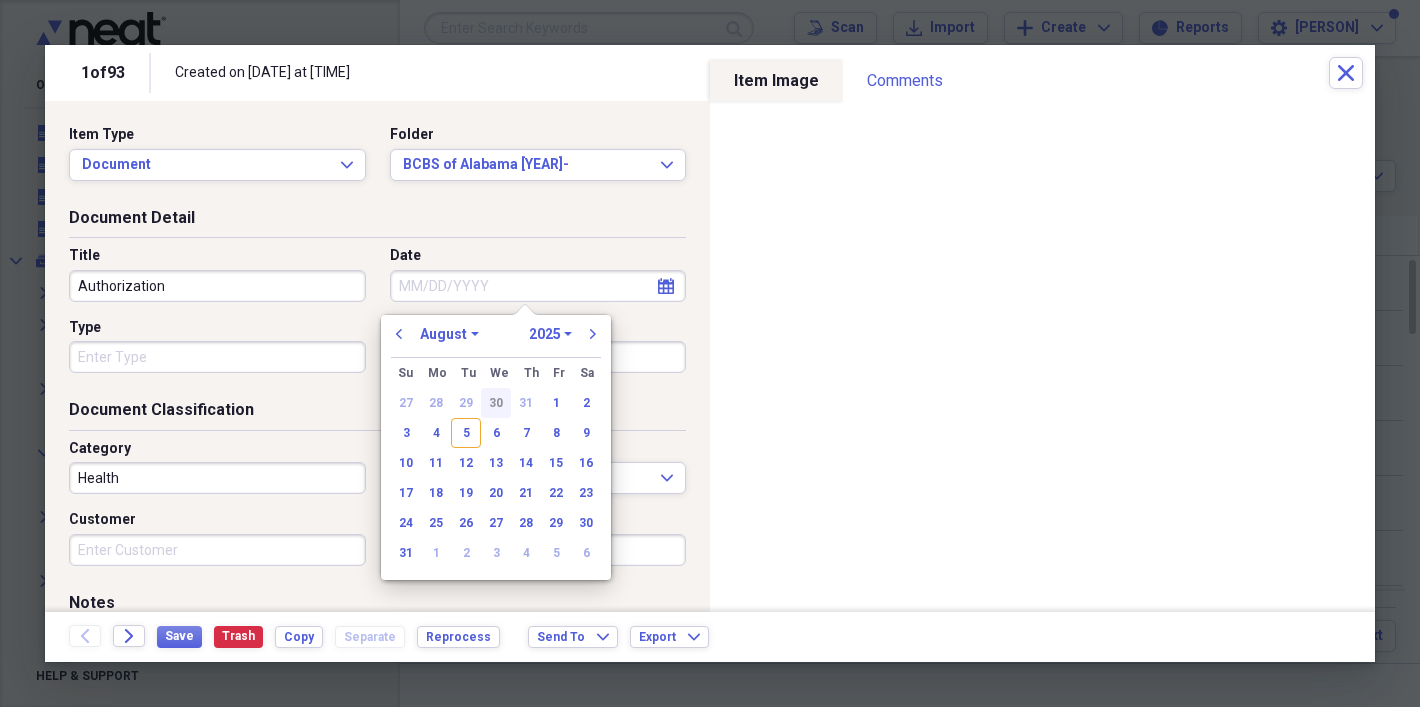click on "30" at bounding box center [496, 403] 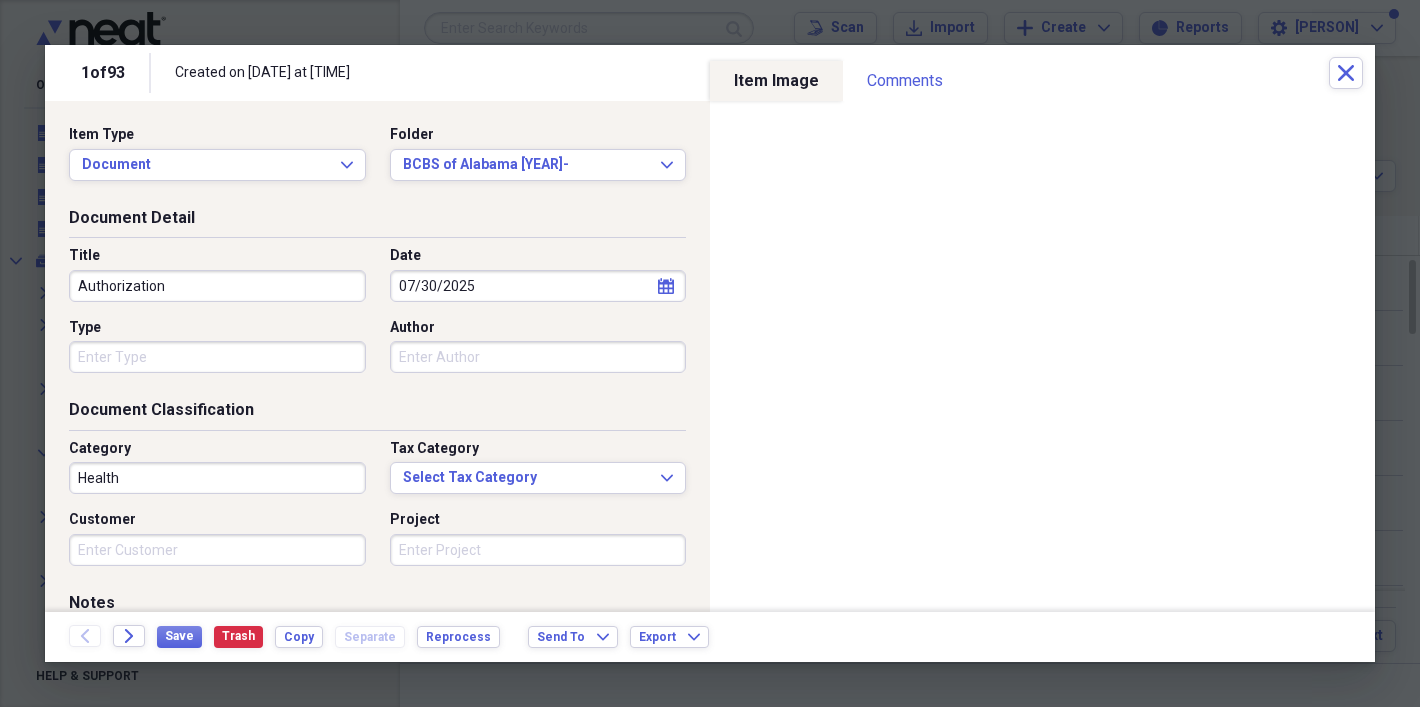 type on "07/30/2025" 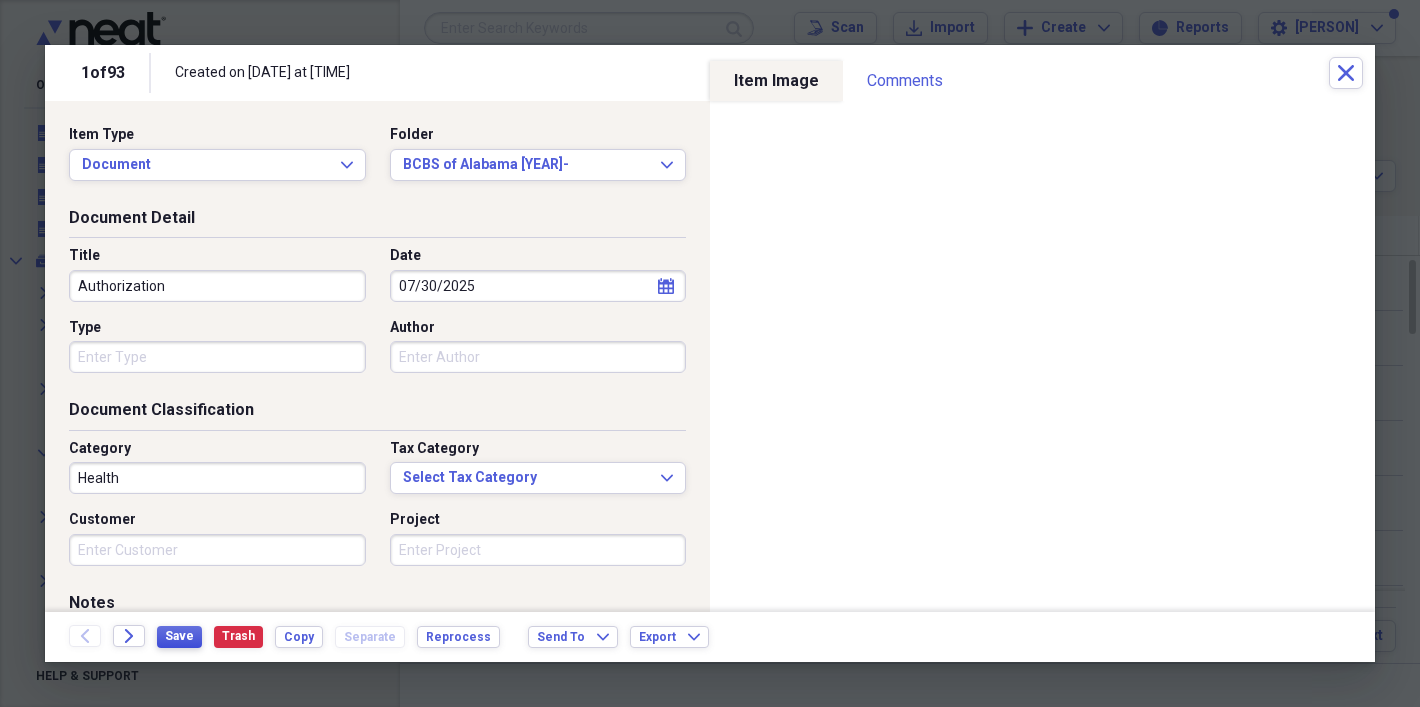 click on "Save" at bounding box center [179, 636] 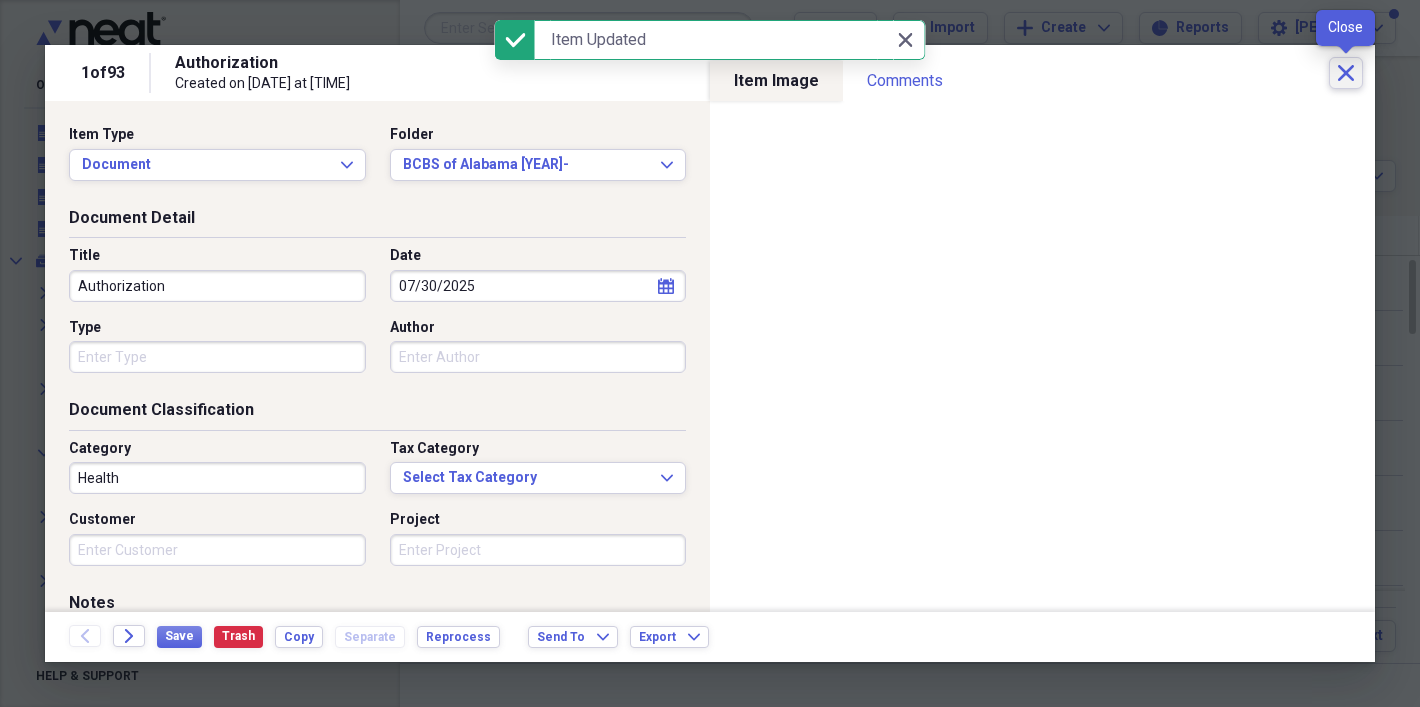 click on "Close" 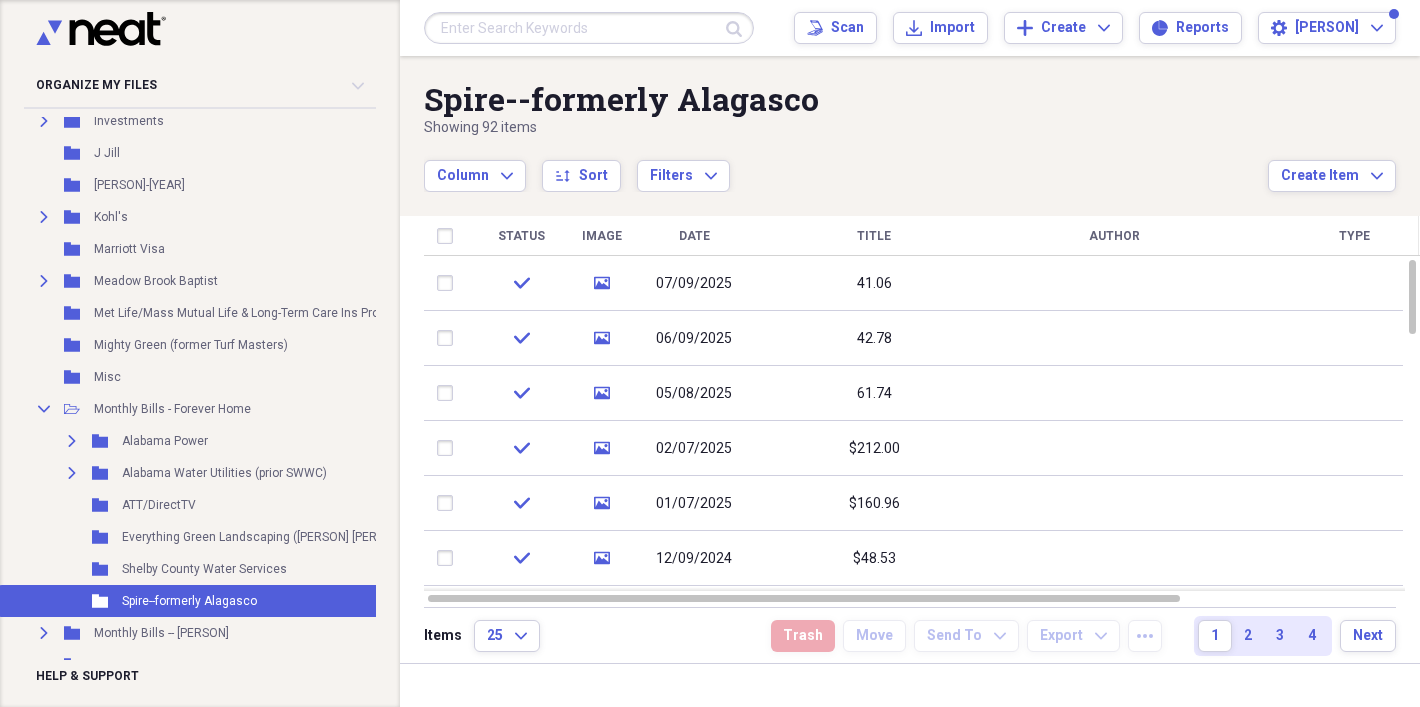 scroll, scrollTop: 1194, scrollLeft: 0, axis: vertical 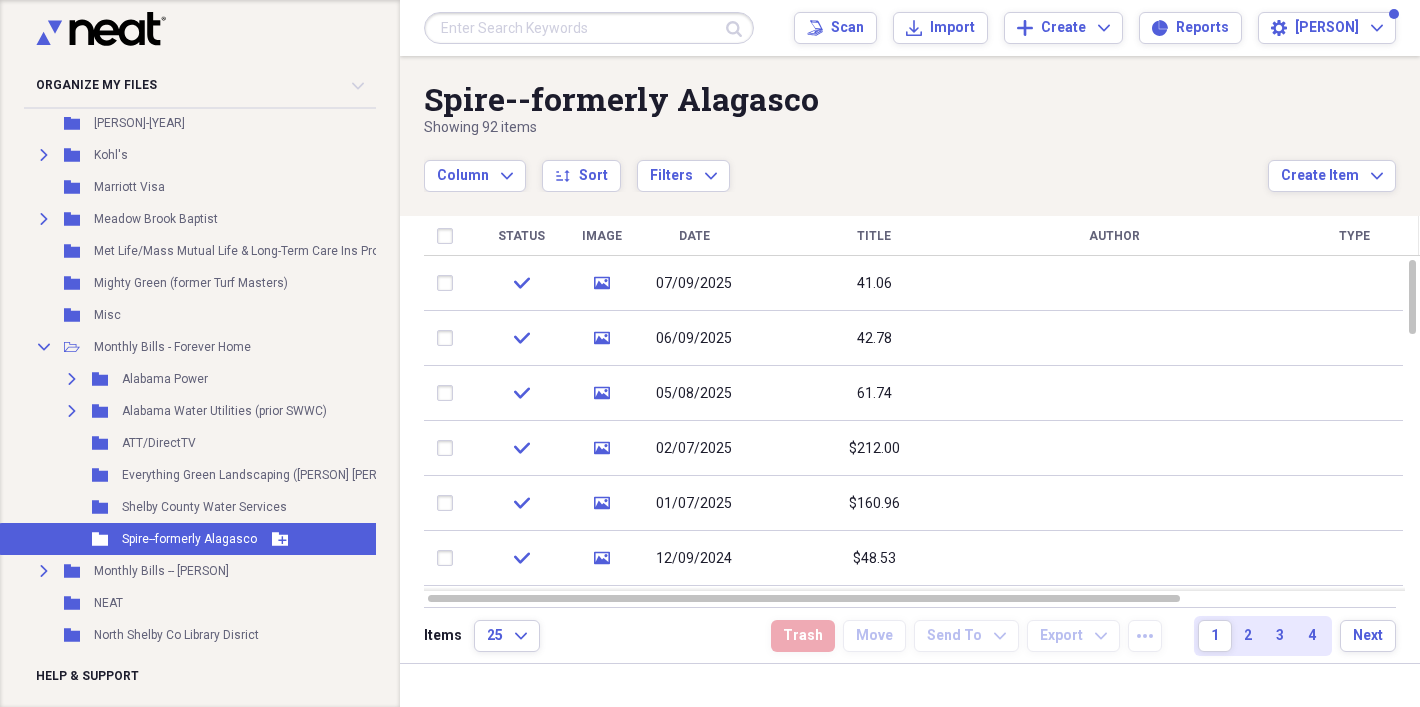 click on "Spire--formerly Alagasco" at bounding box center (189, 539) 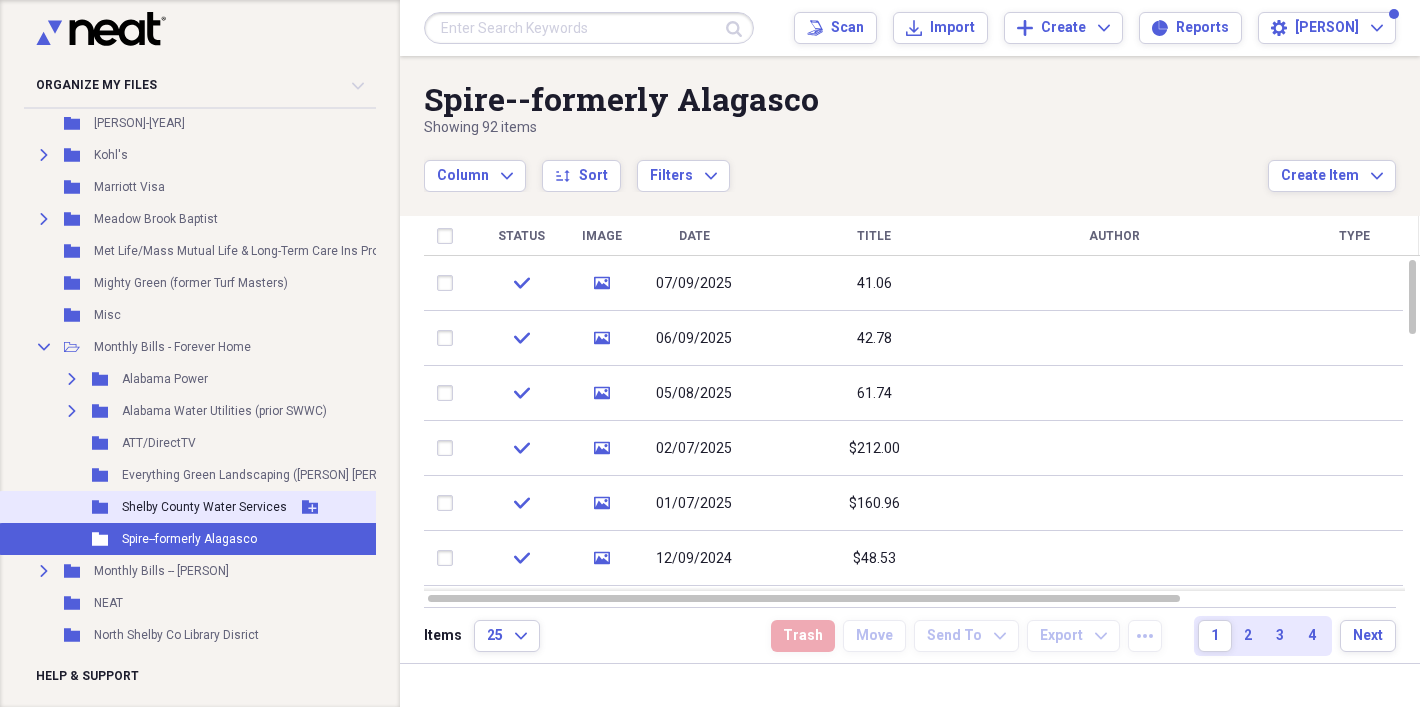 click on "Shelby County Water Services" at bounding box center [204, 507] 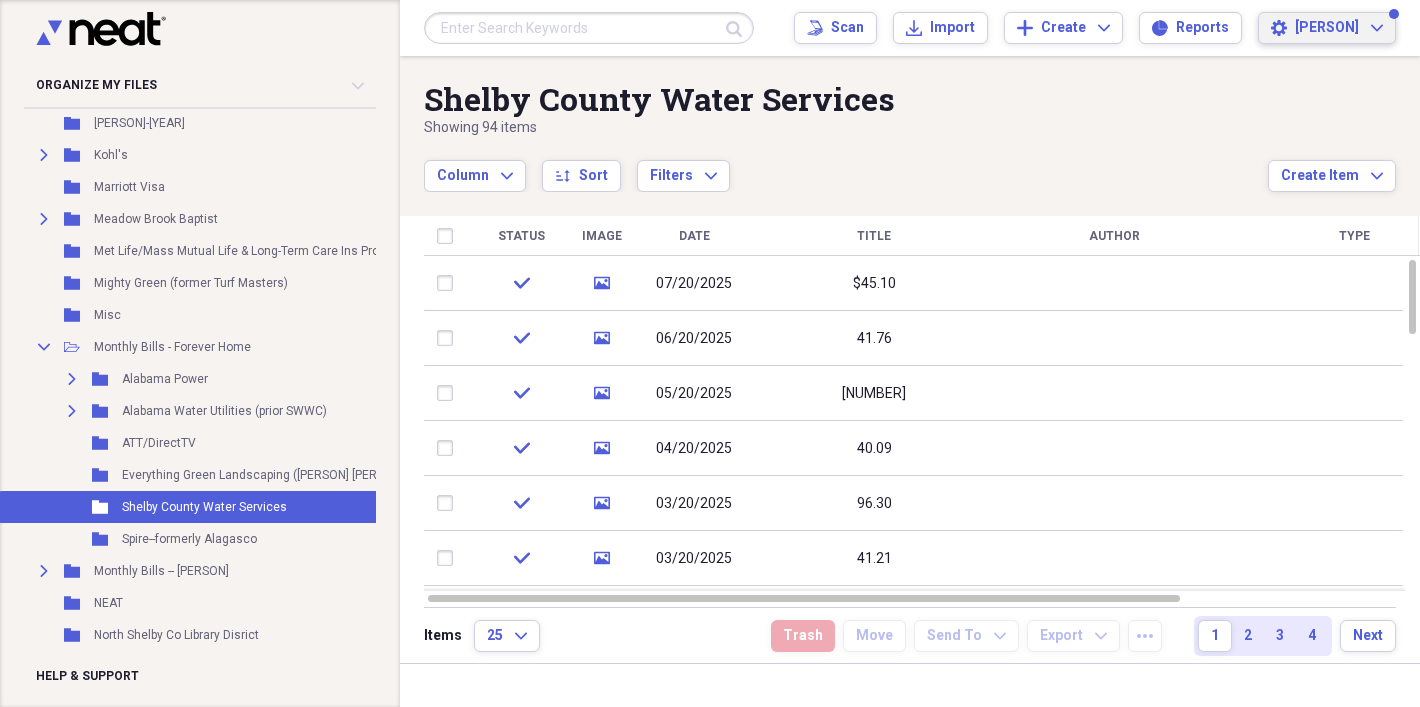 click on "Expand" 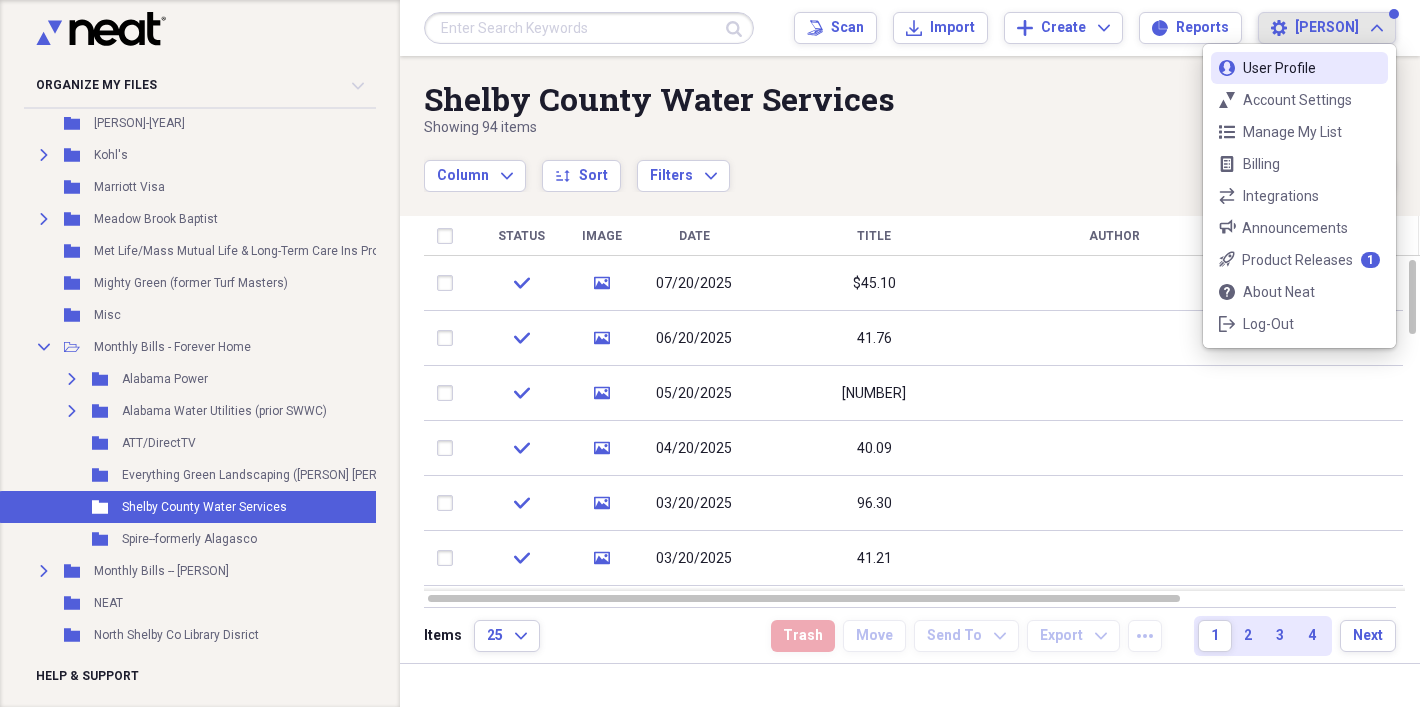 click on "Column Expand sort Sort Filters  Expand" at bounding box center (846, 165) 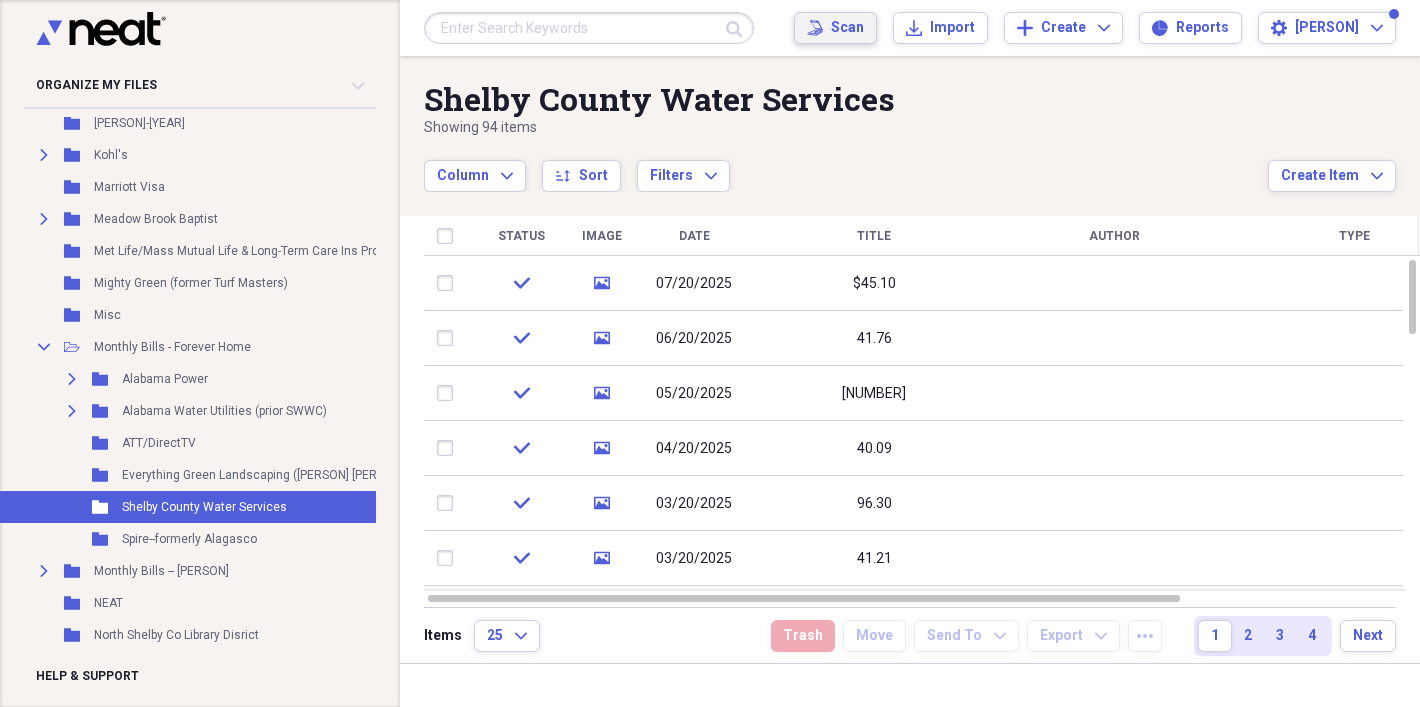 click on "Scan" at bounding box center [847, 28] 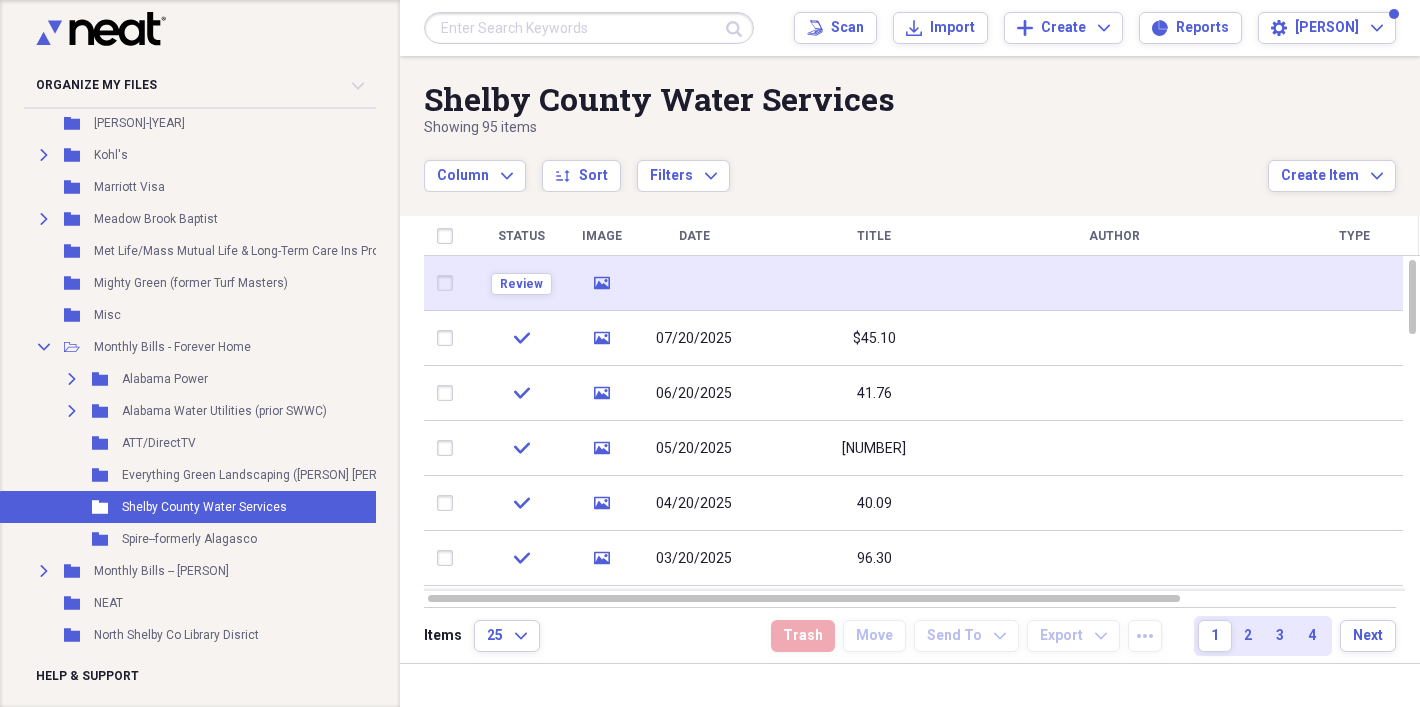 click at bounding box center [694, 283] 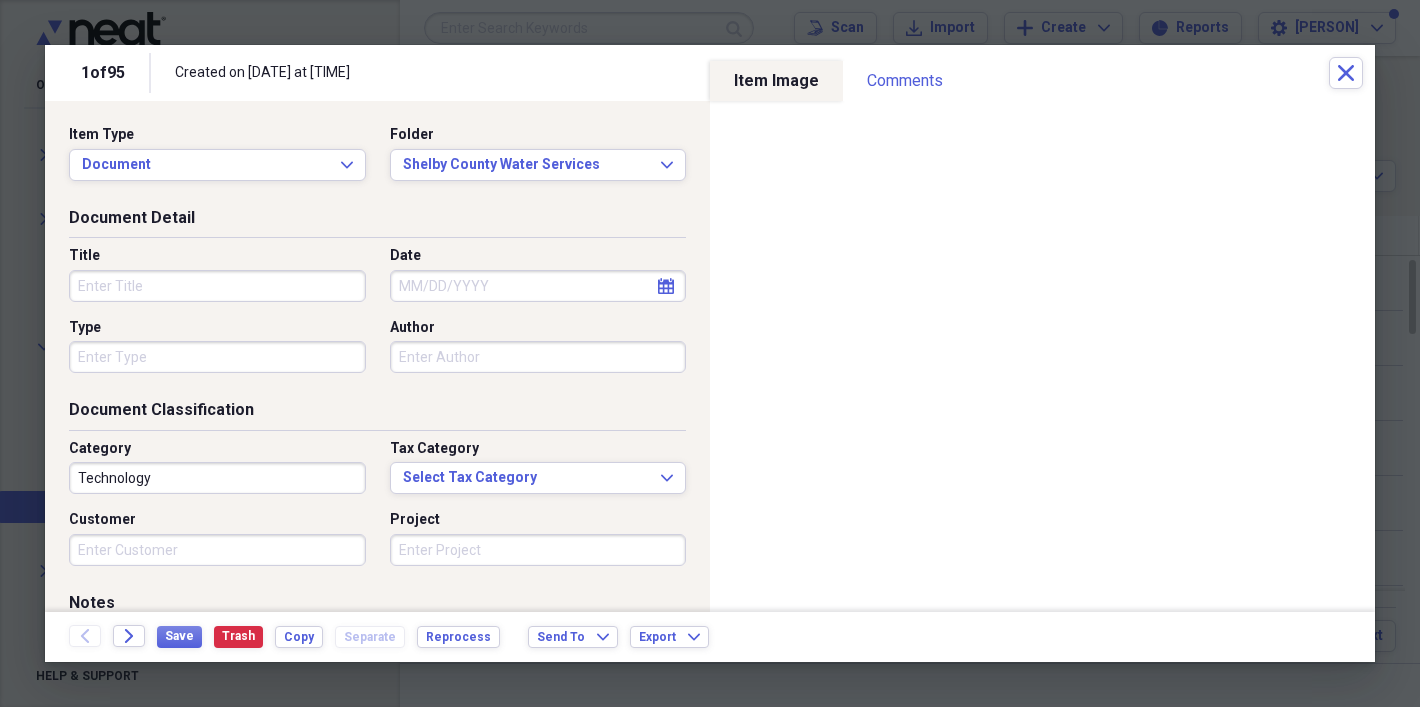 click on "Title" at bounding box center (217, 286) 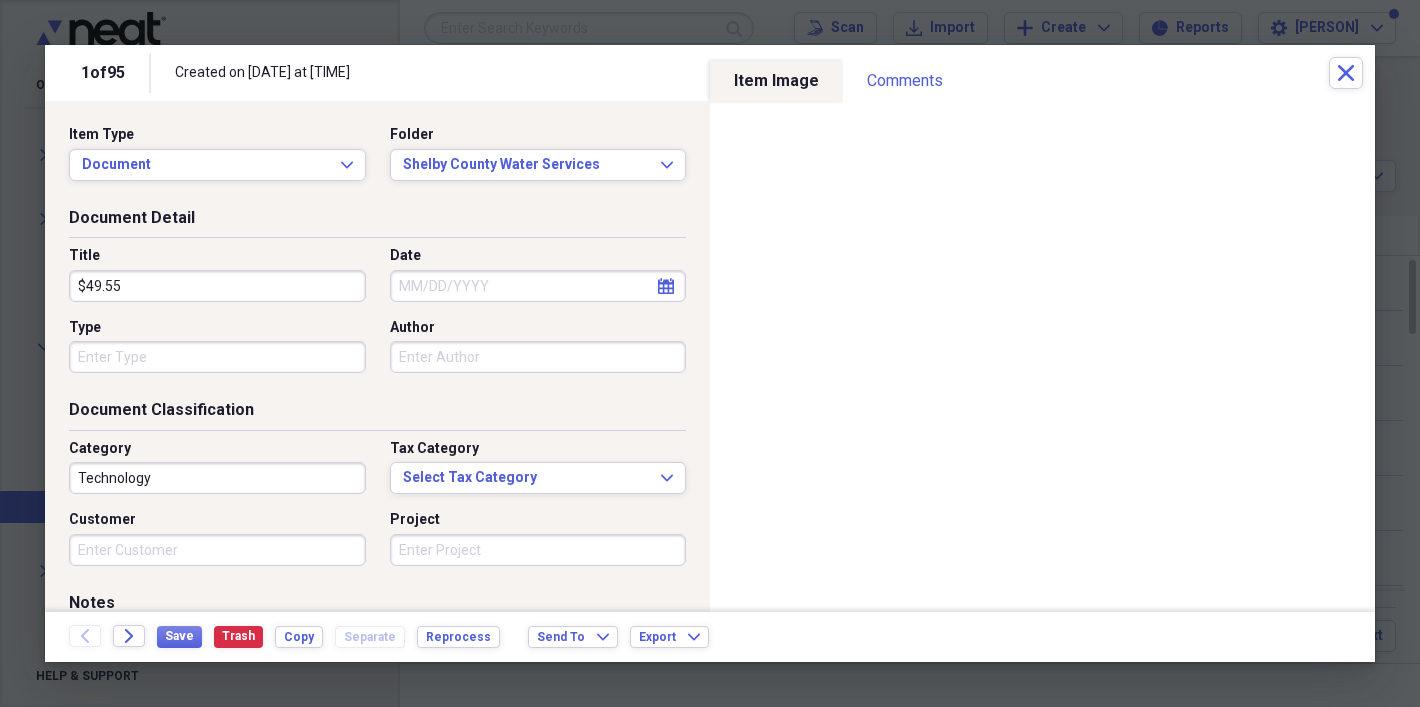 type on "$49.55" 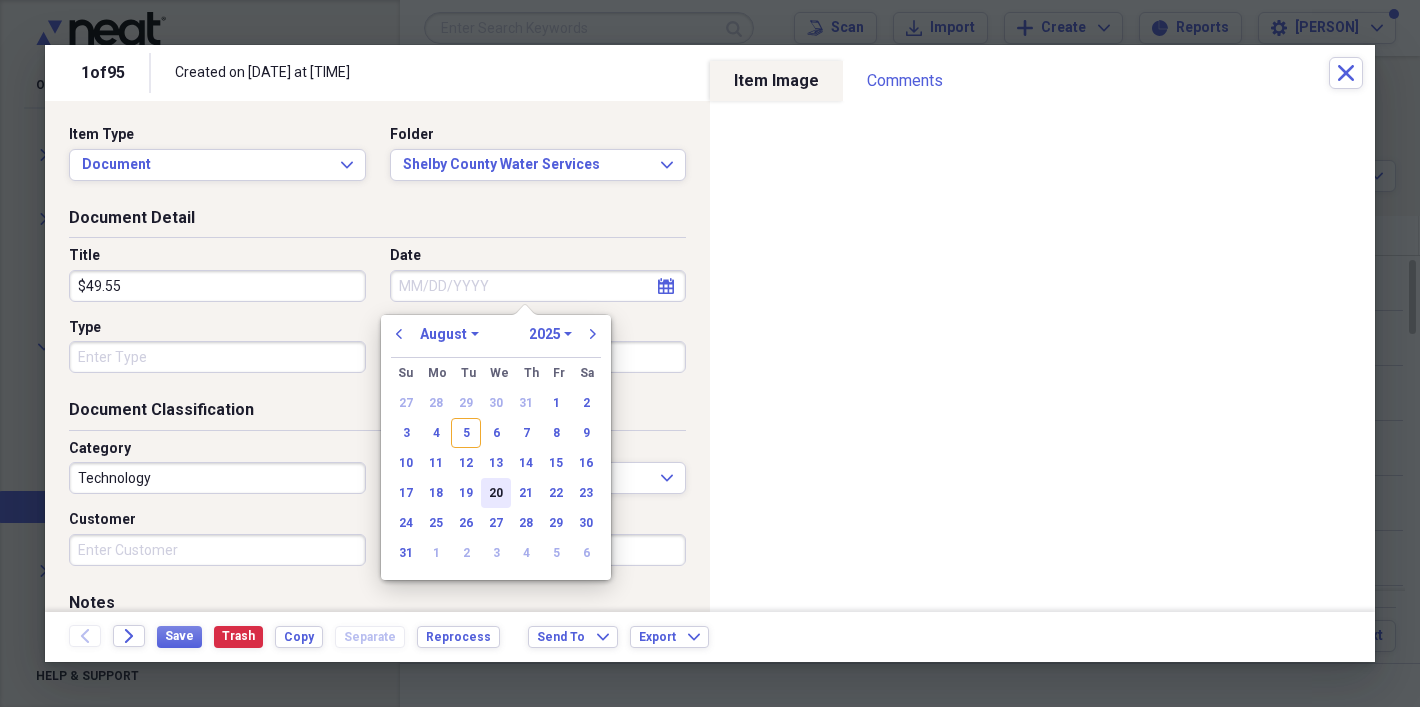 click on "20" at bounding box center (496, 493) 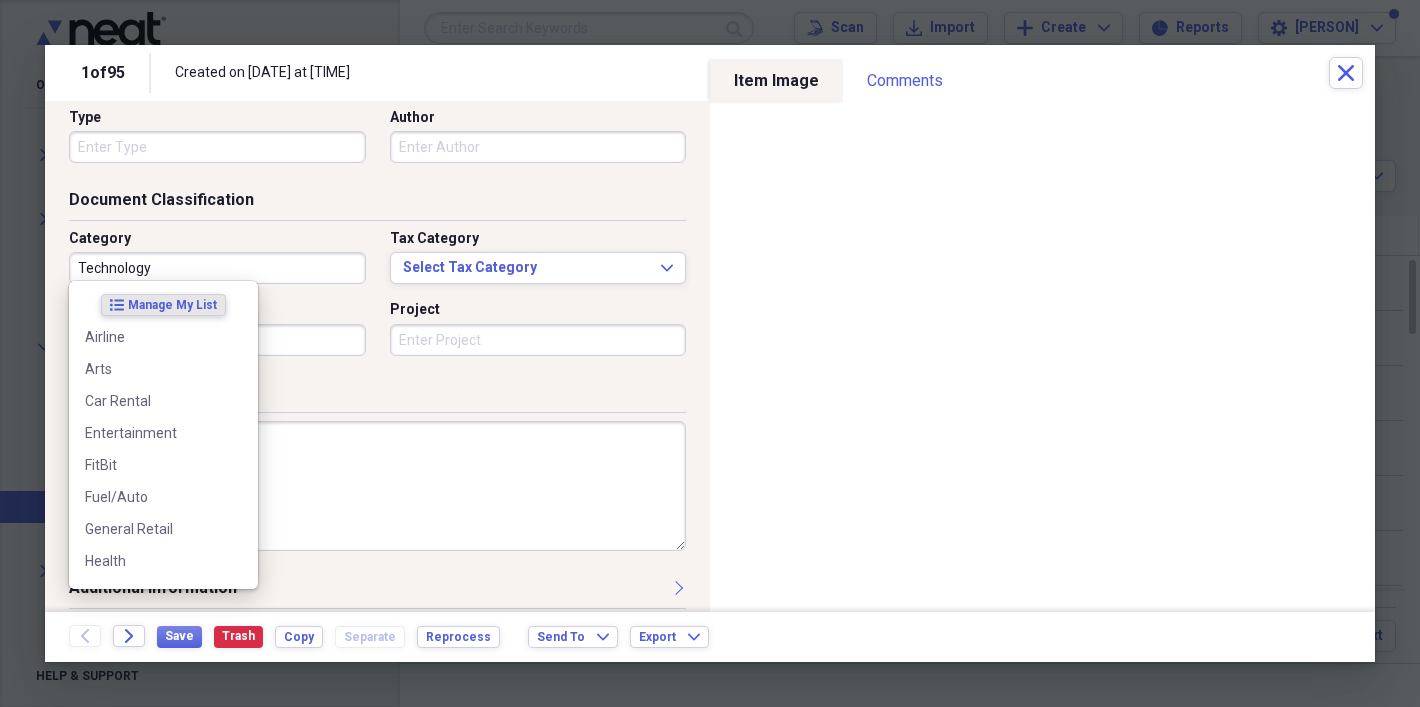scroll, scrollTop: 220, scrollLeft: 0, axis: vertical 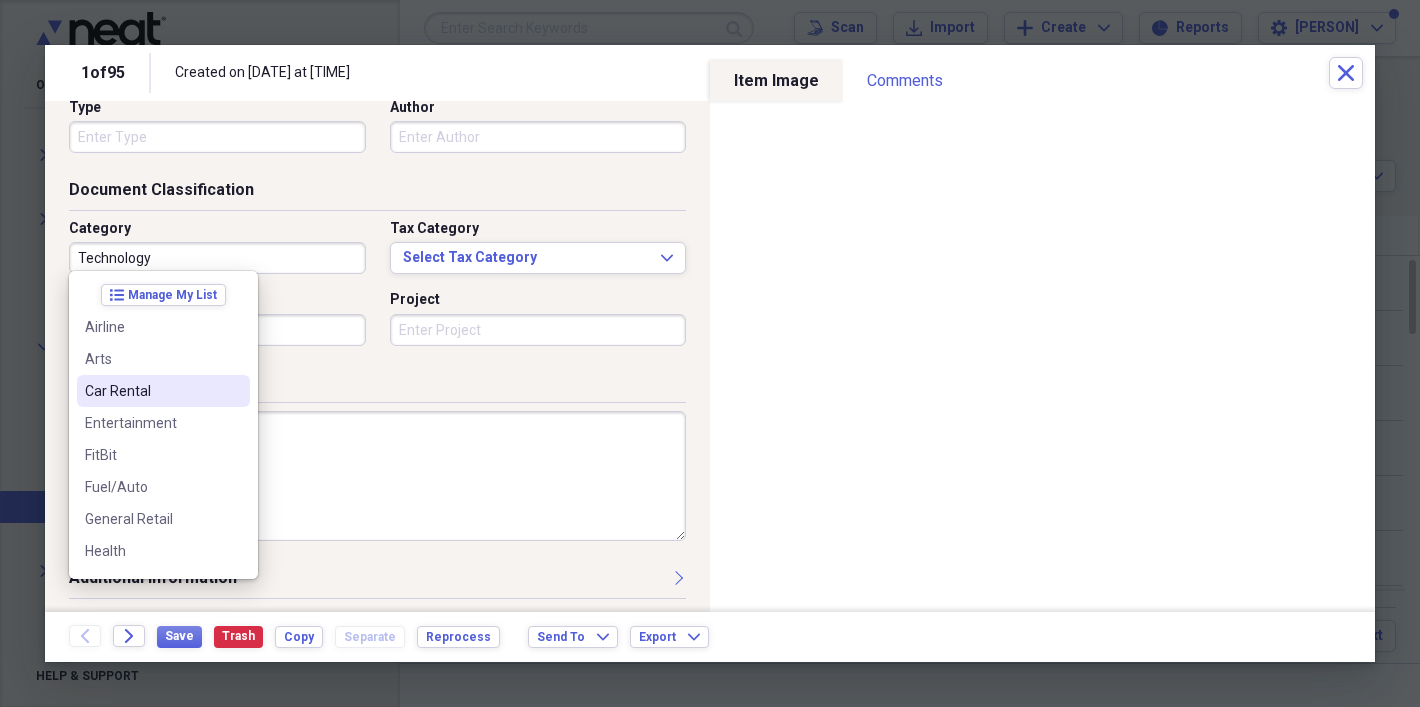 click at bounding box center (377, 476) 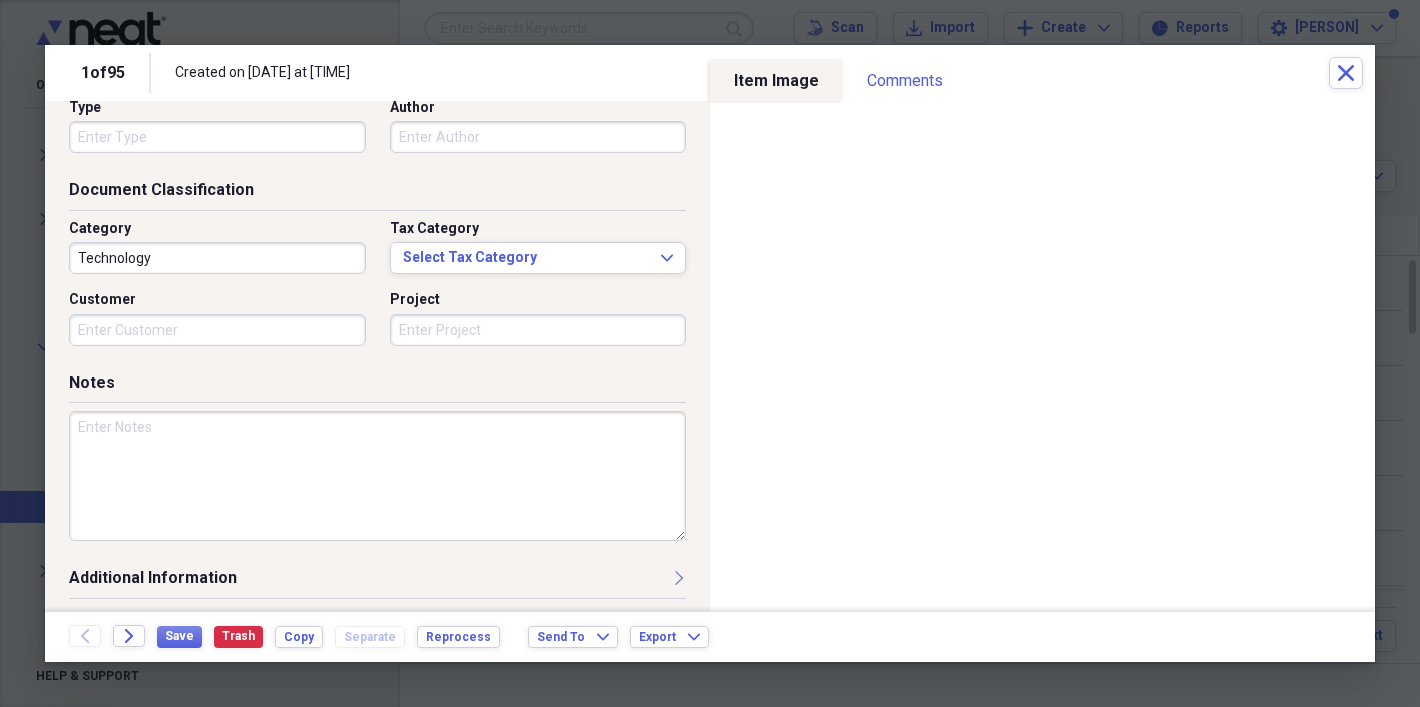 click on "Technology" at bounding box center [217, 258] 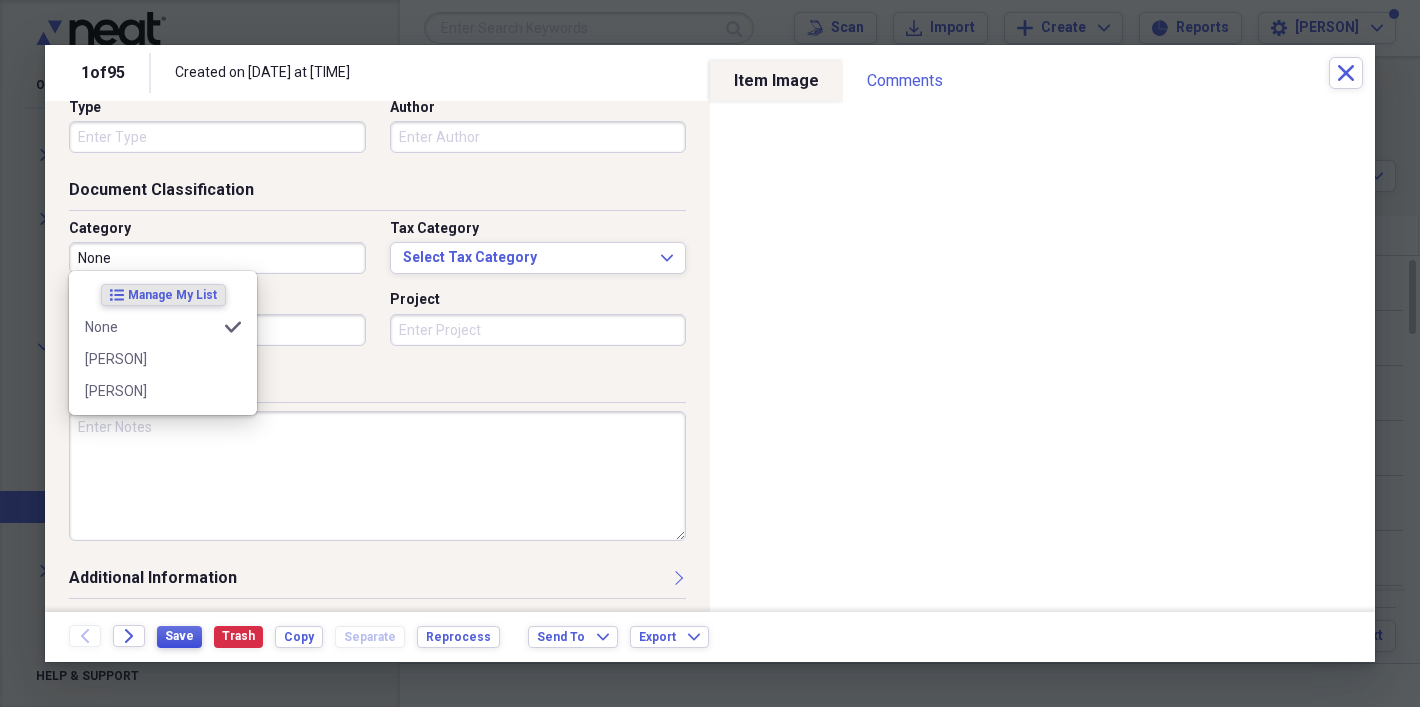 type on "None" 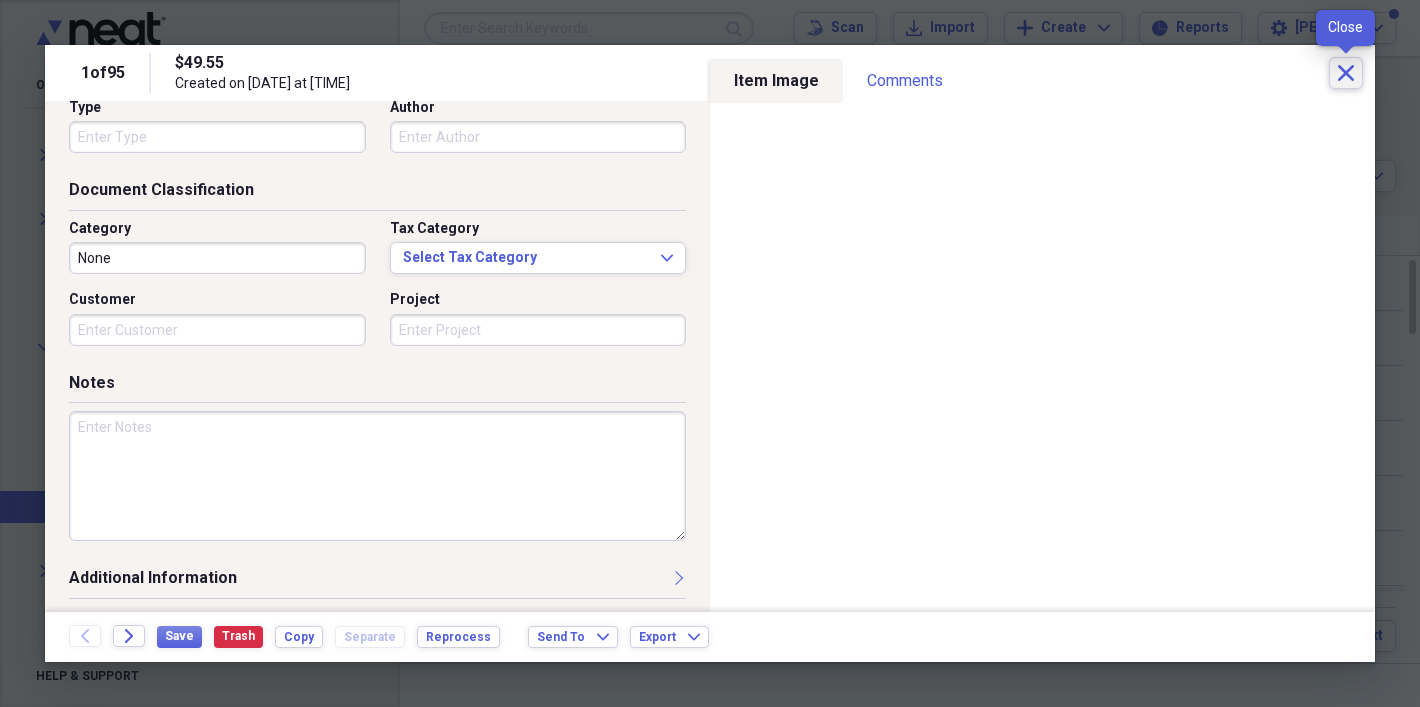 click on "Close" 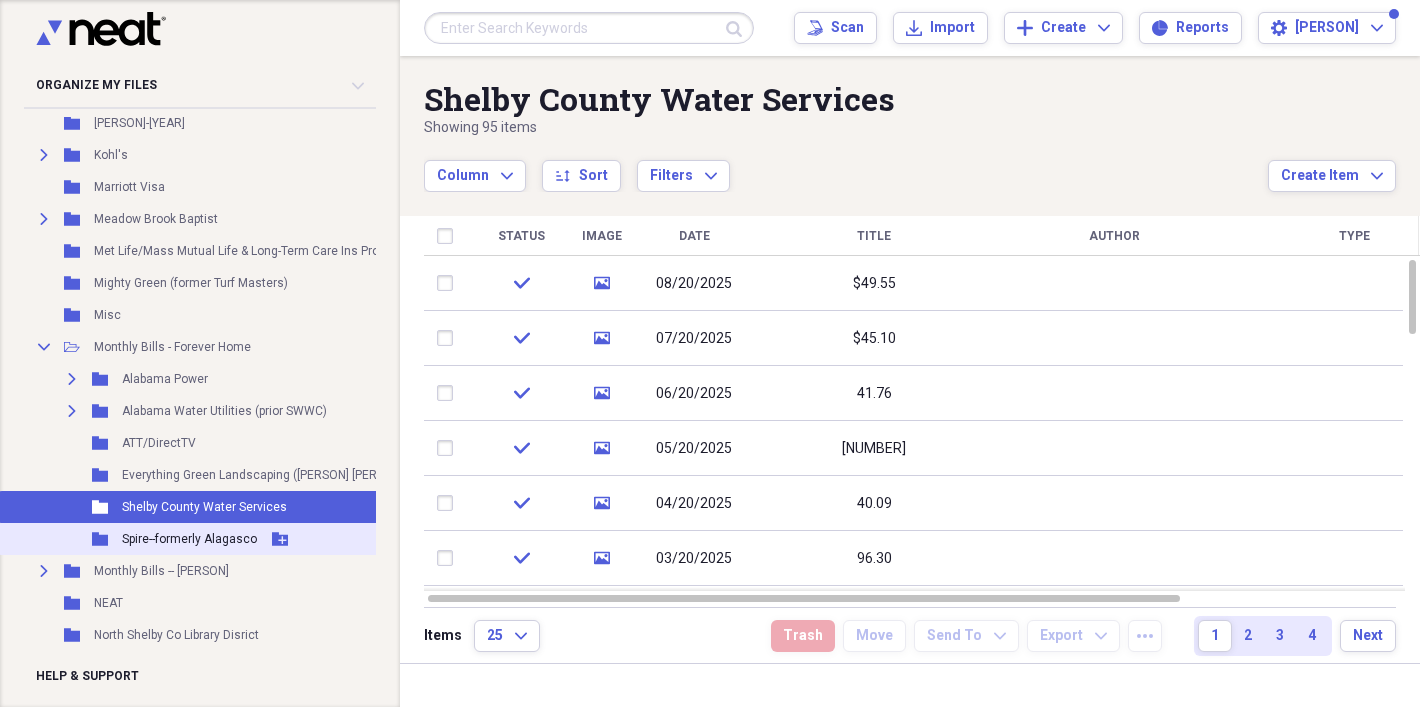click on "Spire--formerly Alagasco" at bounding box center [189, 539] 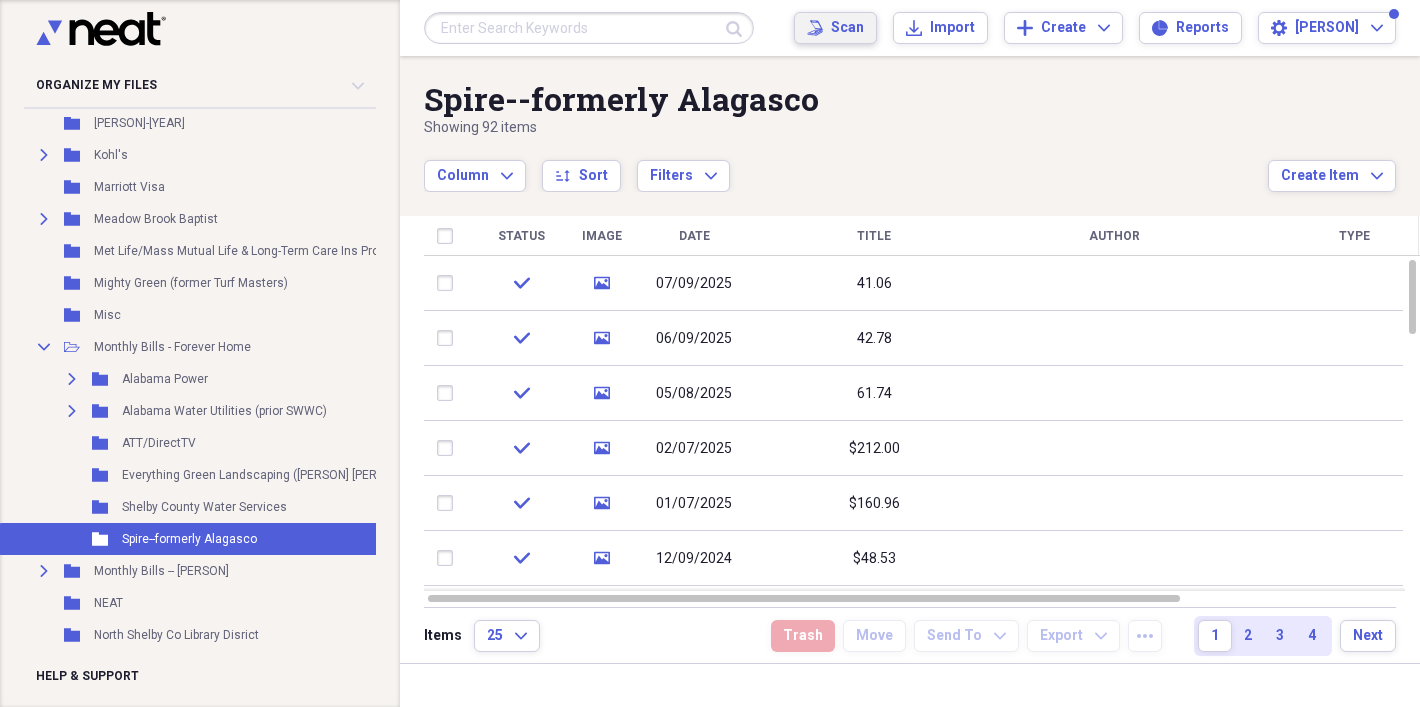 click on "Scan" at bounding box center [847, 28] 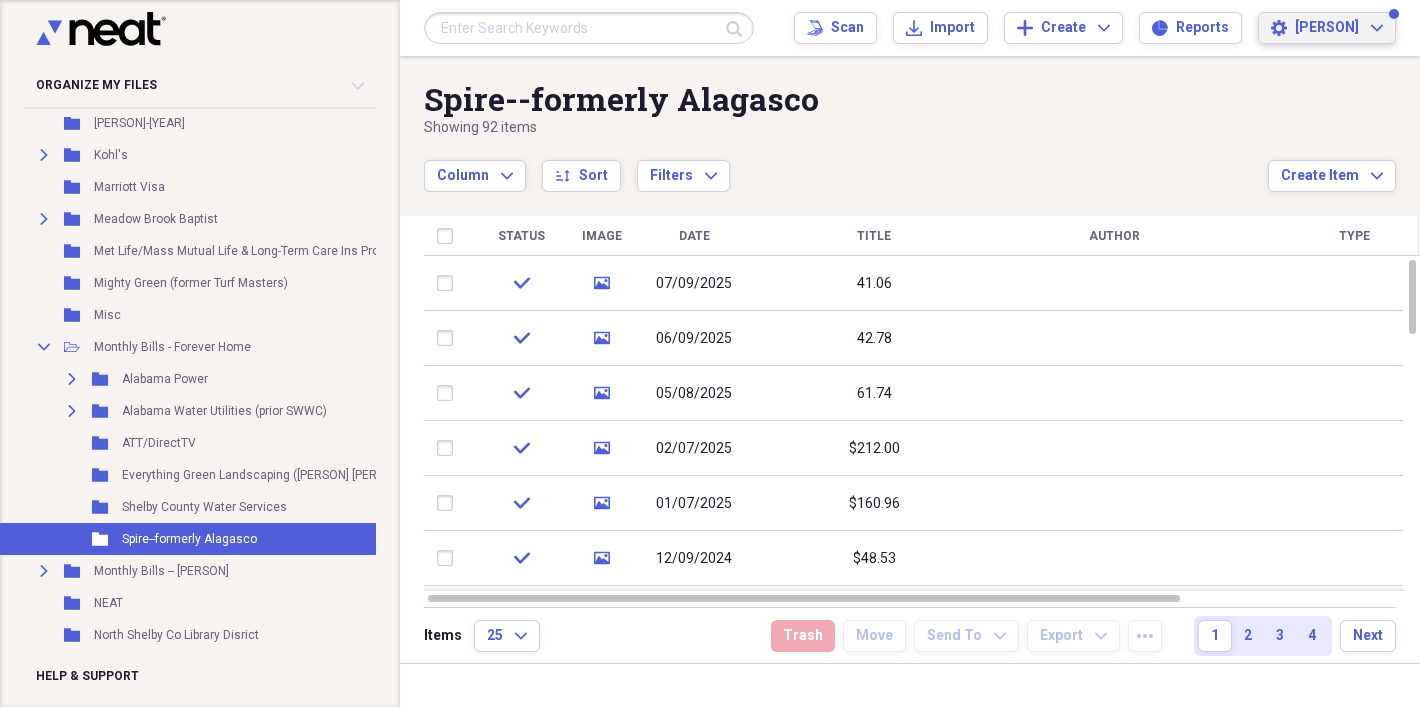 click on "[PERSON]" at bounding box center (1327, 28) 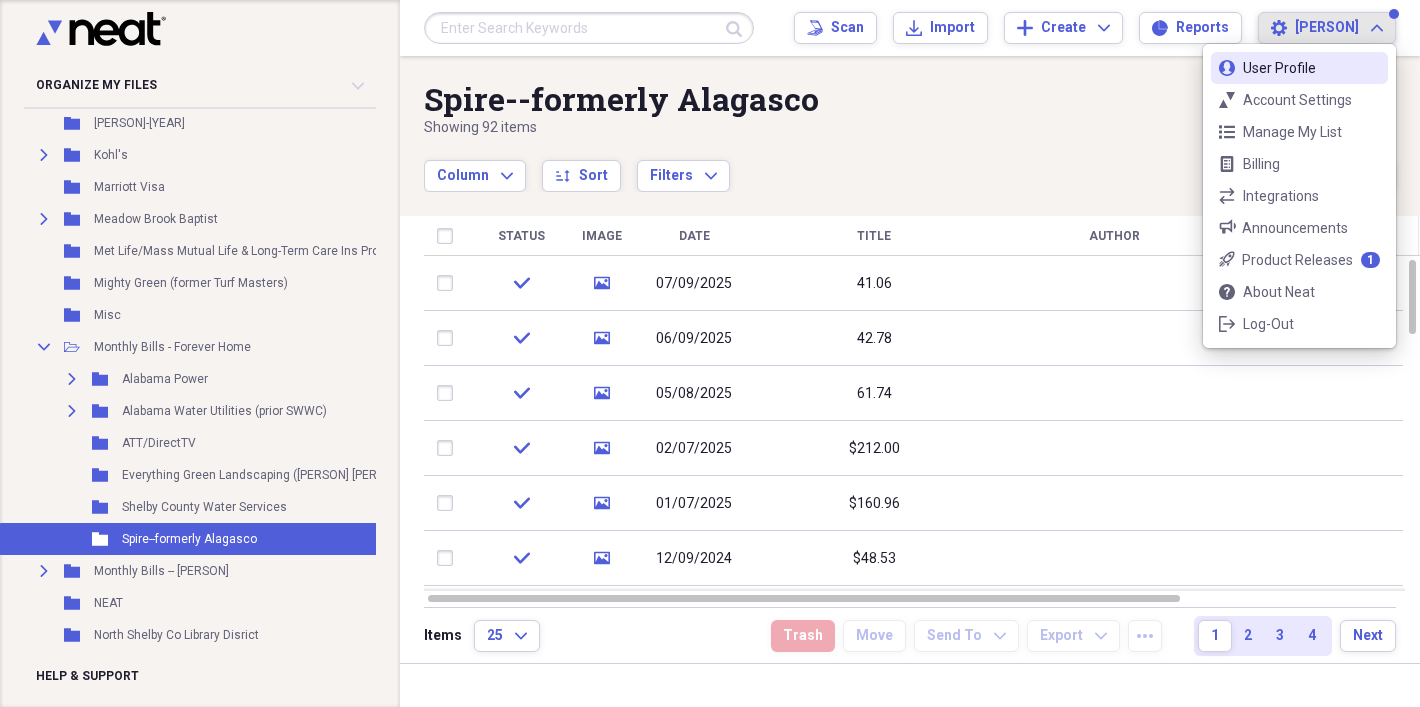 click on "Settings [PERSON] Expand" at bounding box center (1327, 28) 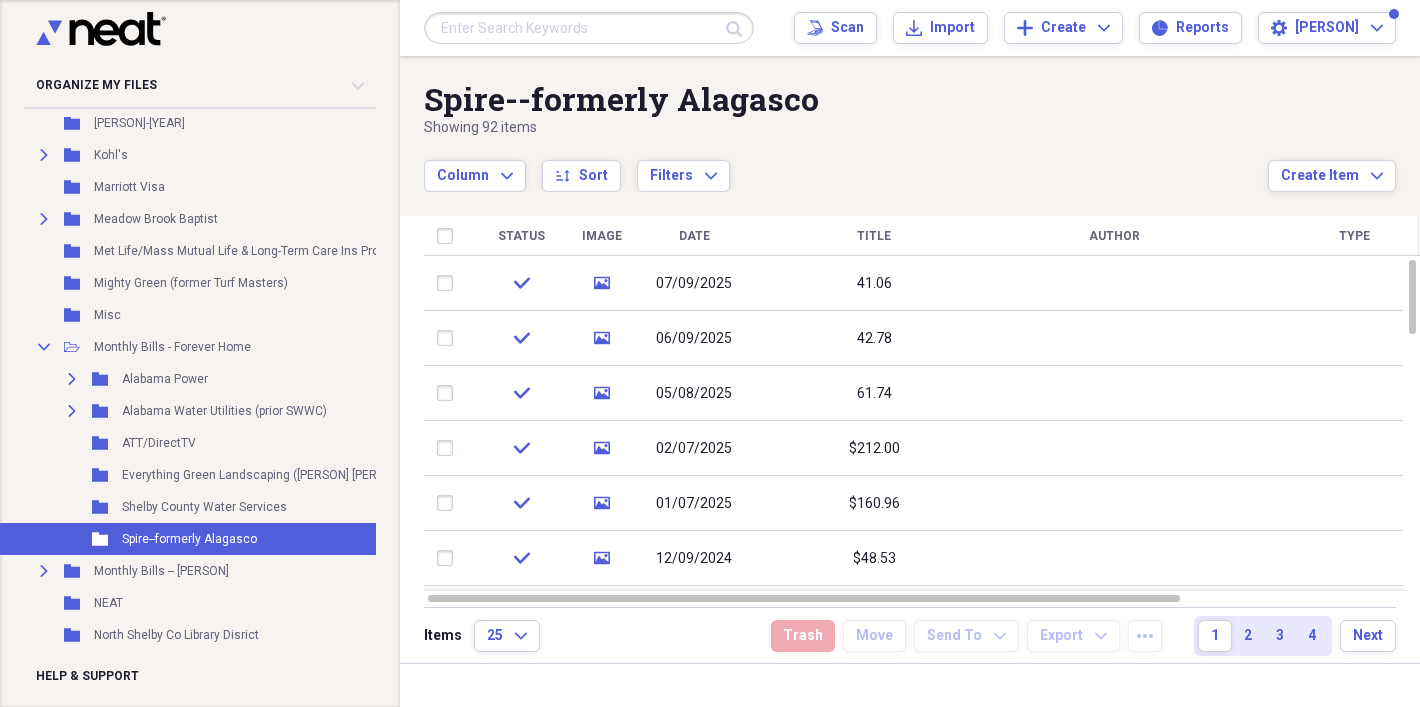 click on "Column Expand sort Sort Filters  Expand" at bounding box center [846, 165] 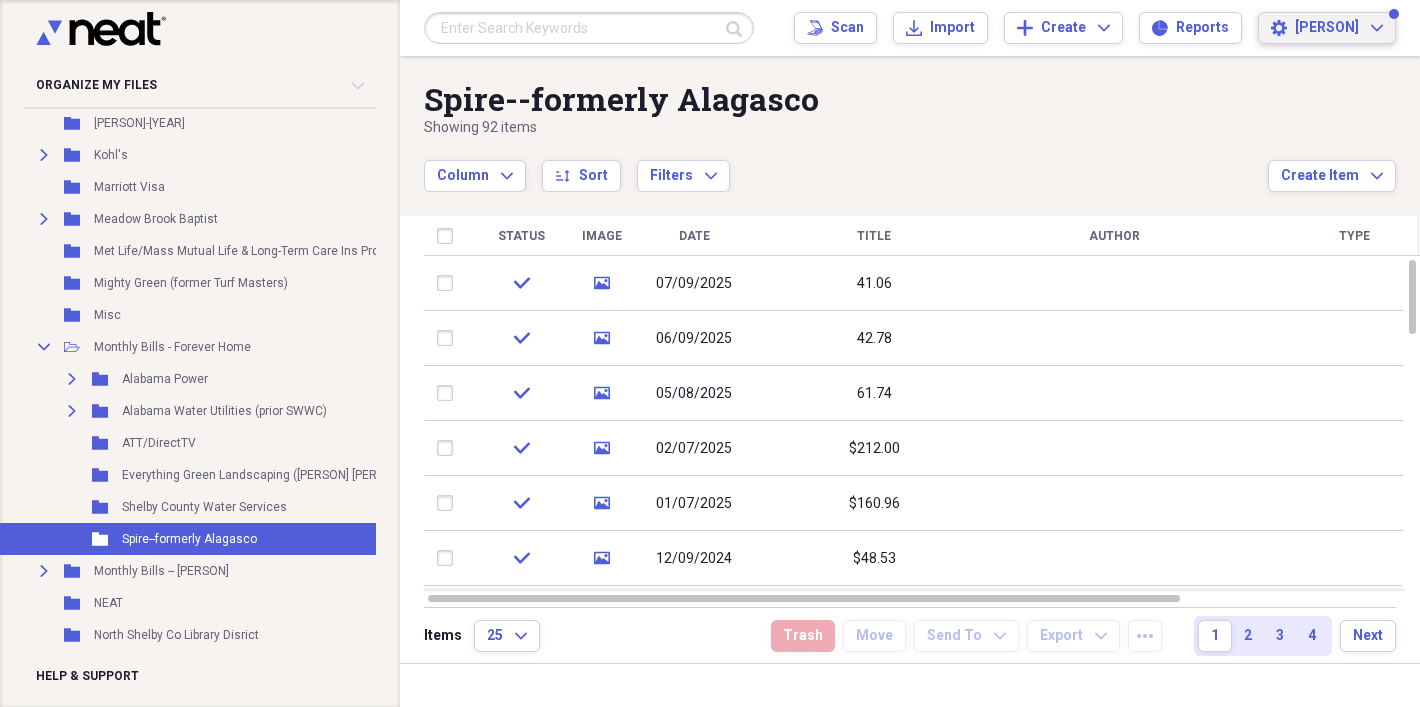 click on "Expand" 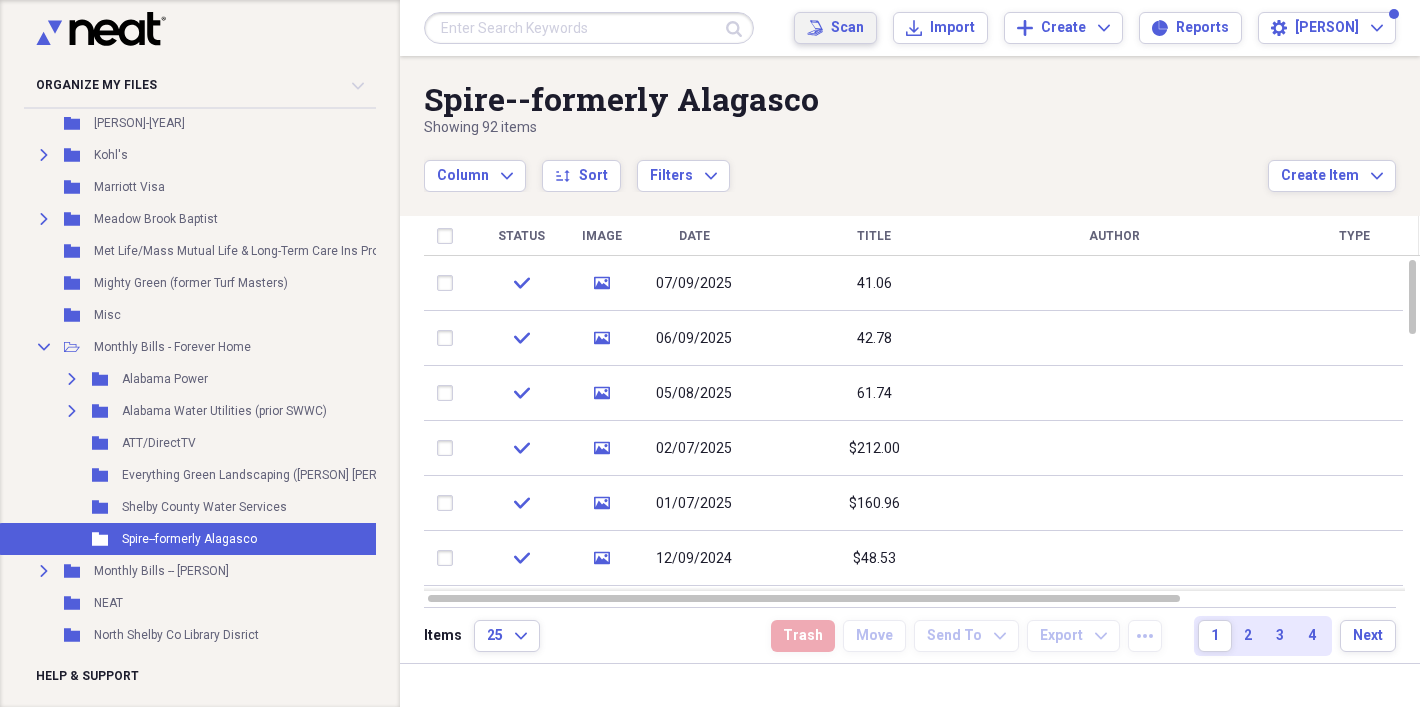 click on "Scan" at bounding box center (847, 28) 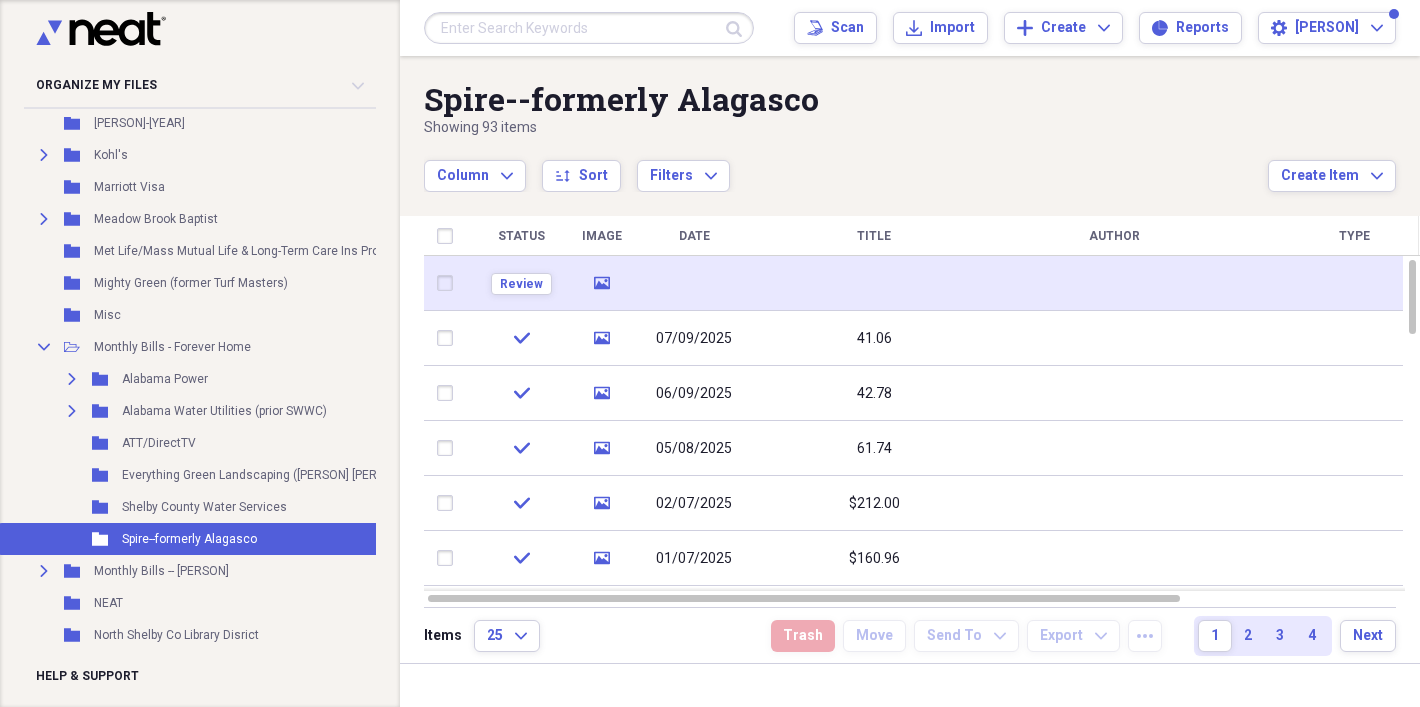 click on "media" 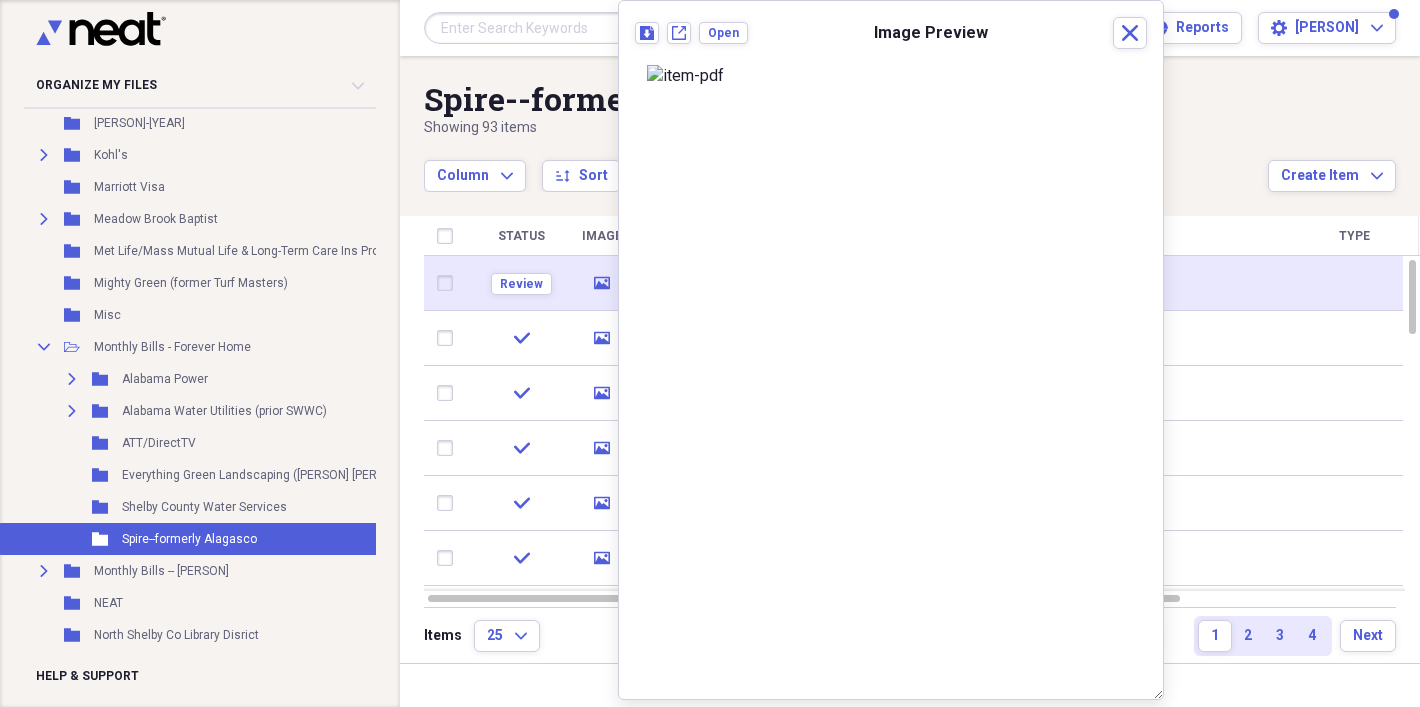 click on "media" 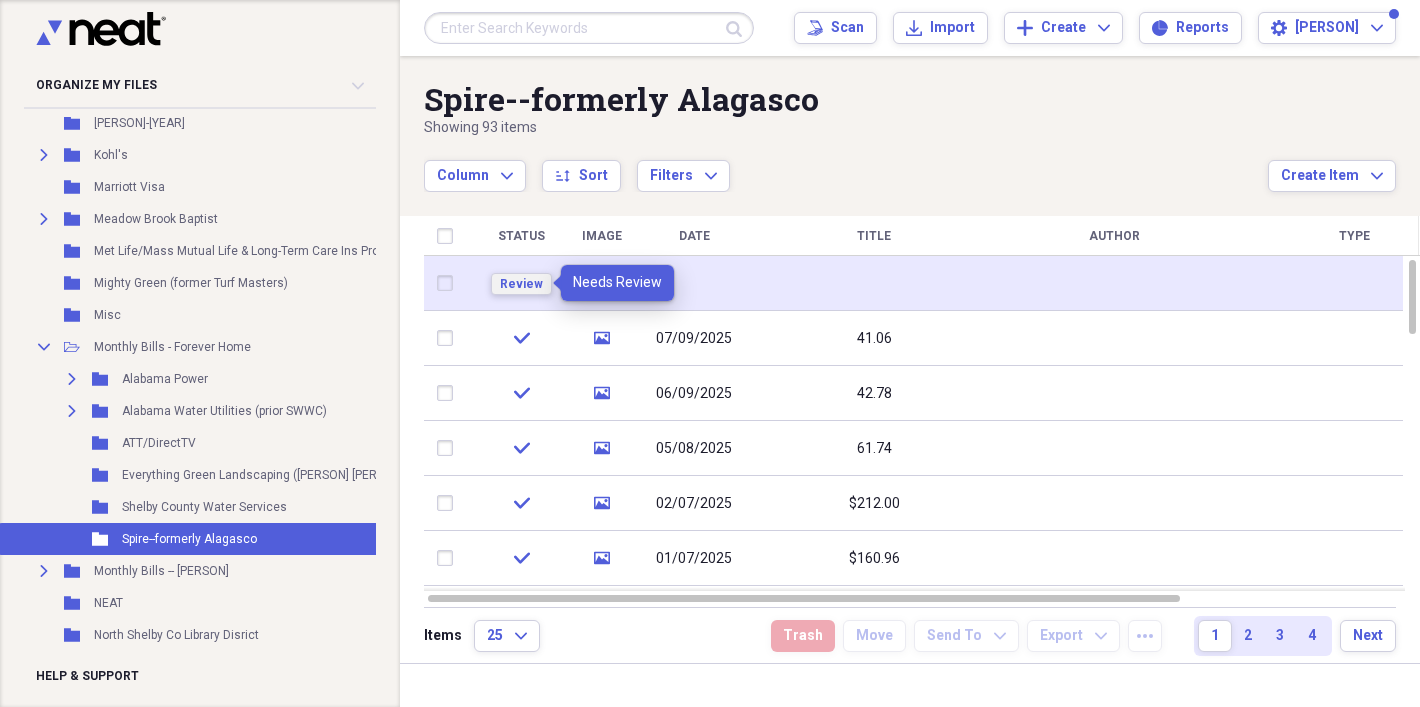 click on "Review" at bounding box center (521, 284) 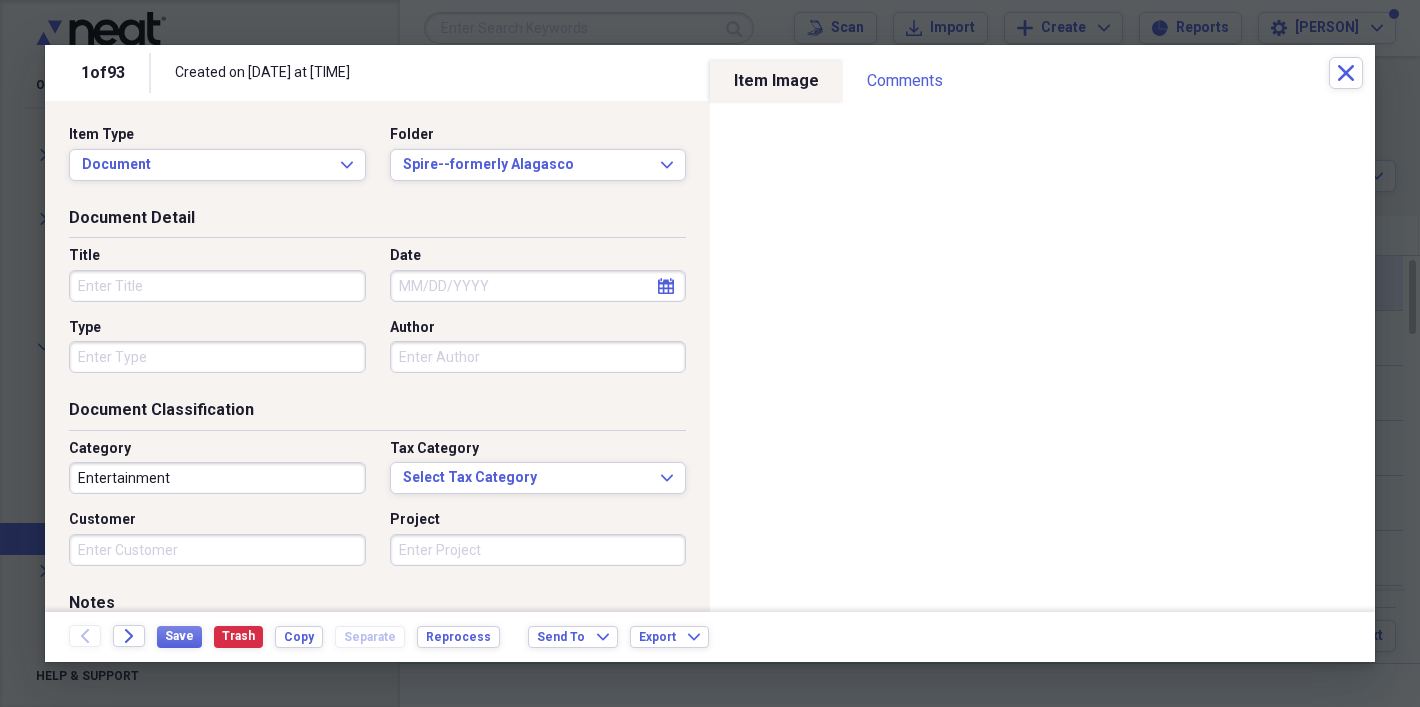 click on "Title" at bounding box center [217, 286] 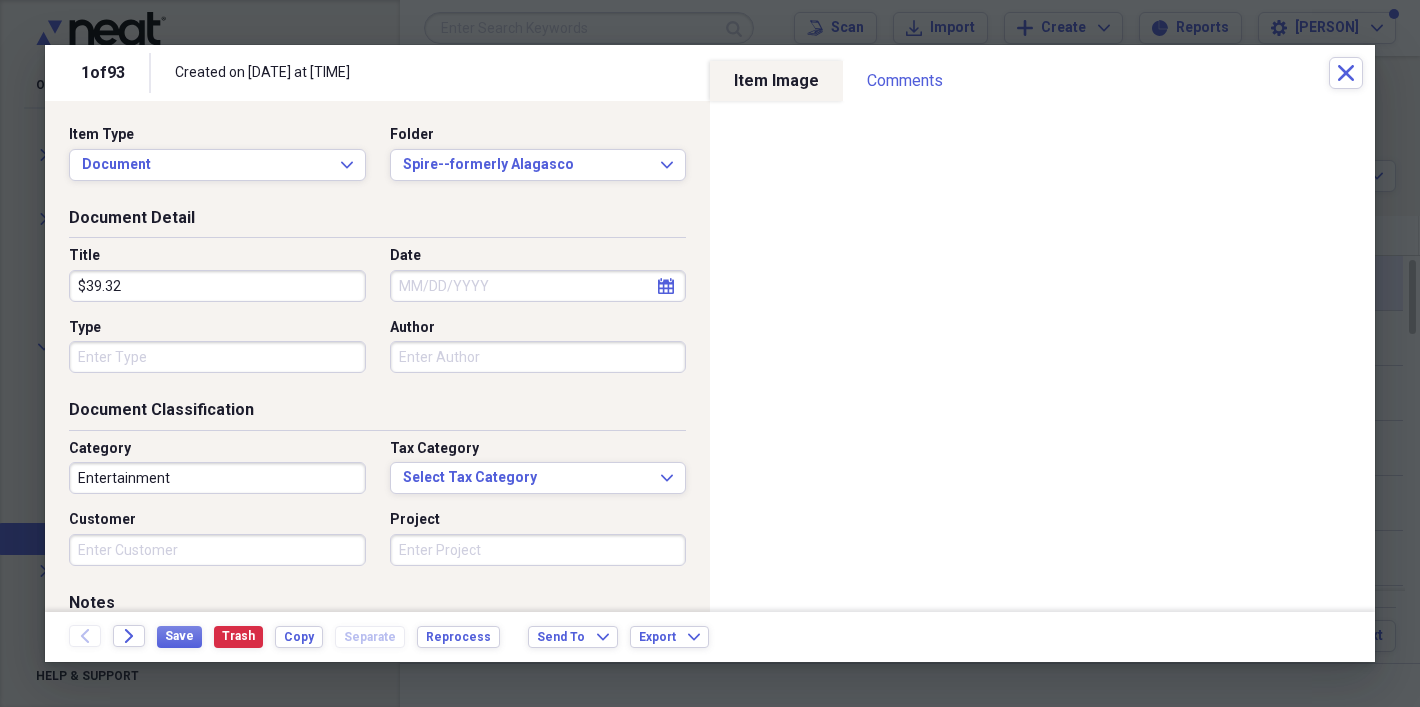 type on "$39.32" 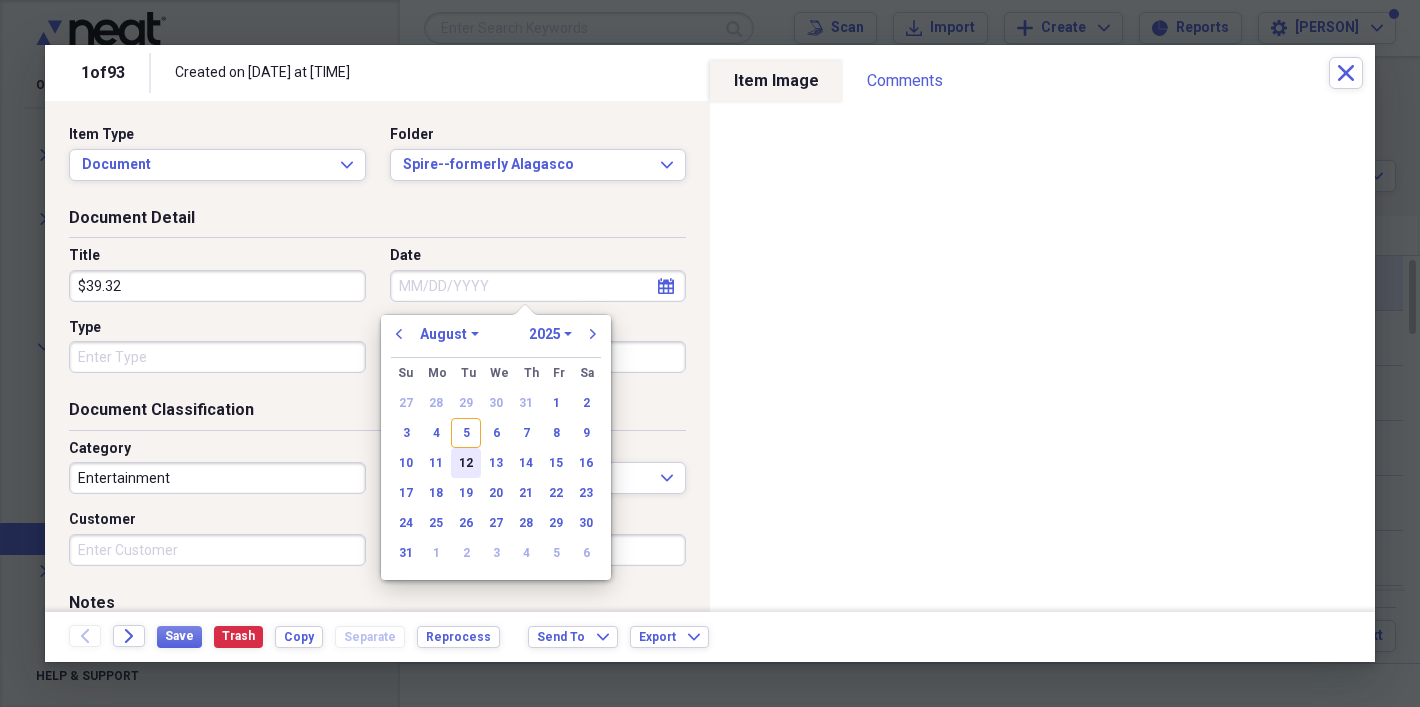 click on "12" at bounding box center [466, 463] 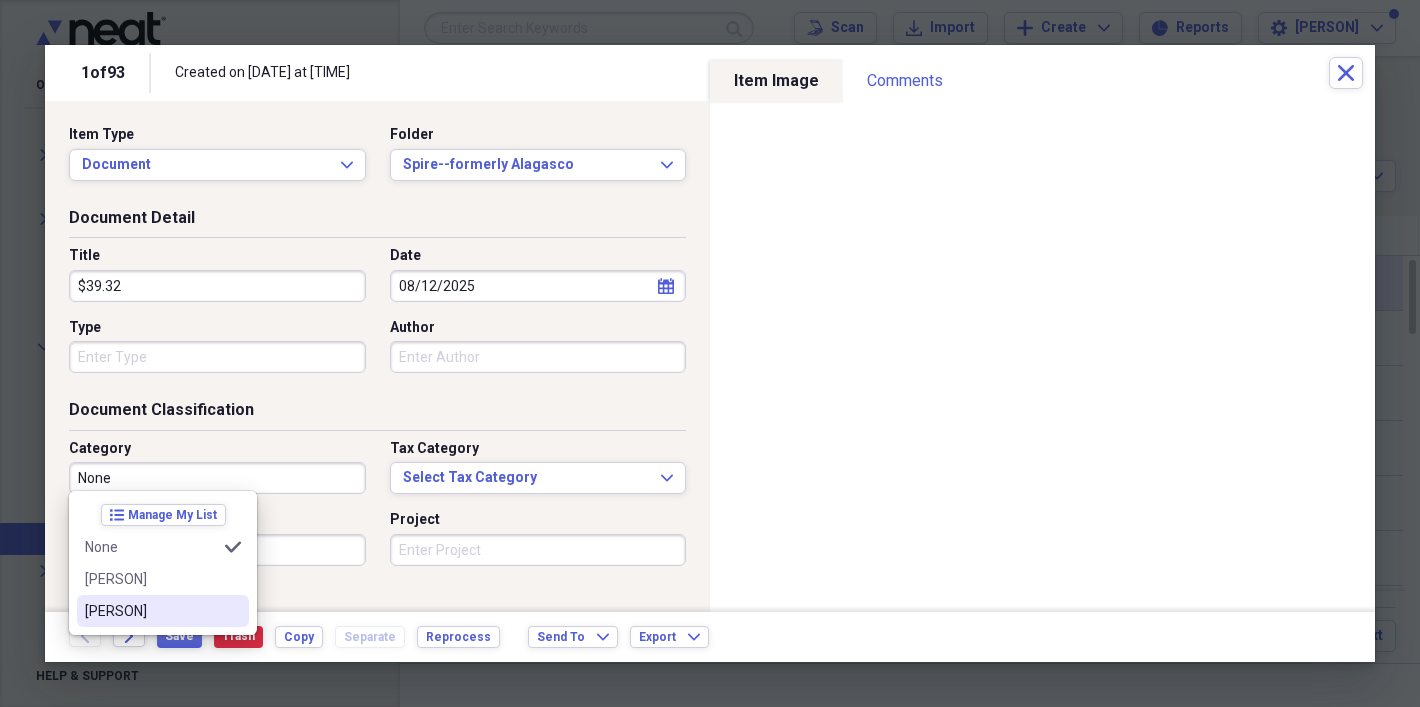 type on "None" 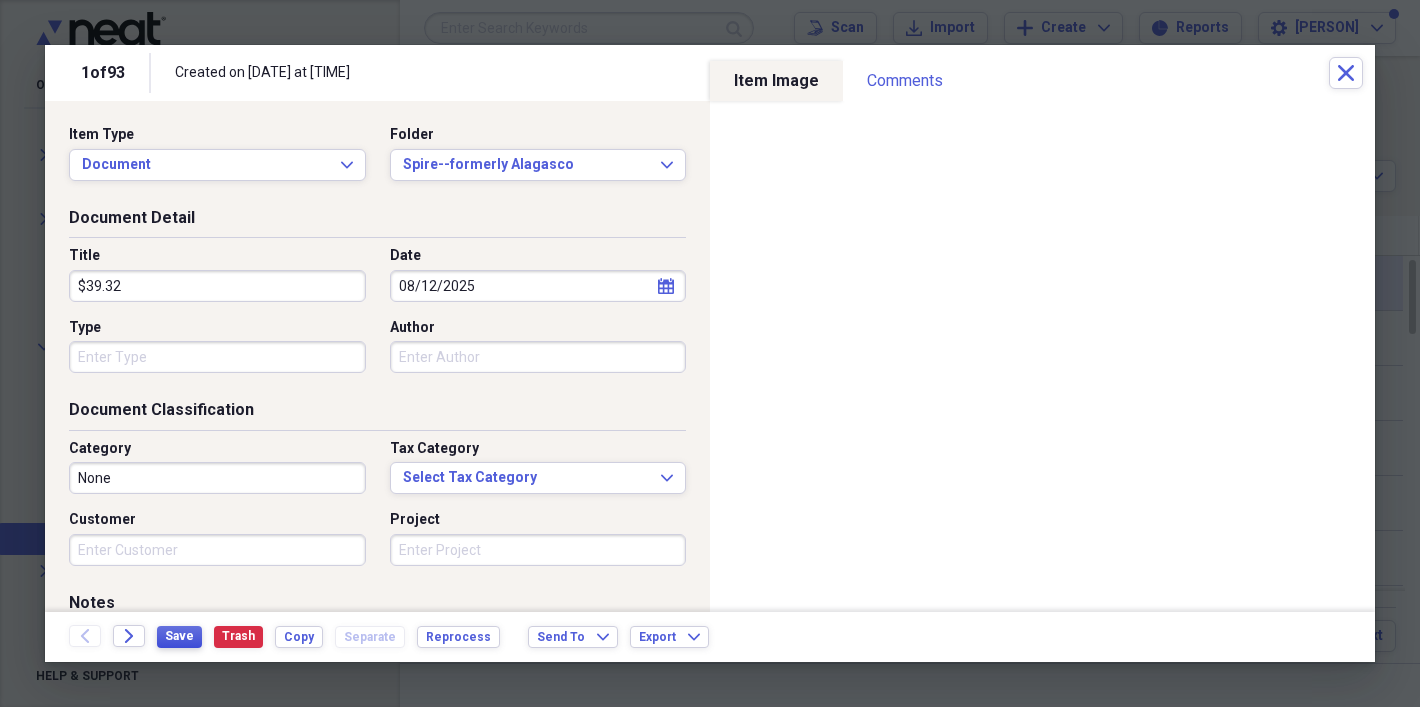 click on "Save" at bounding box center (179, 636) 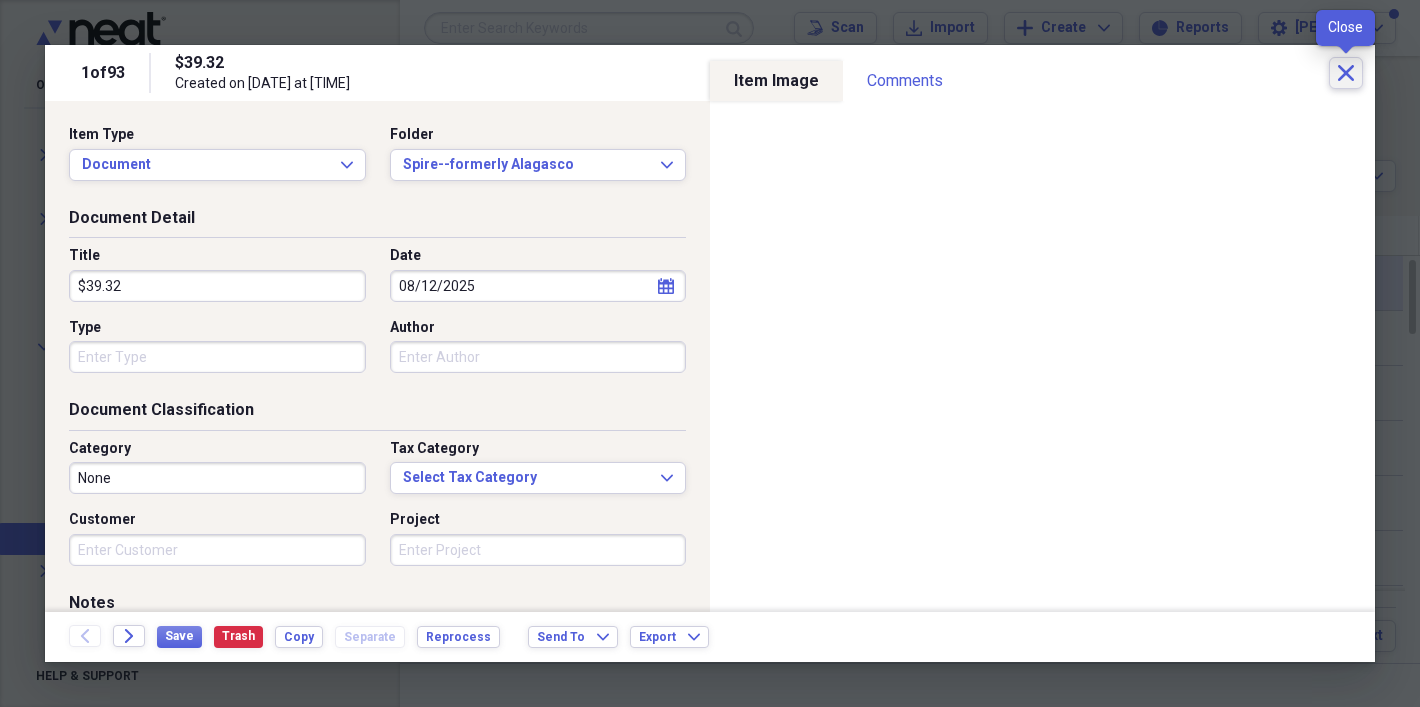 click on "Close" 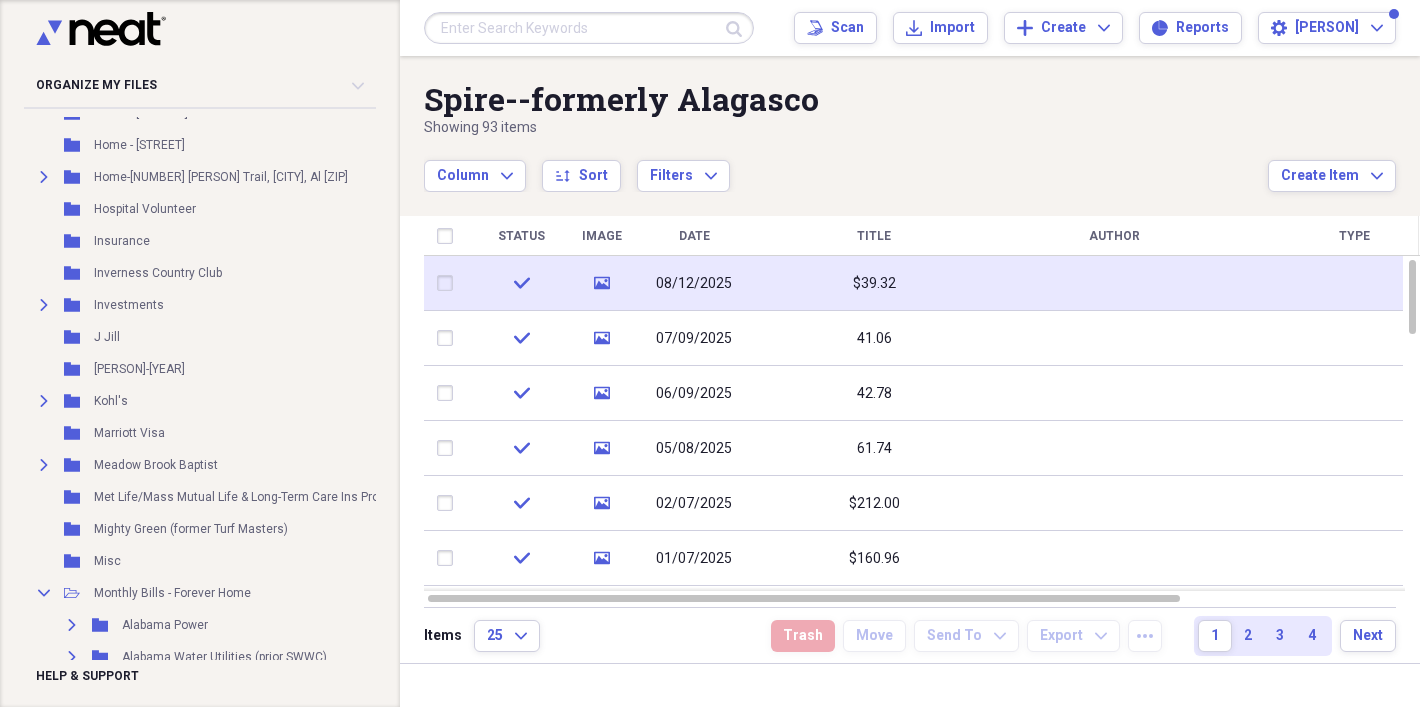 scroll, scrollTop: 886, scrollLeft: 0, axis: vertical 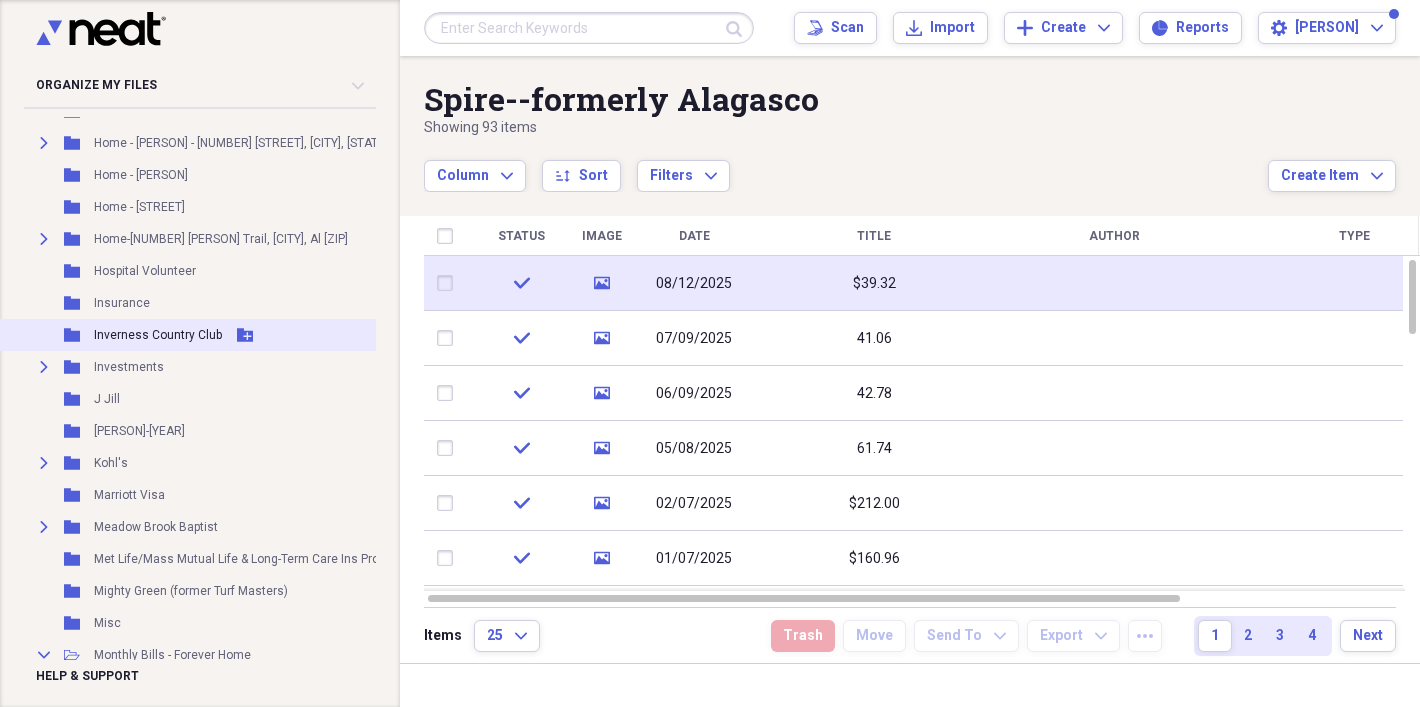 click on "Inverness Country Club" at bounding box center [158, 335] 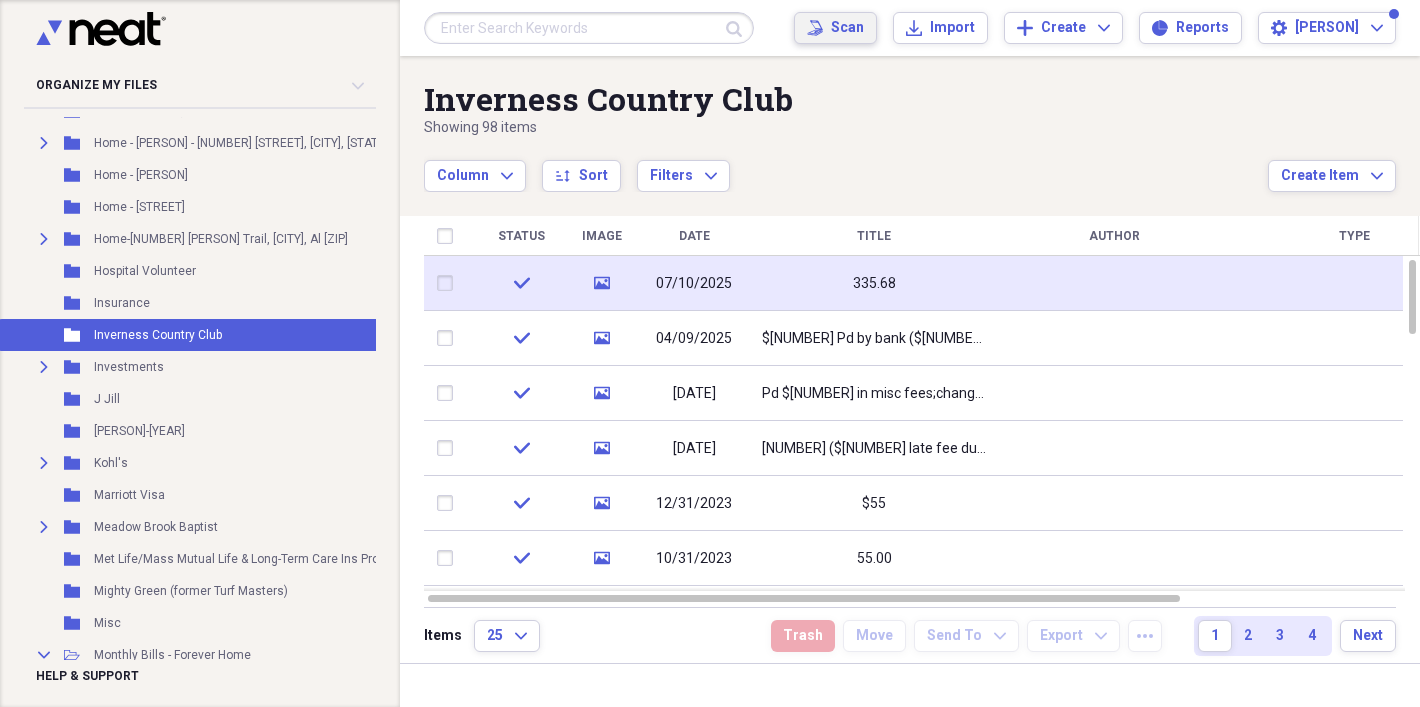 click on "Scan" at bounding box center [847, 28] 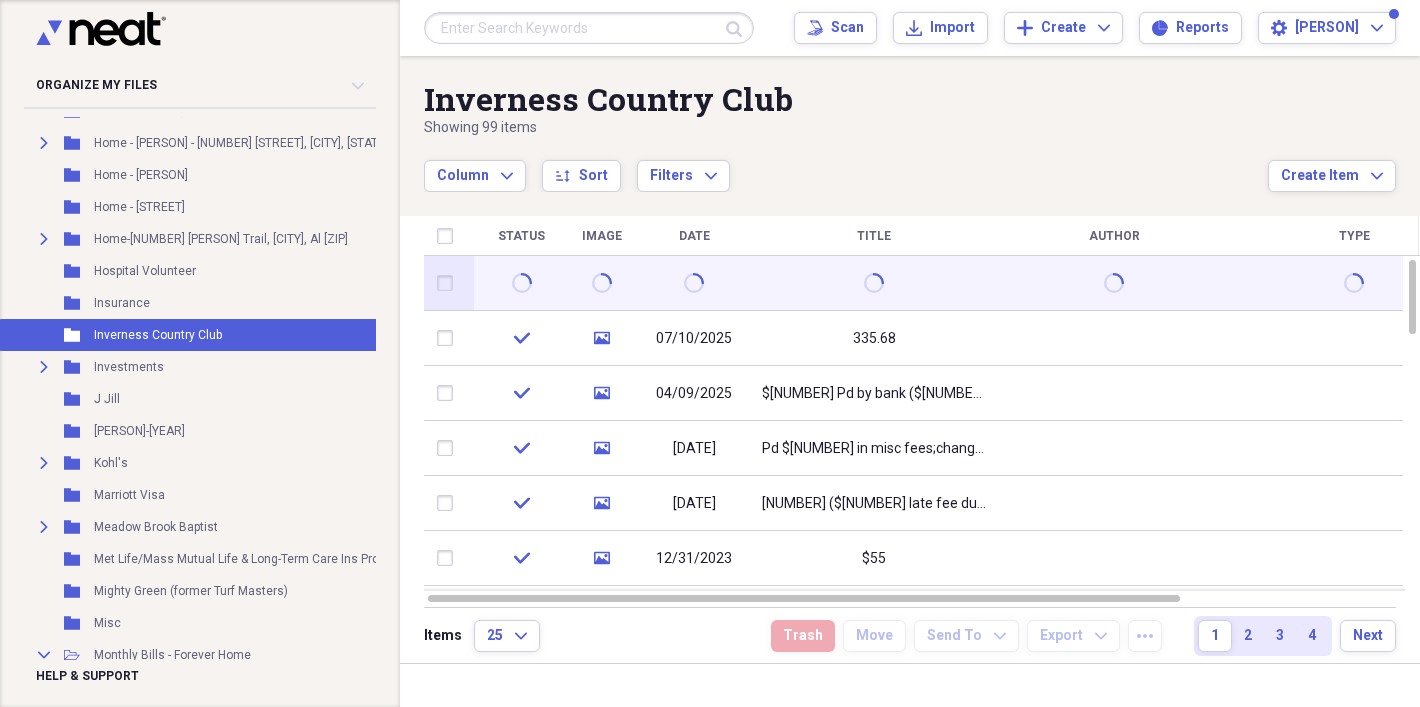 click at bounding box center [694, 283] 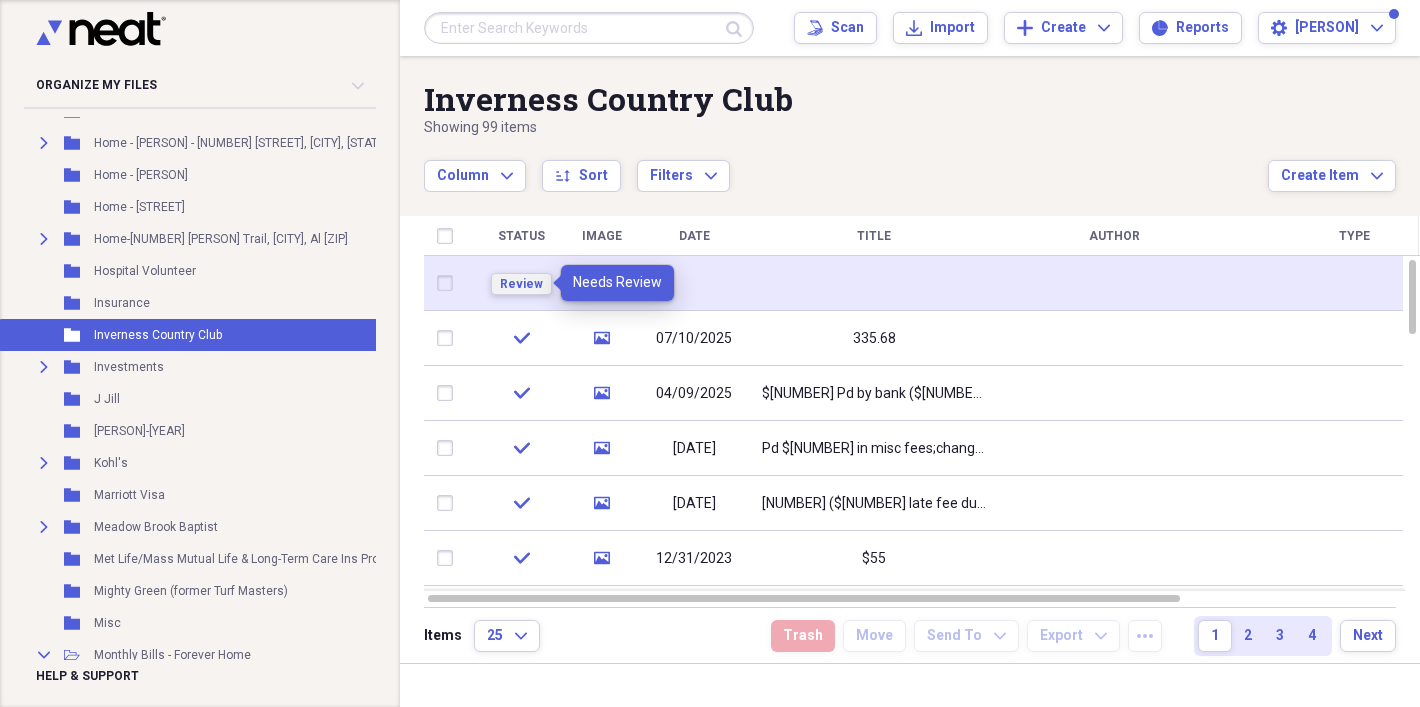 click on "Review" at bounding box center [521, 284] 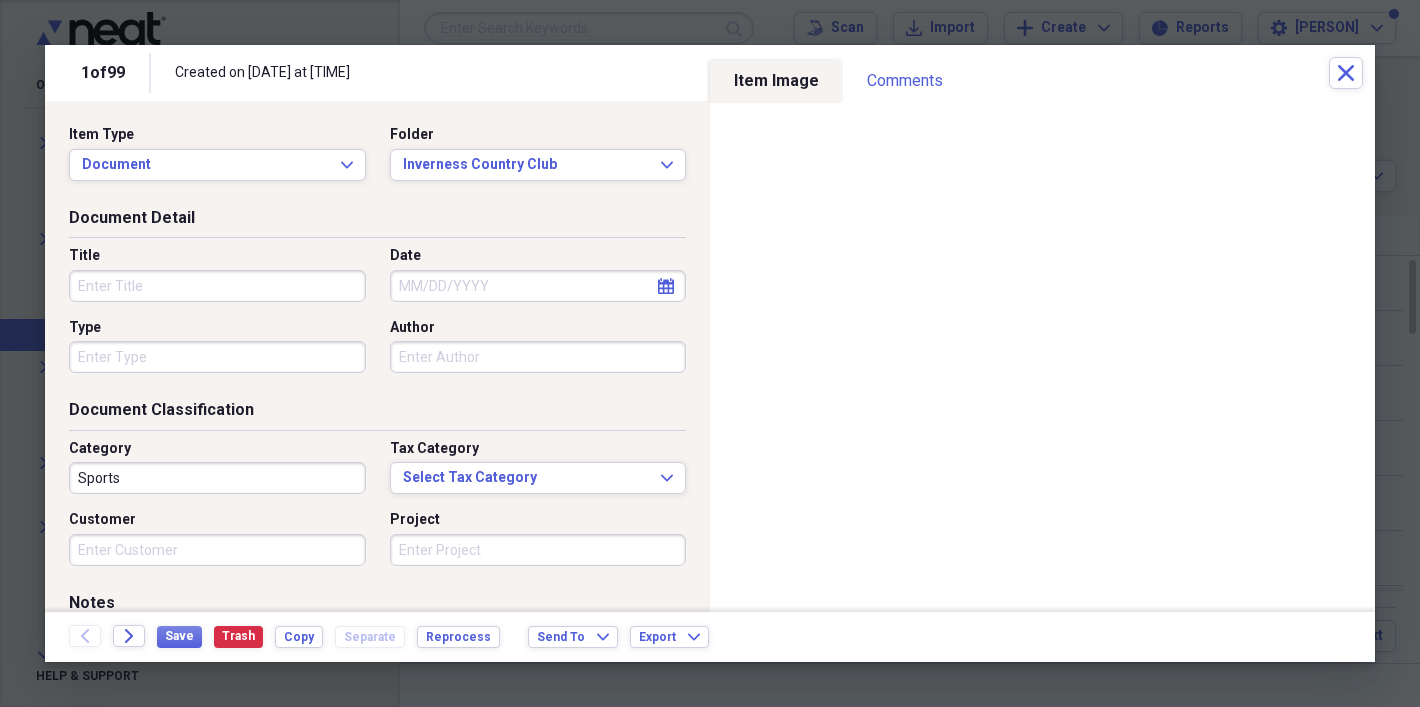 click on "Title" at bounding box center (217, 286) 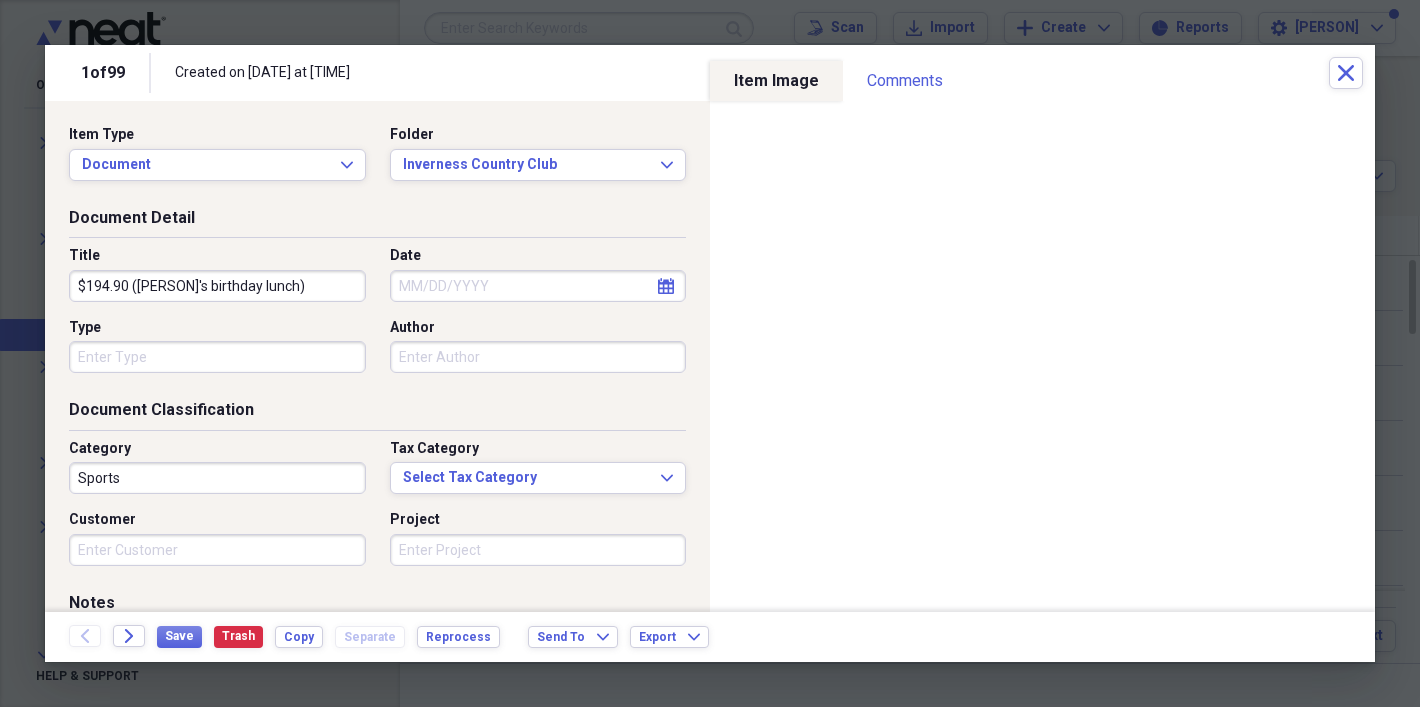 type on "$194.90 ([PERSON]'s birthday lunch)" 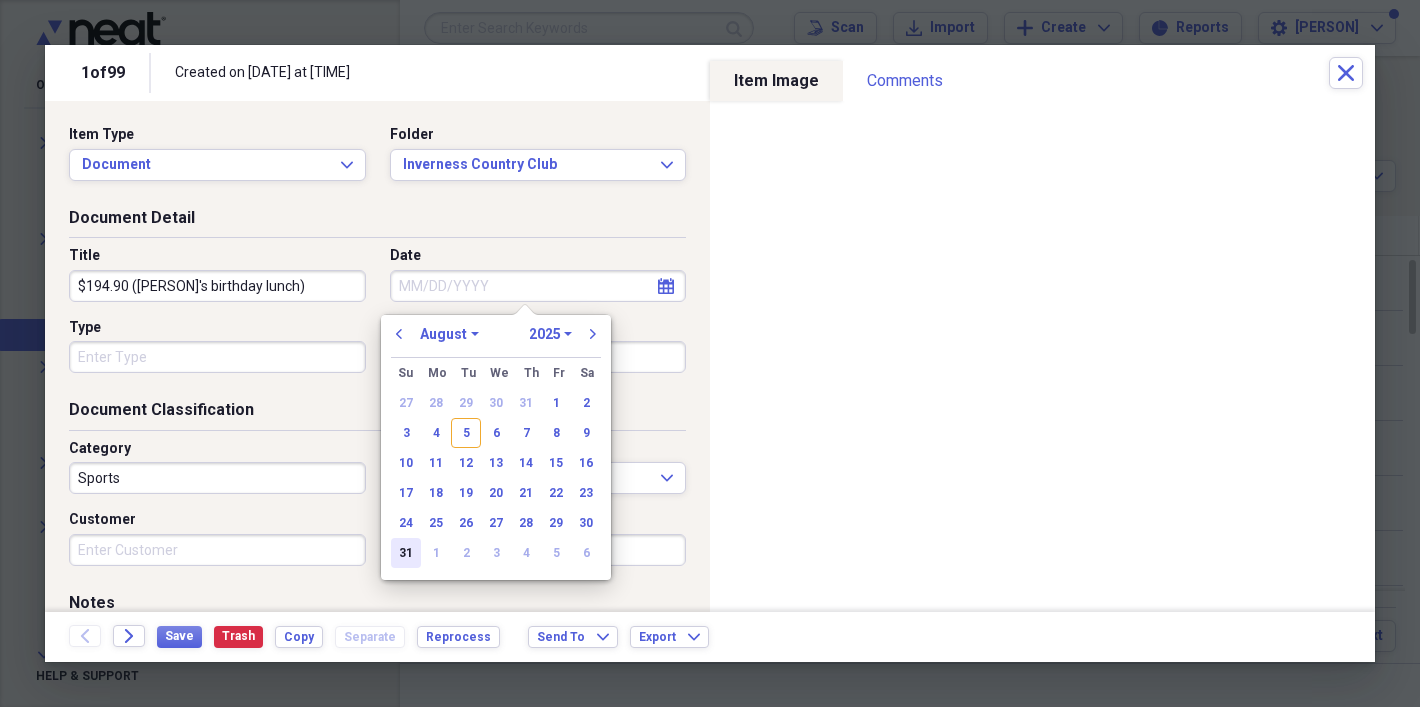 click on "31" at bounding box center (406, 553) 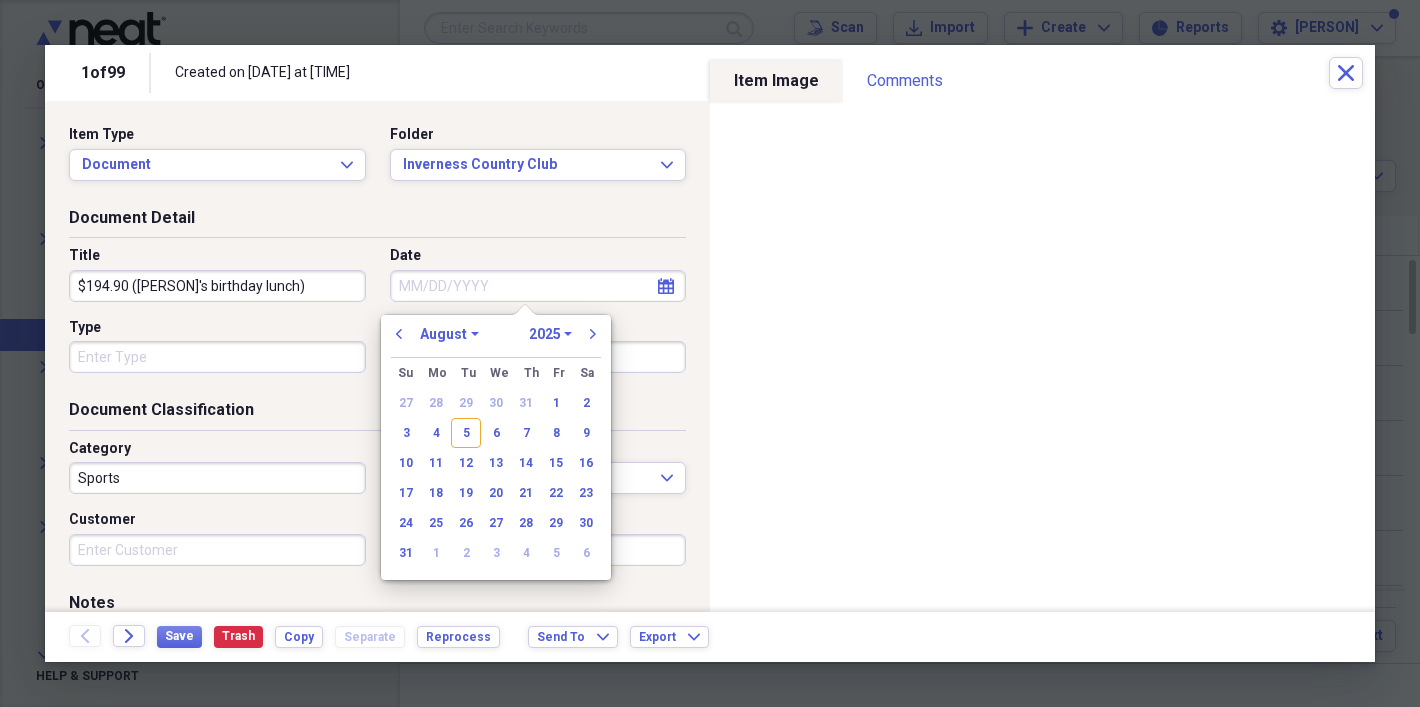 type on "08/31/2025" 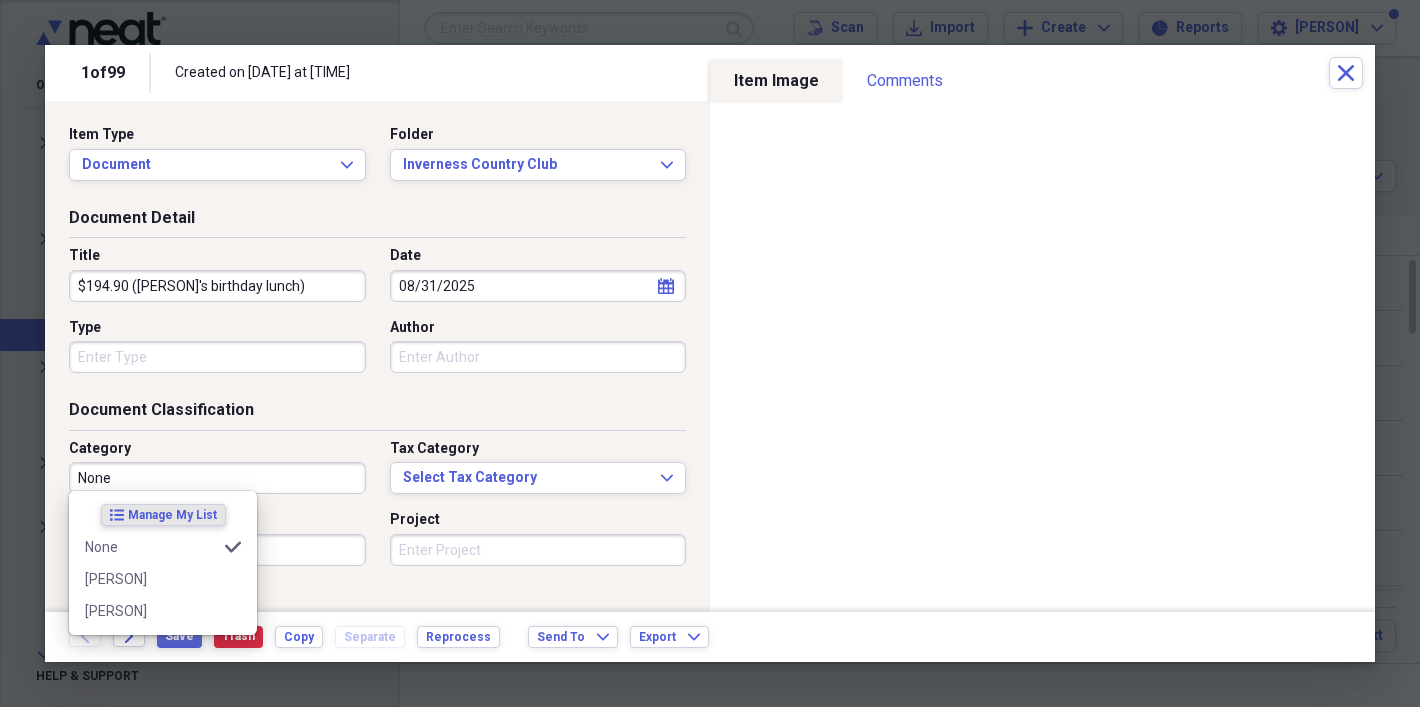 click on "None" at bounding box center (217, 478) 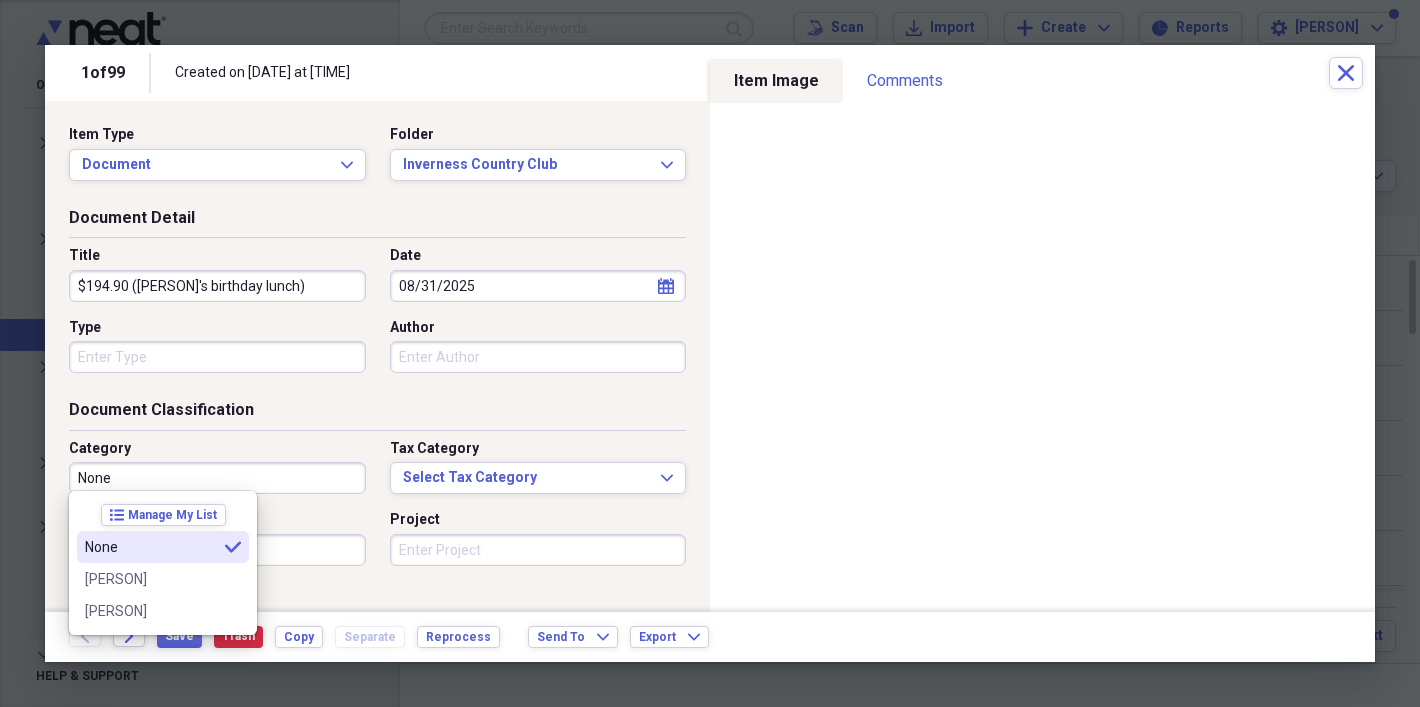 type on "None" 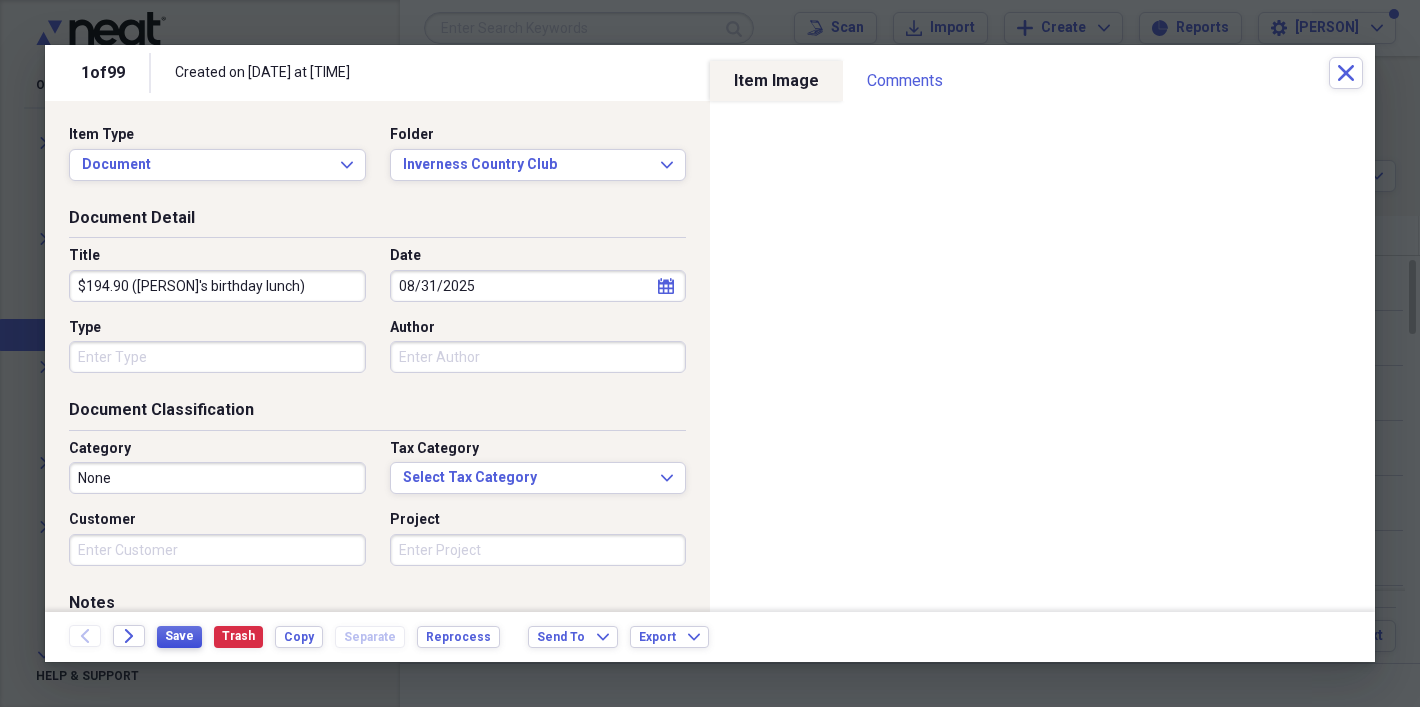 click on "Save" at bounding box center (179, 636) 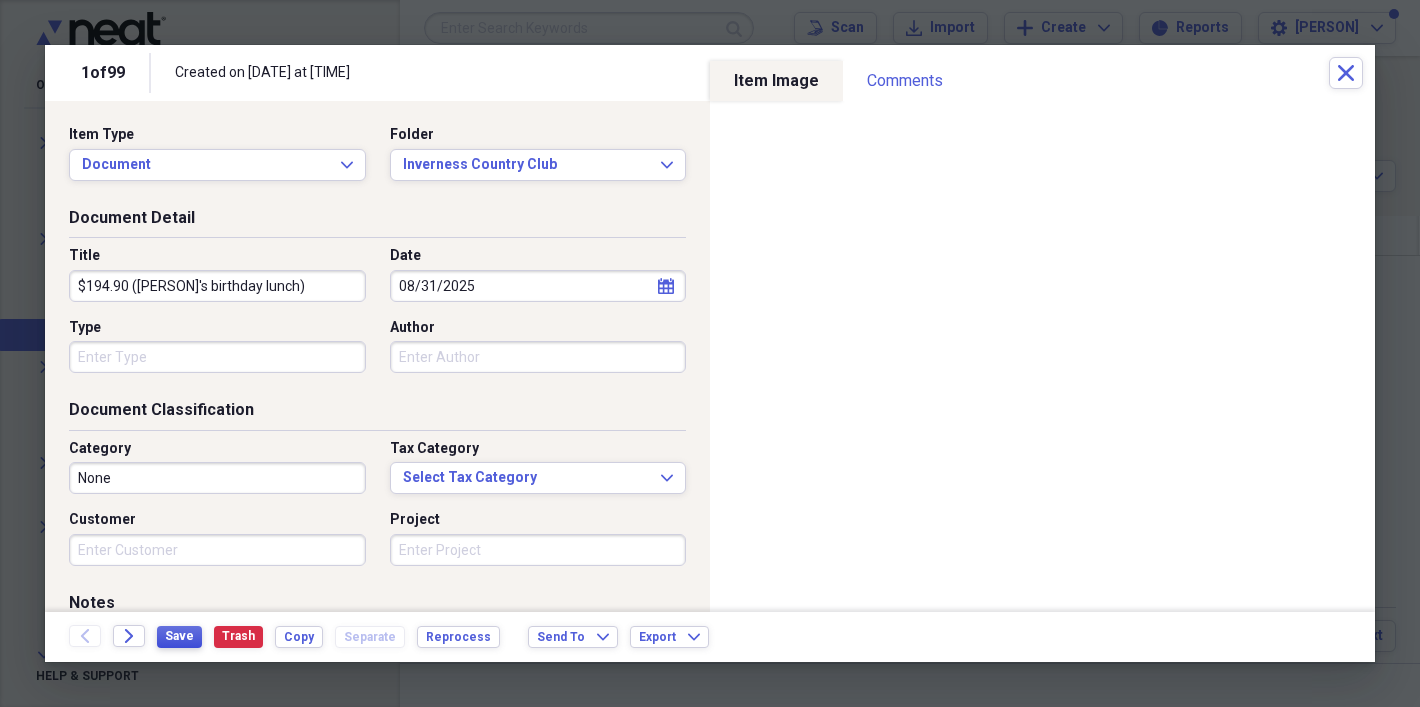 click on "Save" at bounding box center [179, 636] 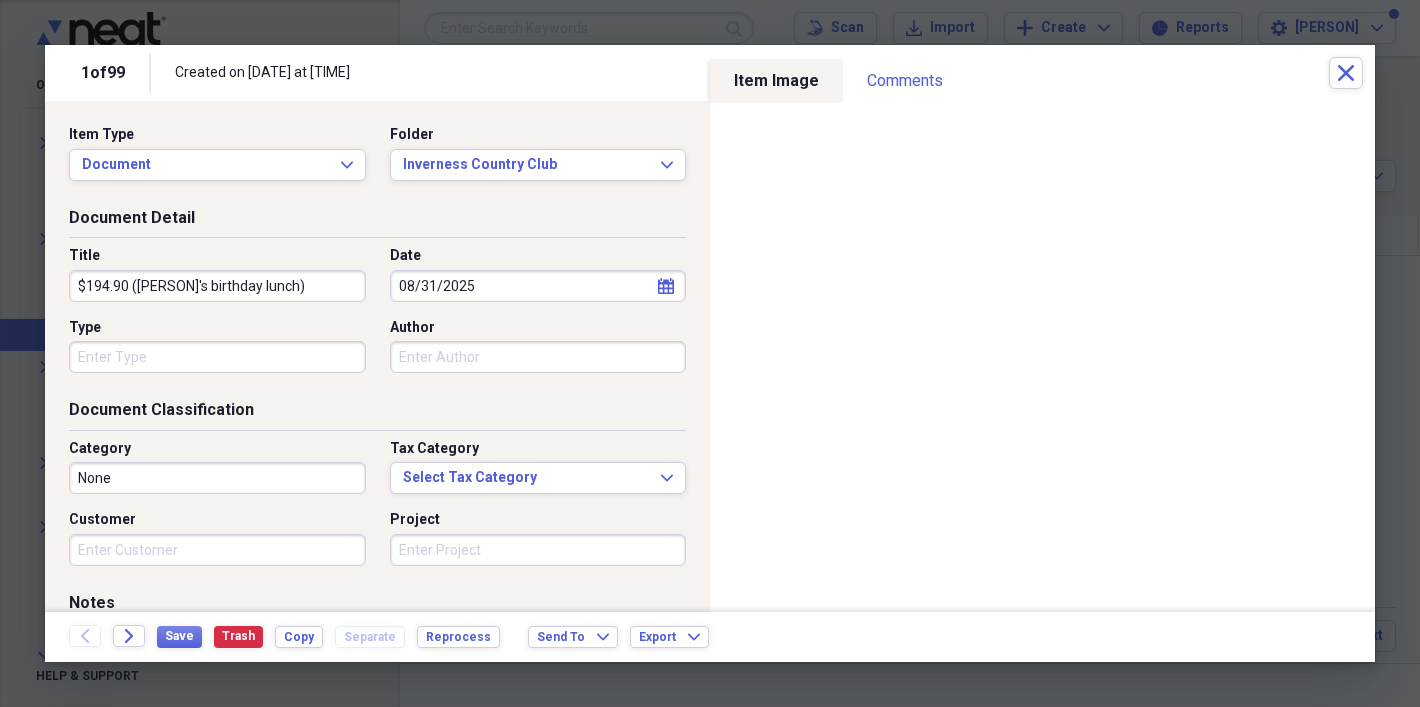 click on "Created on [DATE] at [TIME]" at bounding box center [752, 73] 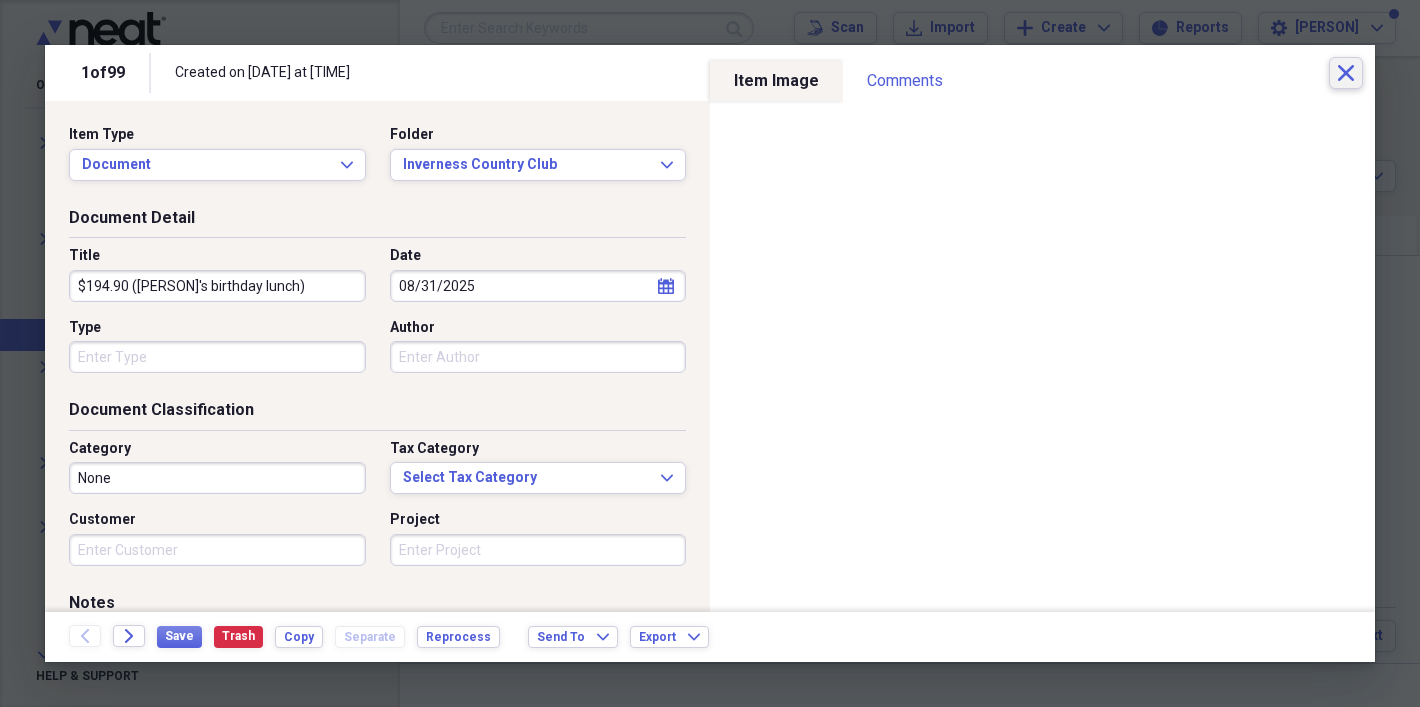 click 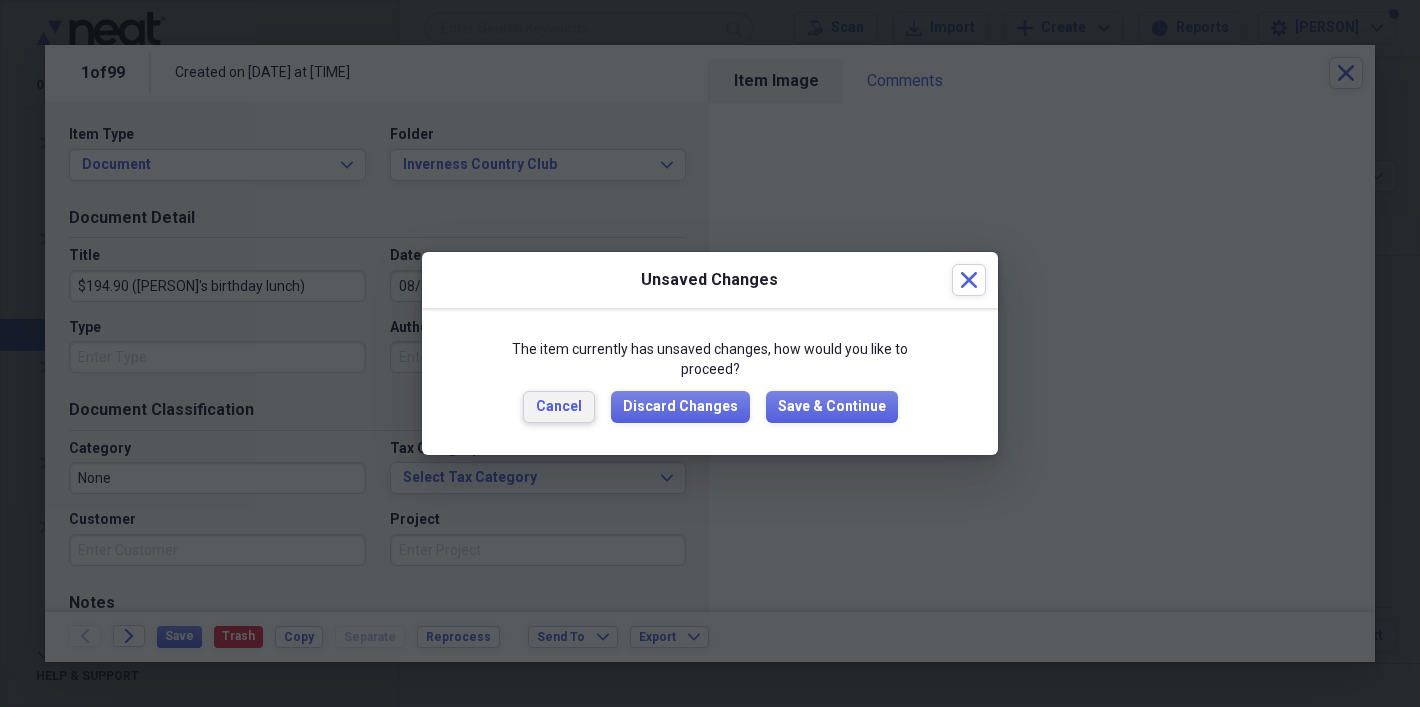 click on "Cancel" at bounding box center [559, 407] 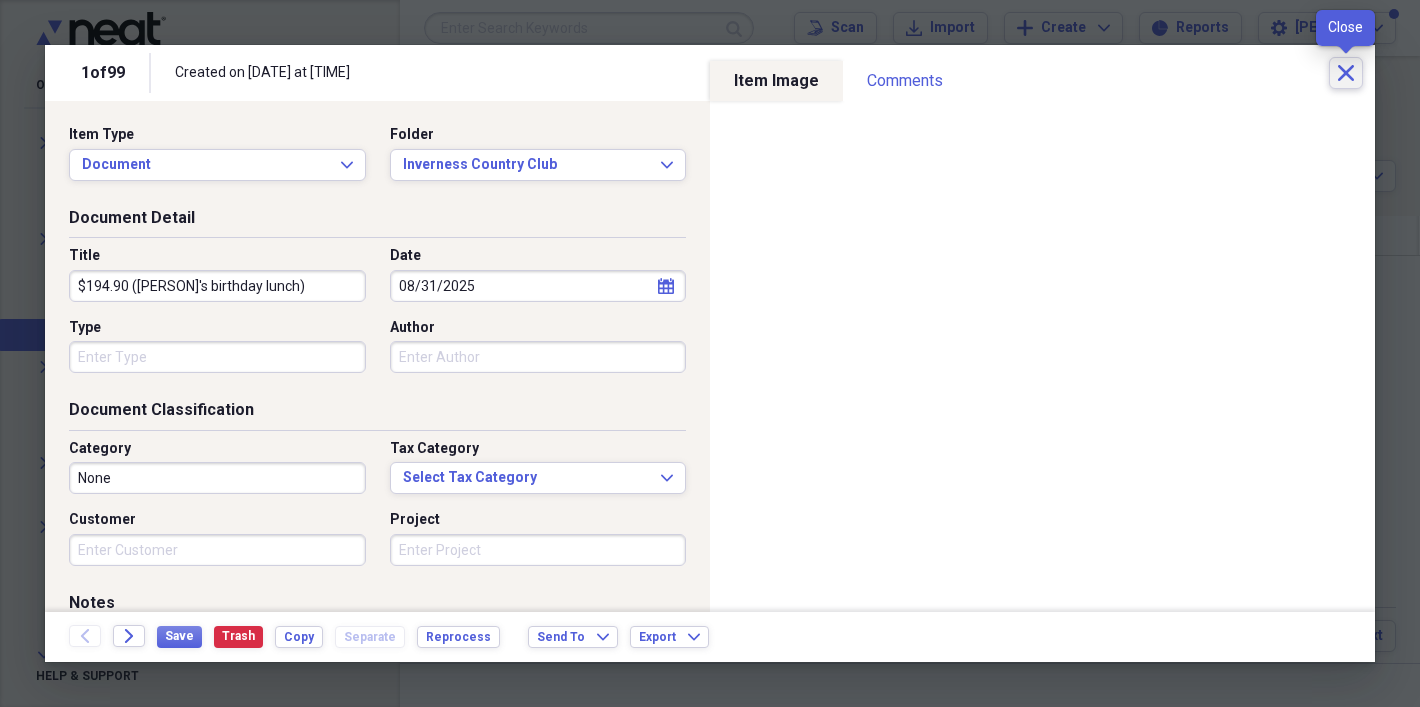 click on "Close" 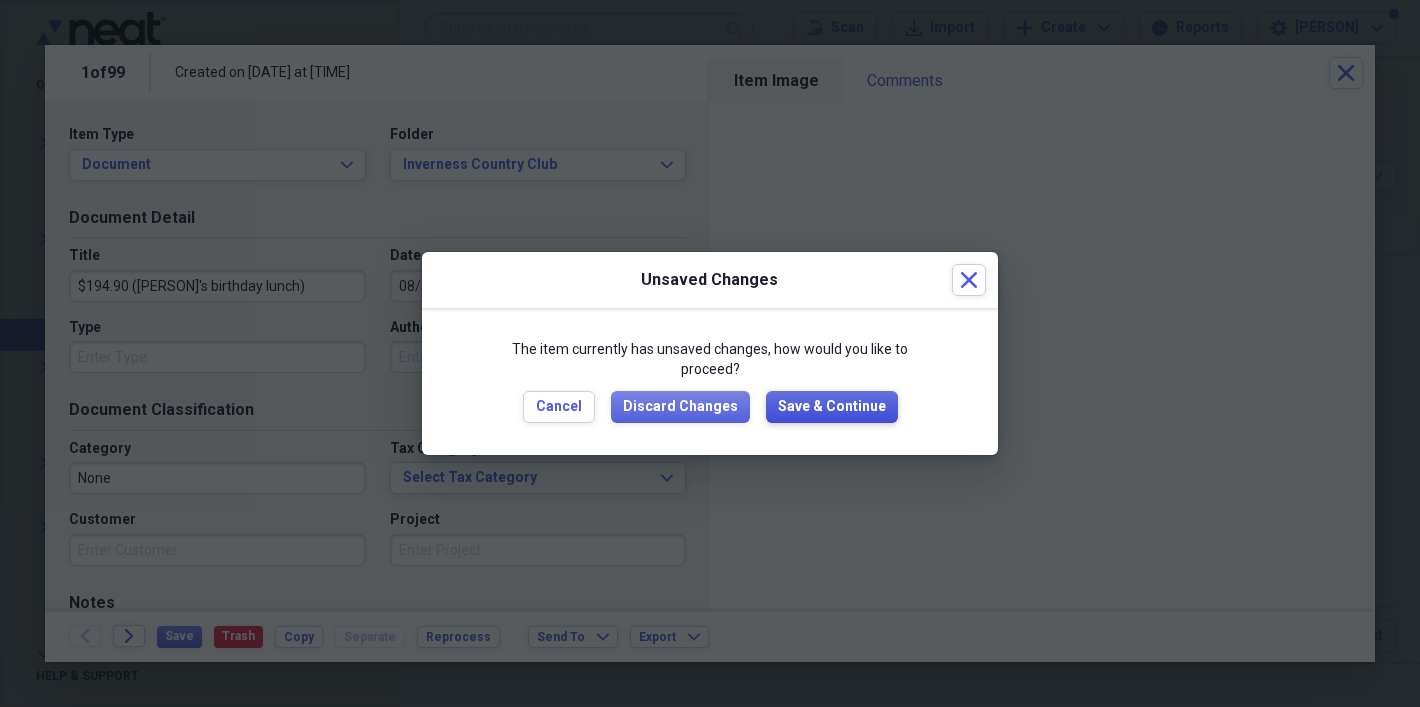 click on "Save & Continue" at bounding box center (832, 407) 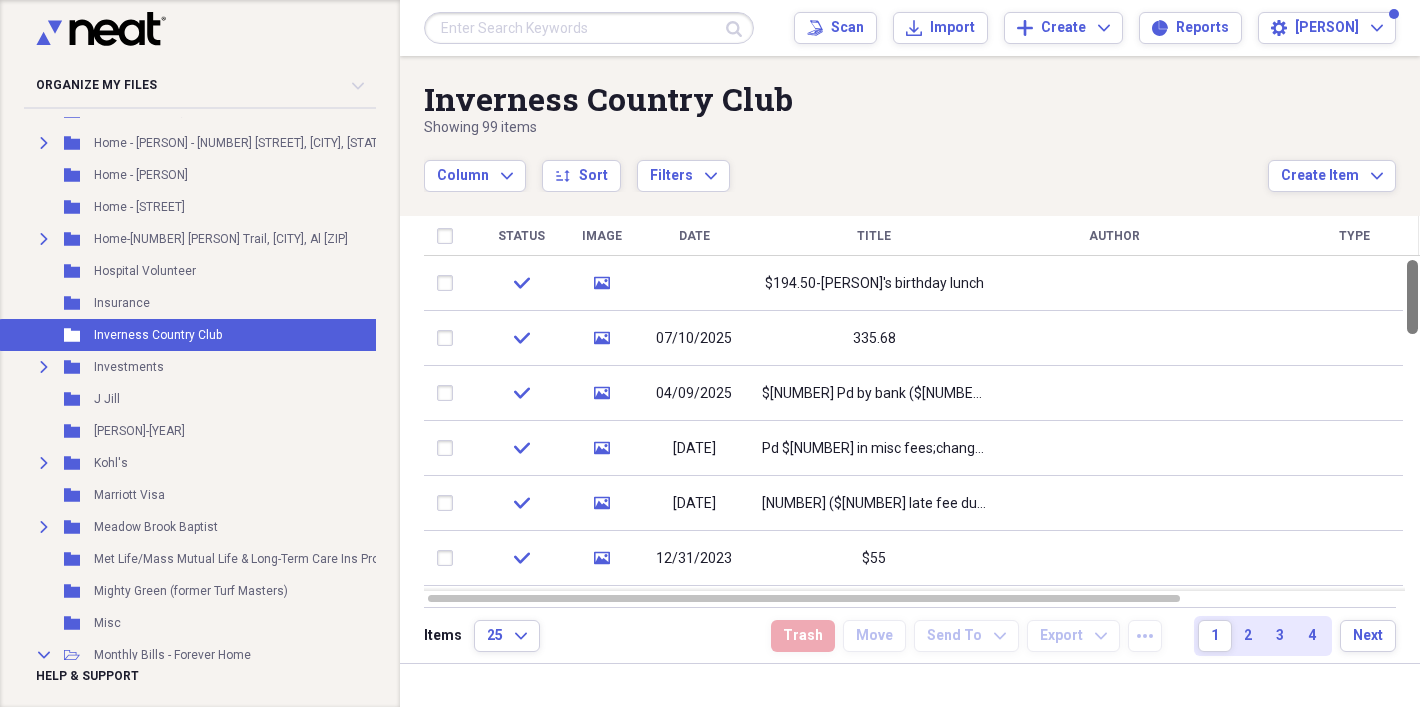 click at bounding box center [1412, 297] 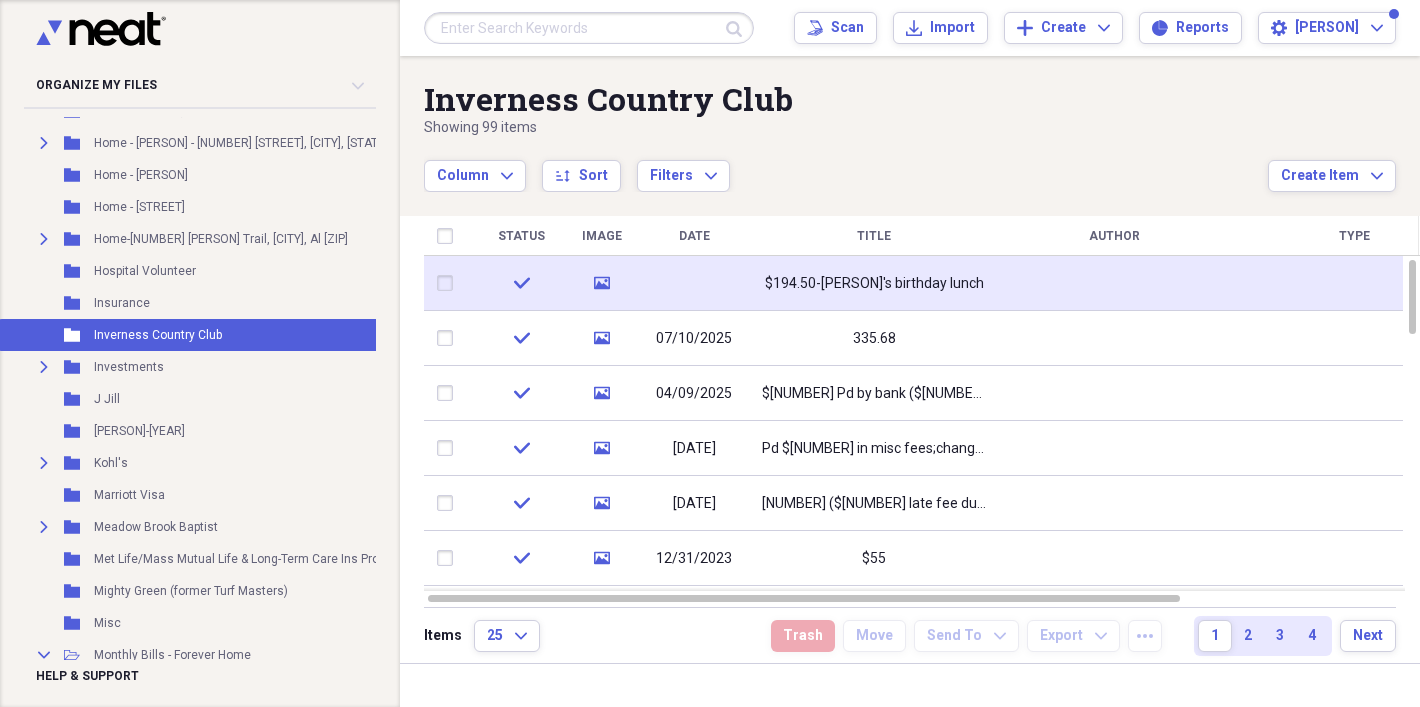 click at bounding box center [694, 283] 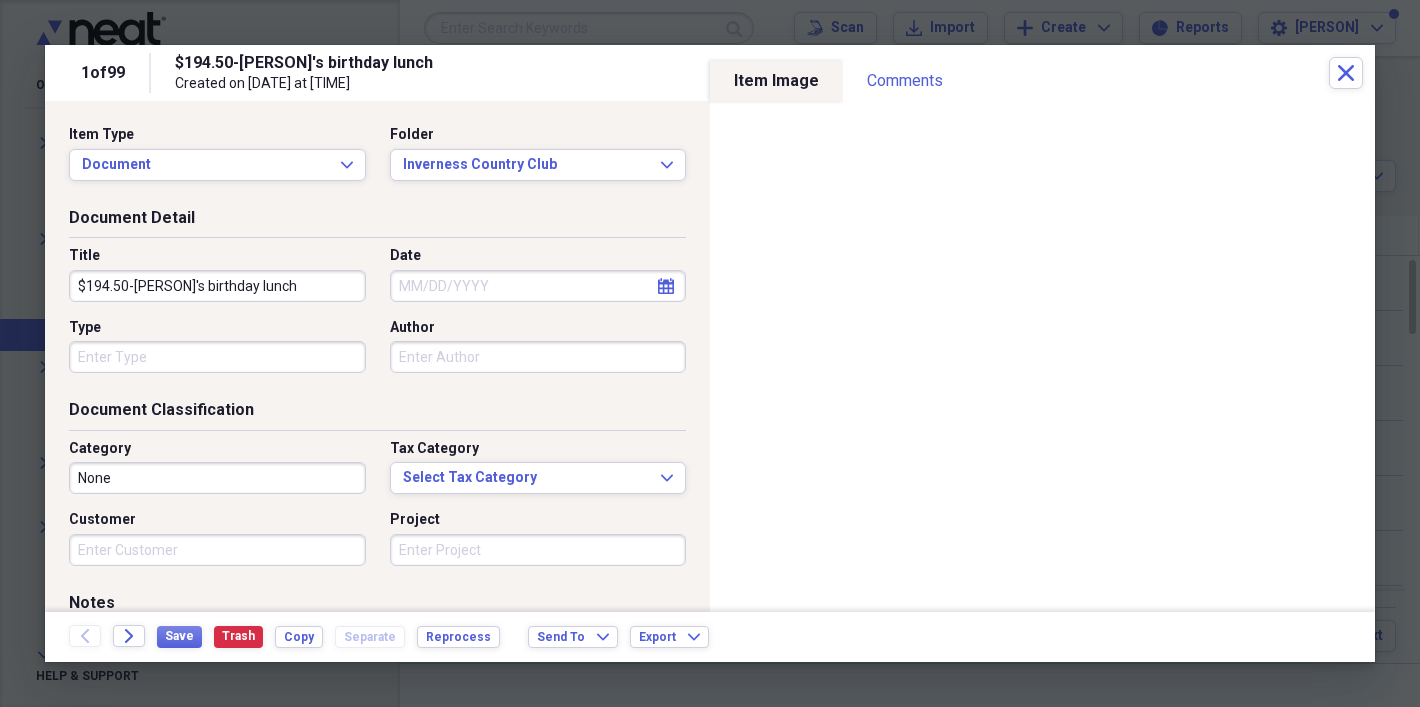 click on "Date" at bounding box center (538, 286) 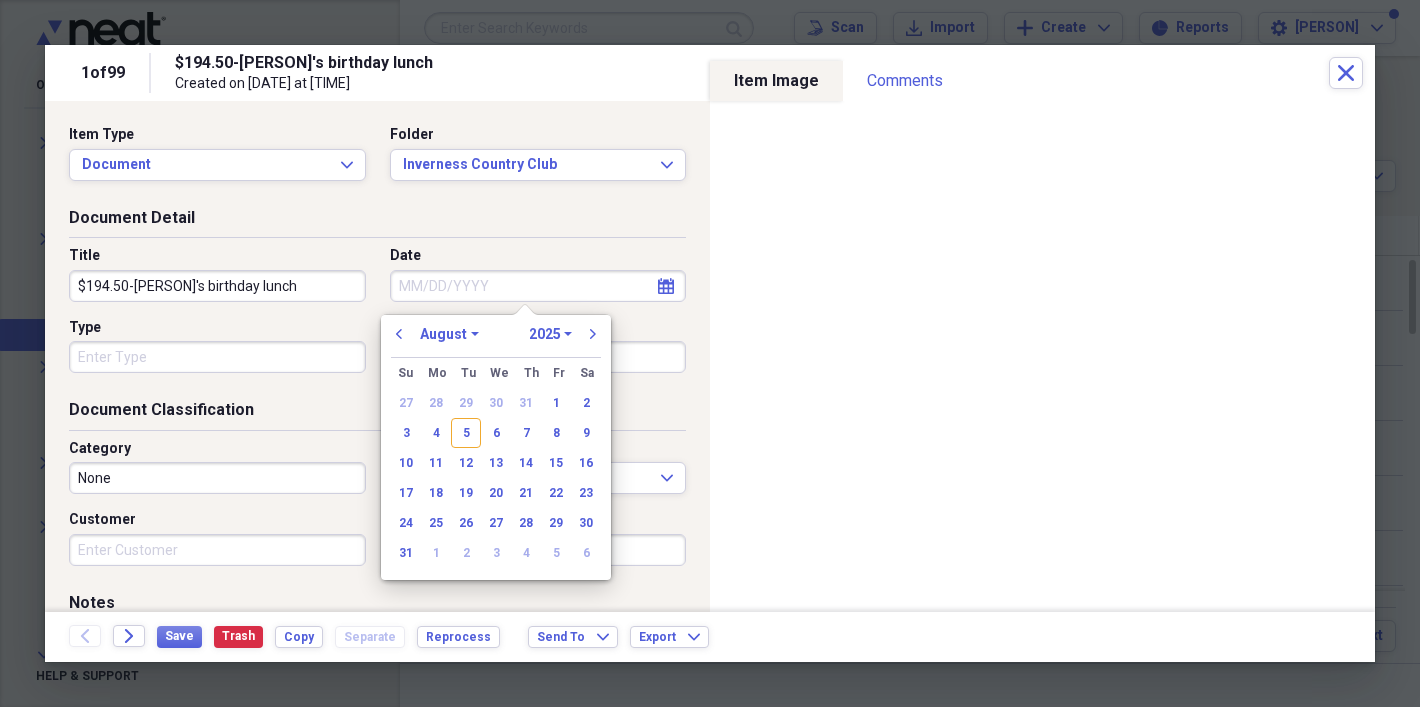 click 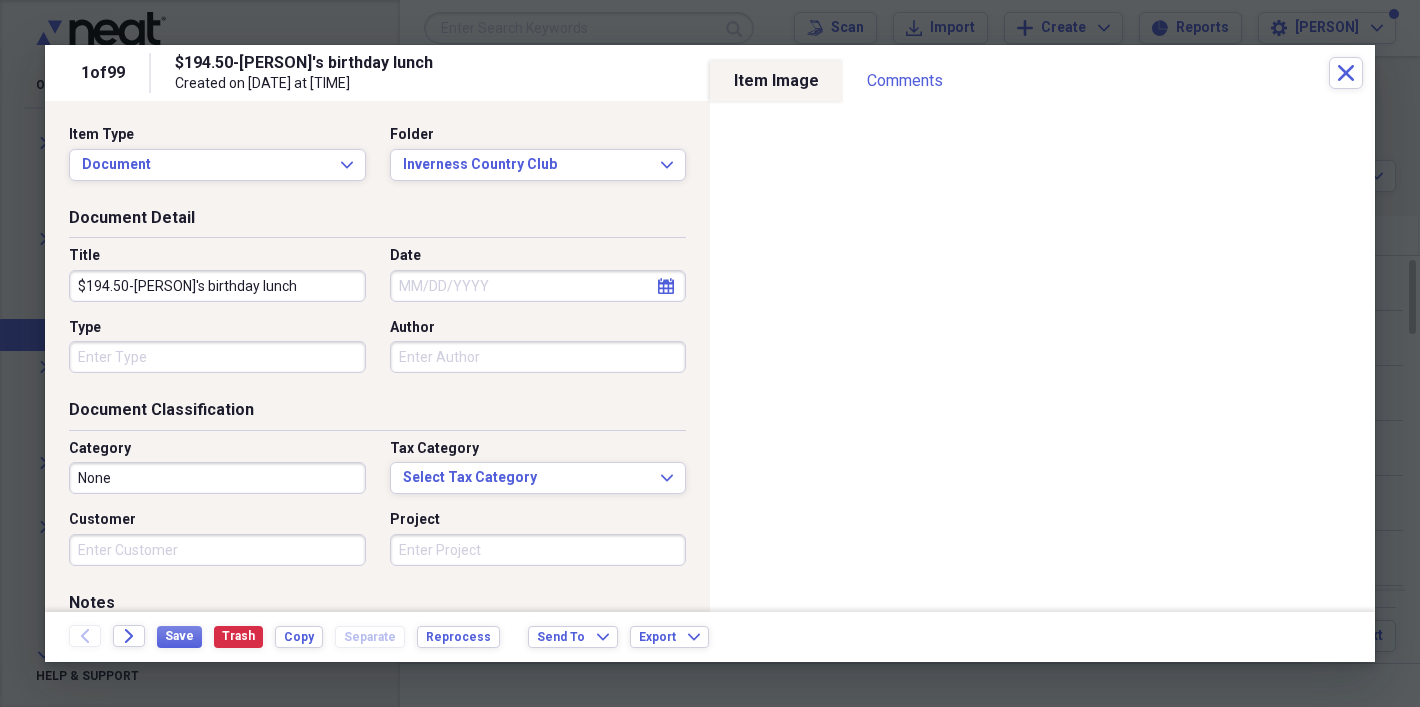 click on "Project" at bounding box center (538, 550) 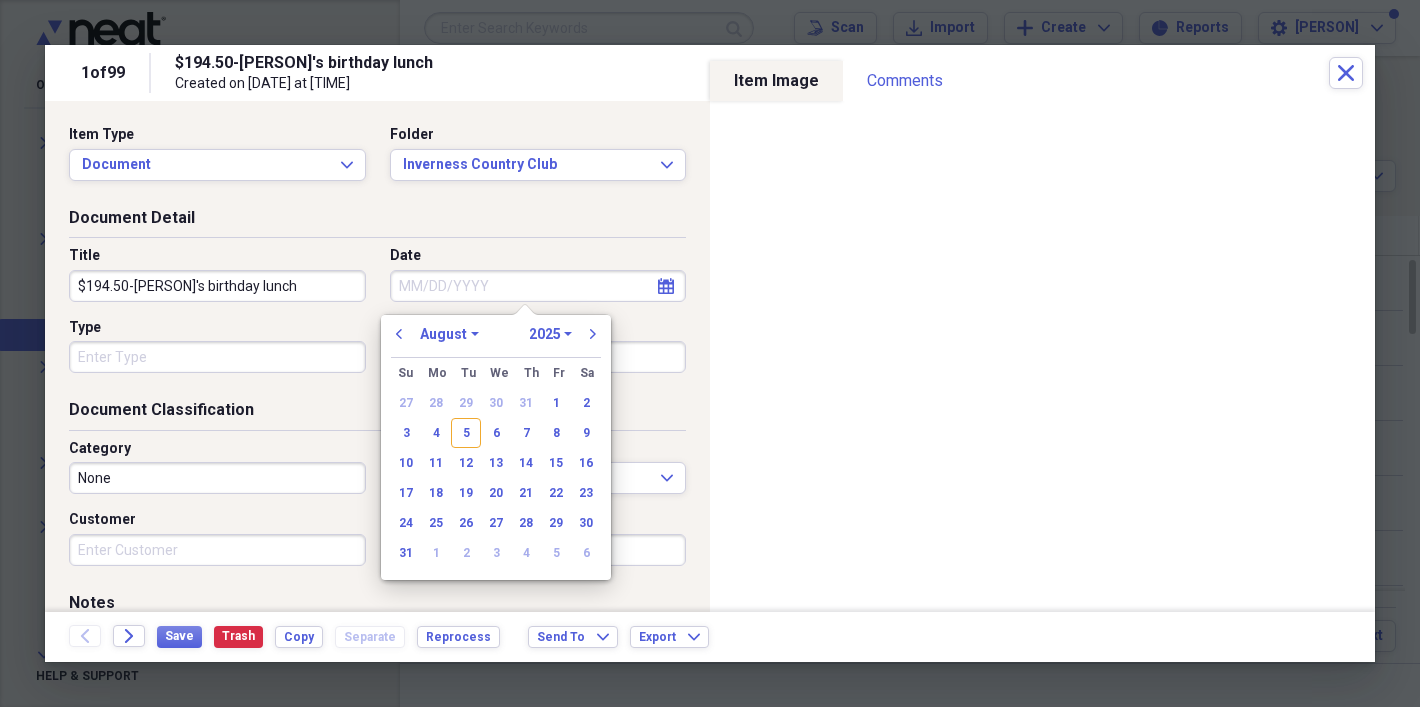 click 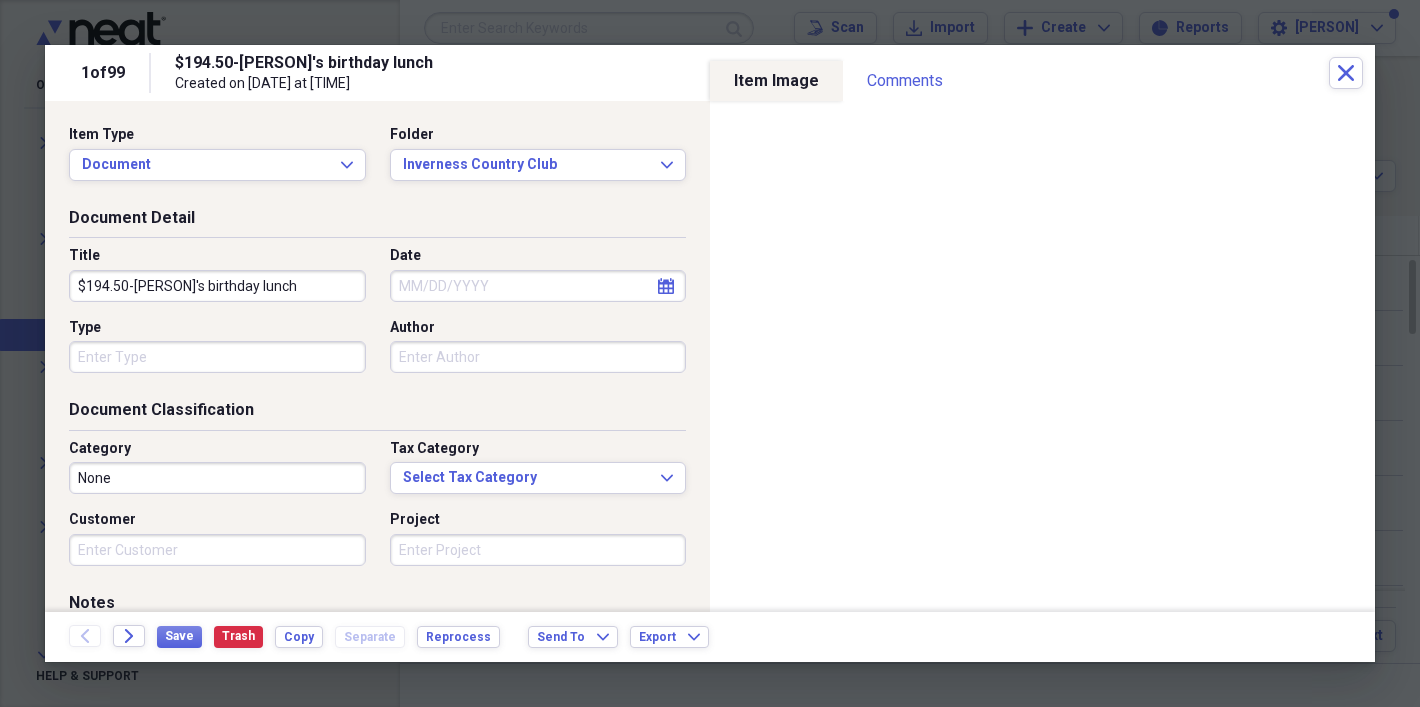 click 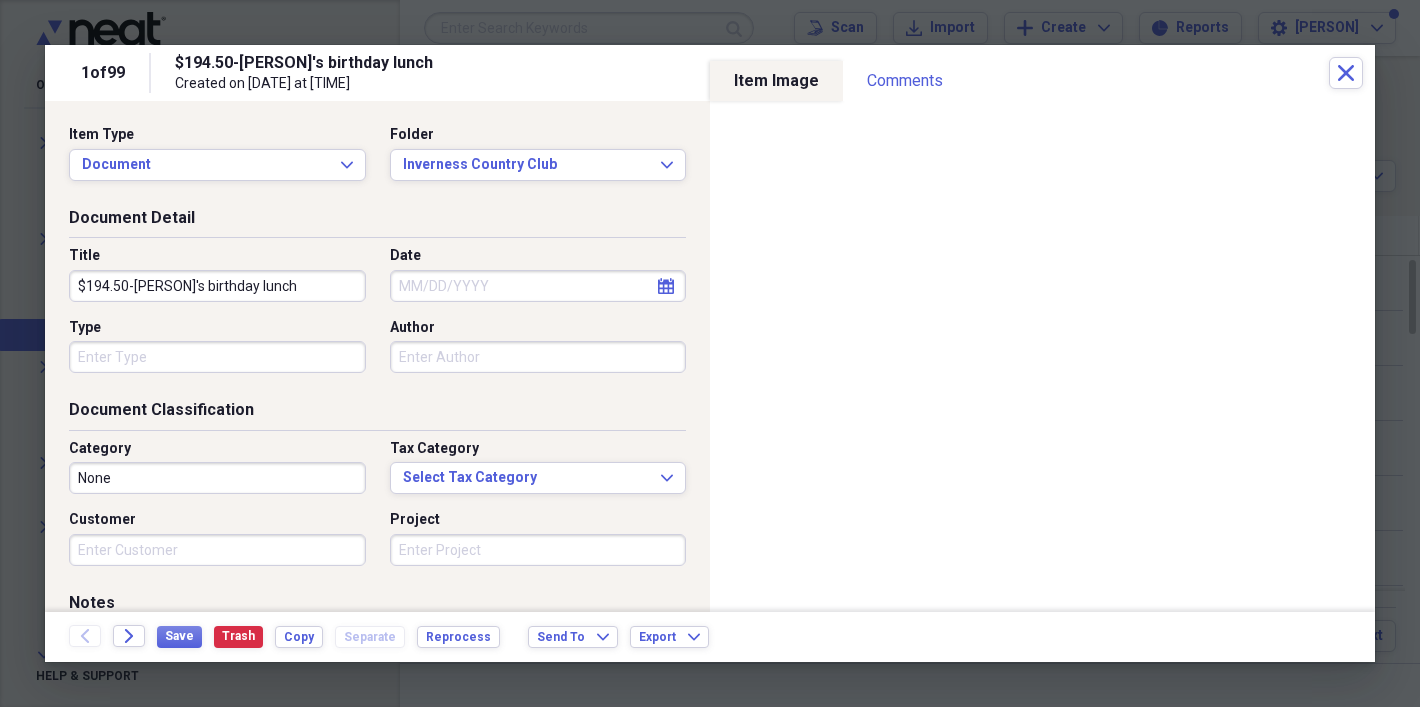 click on "Project" at bounding box center (538, 550) 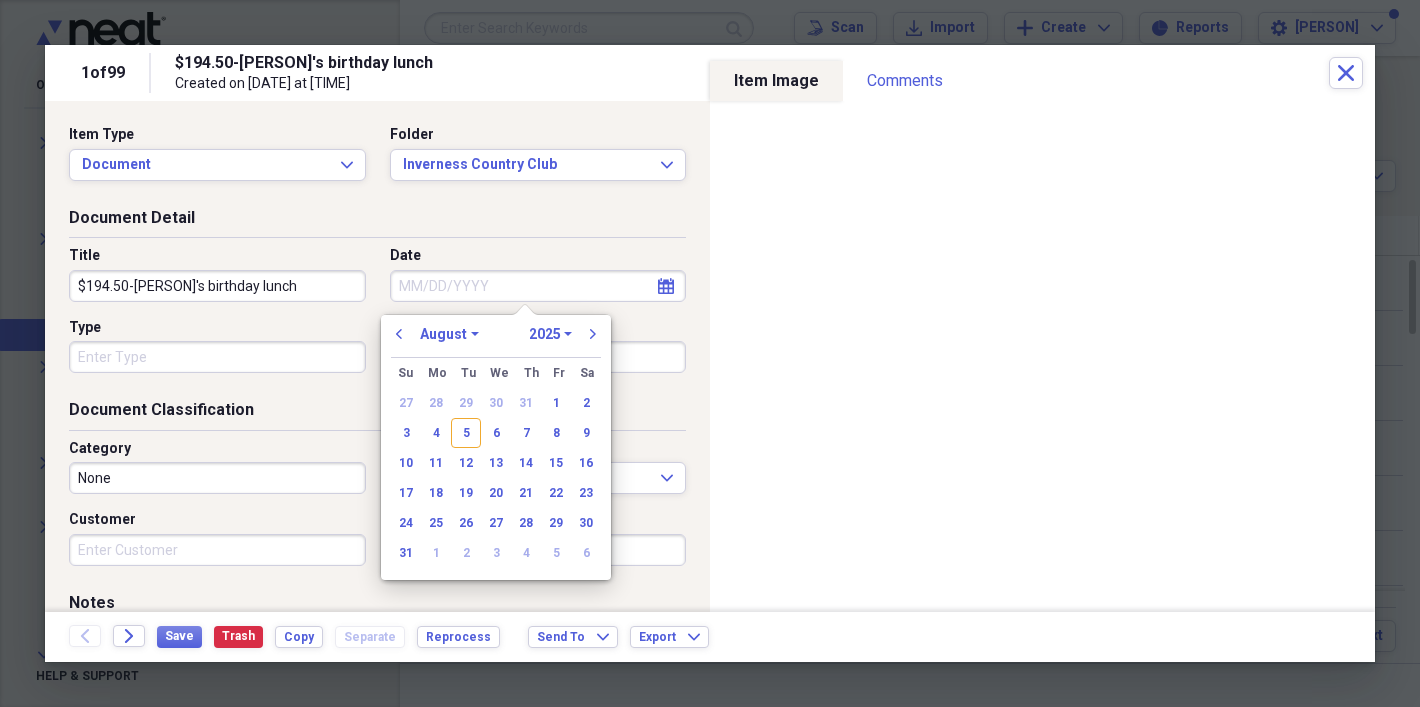 click on "Date" at bounding box center [538, 286] 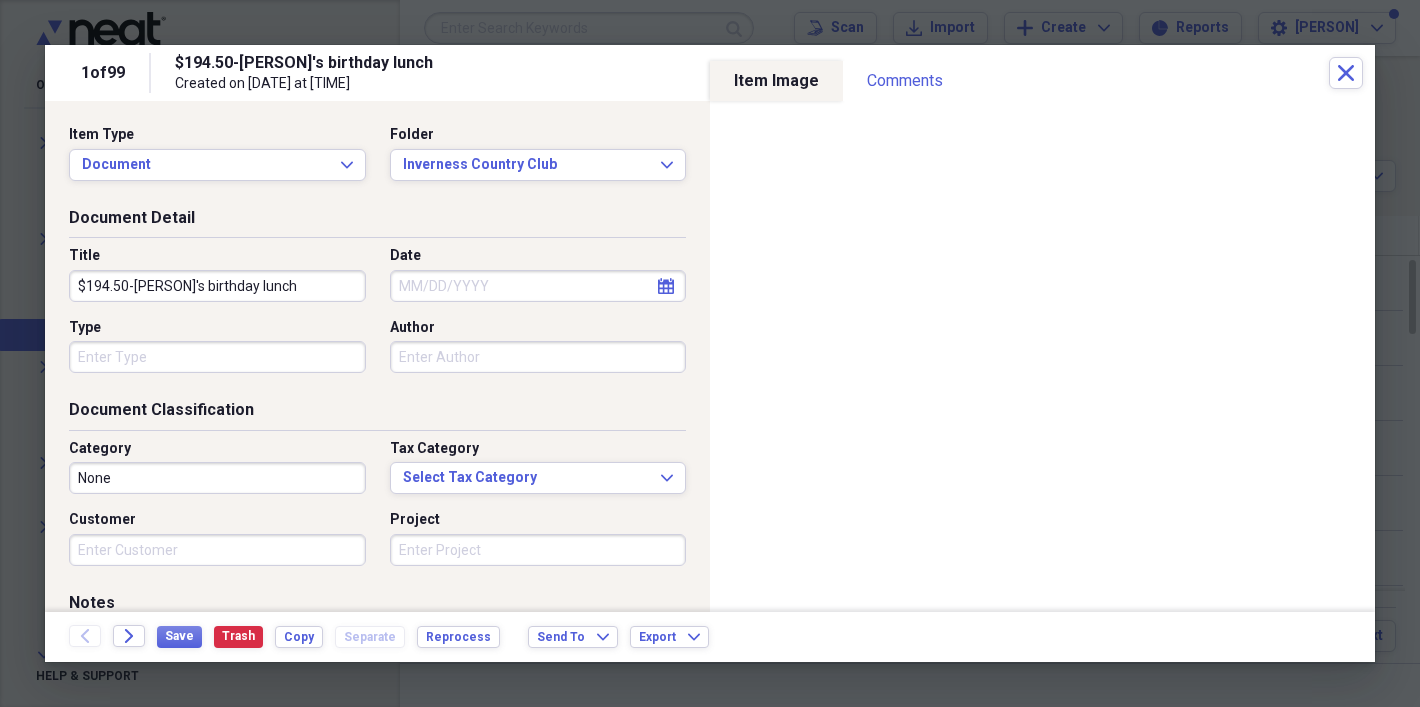 click on "calendar" 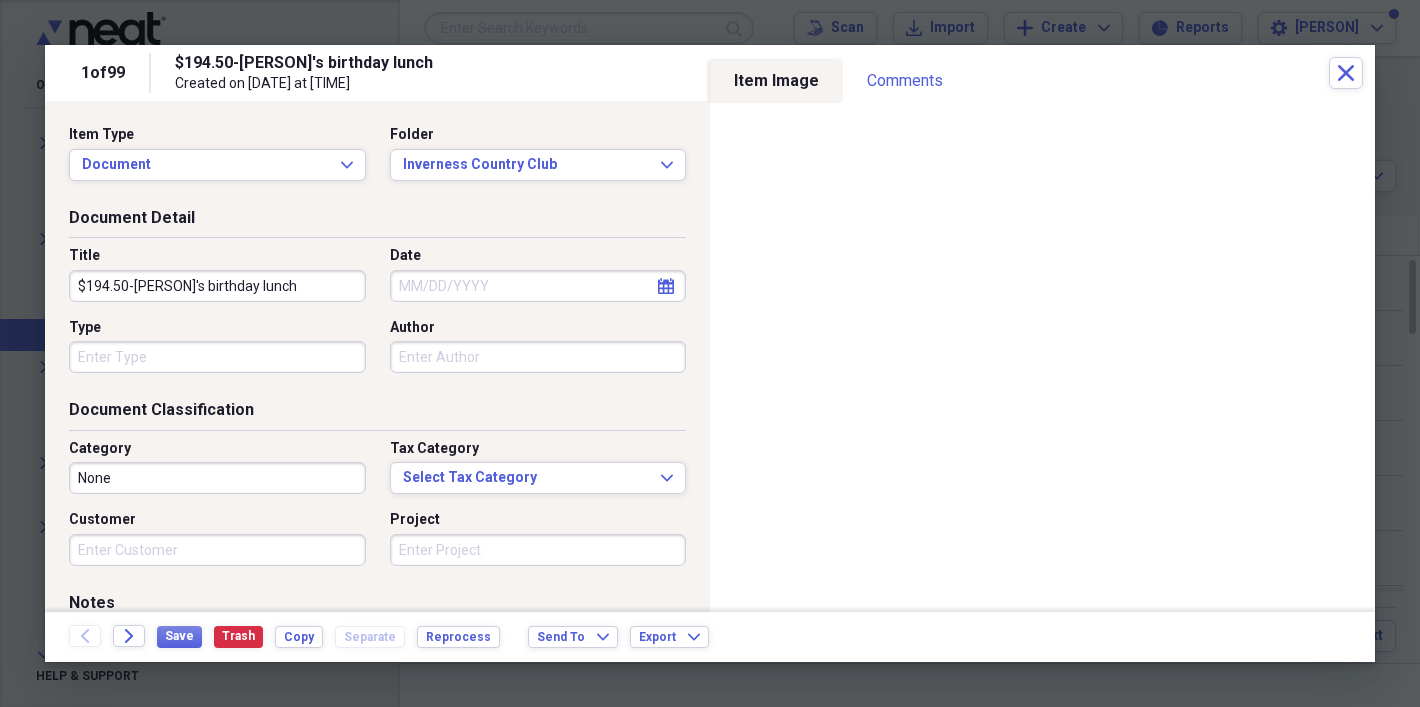 click on "calendar" 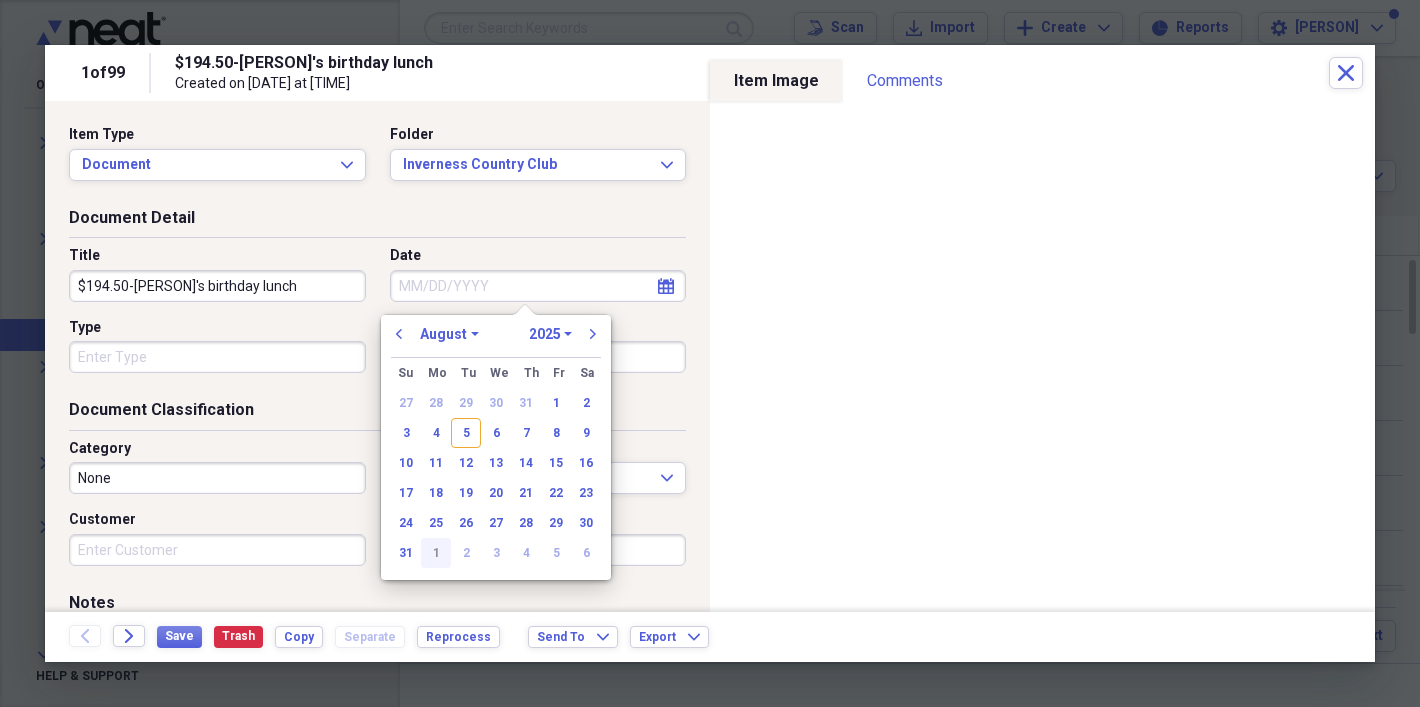 click on "1" at bounding box center (436, 553) 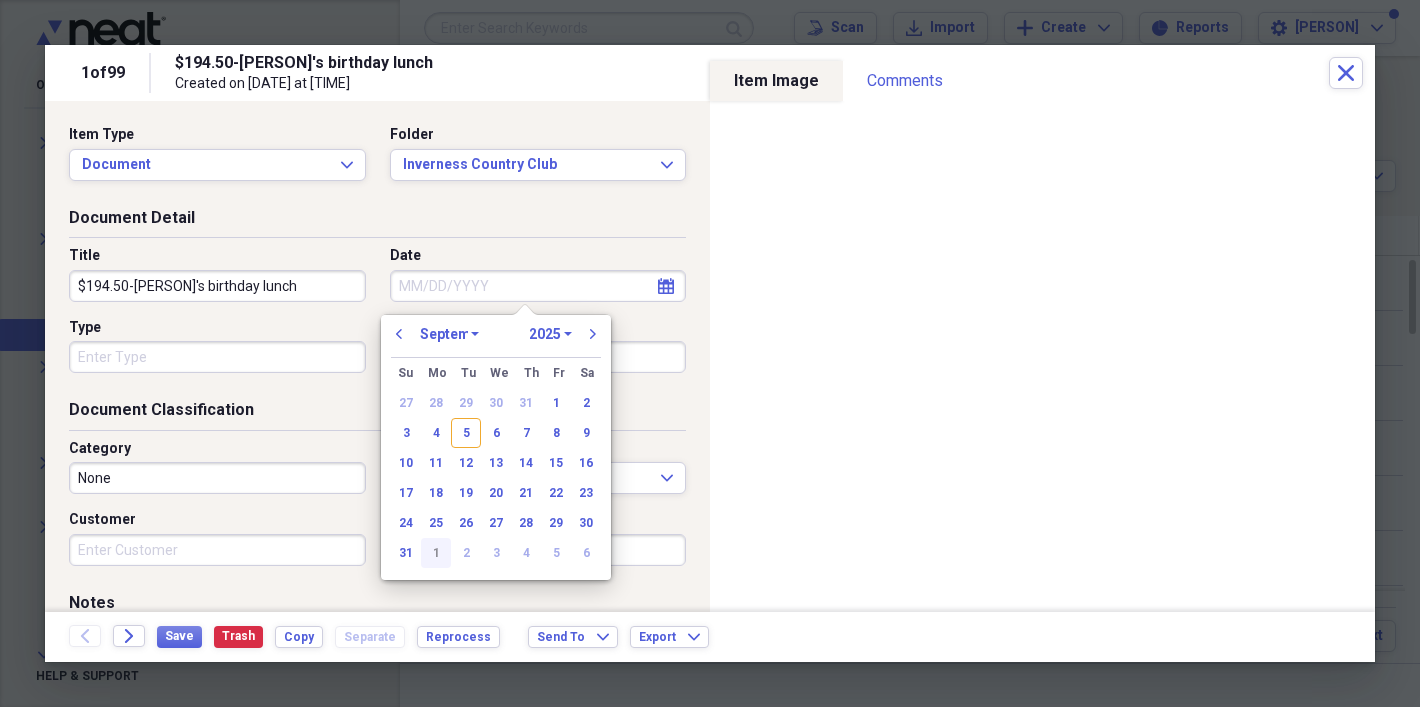 type on "09/01/2025" 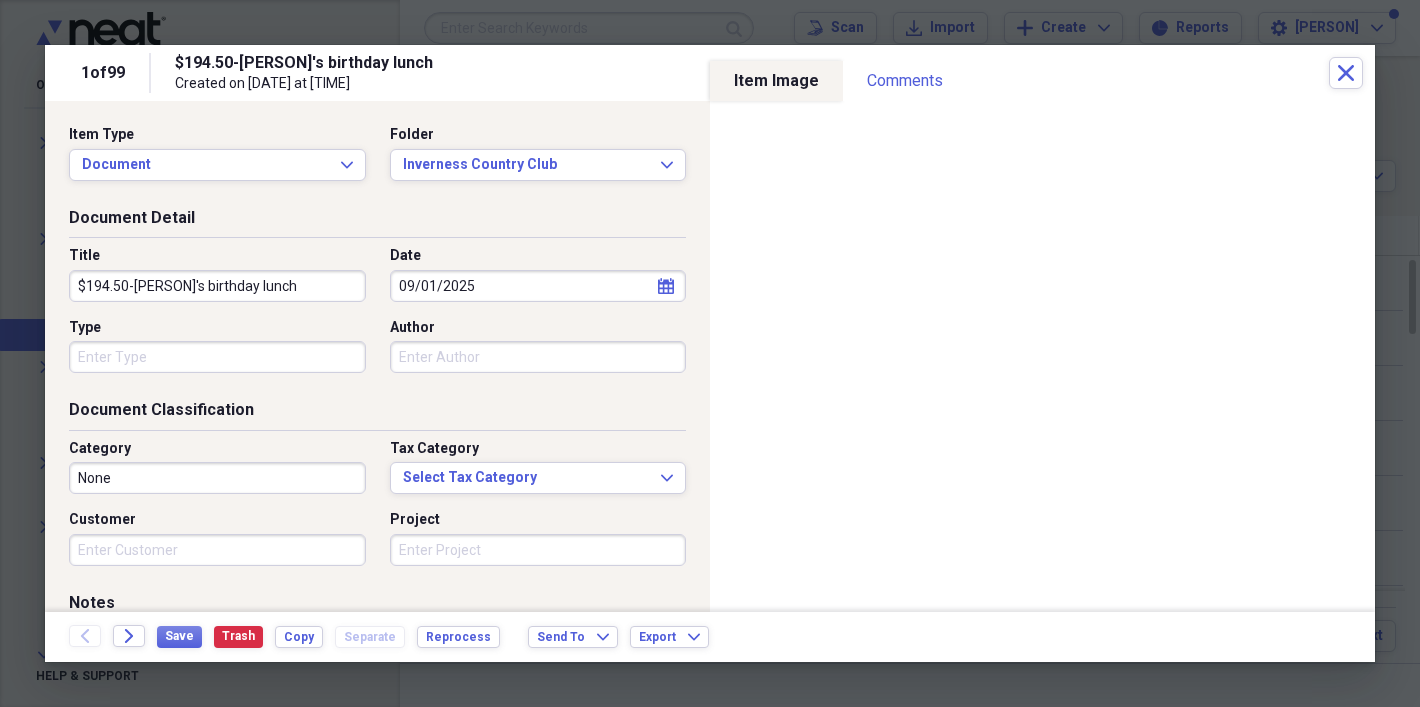 click on "Project" at bounding box center [538, 550] 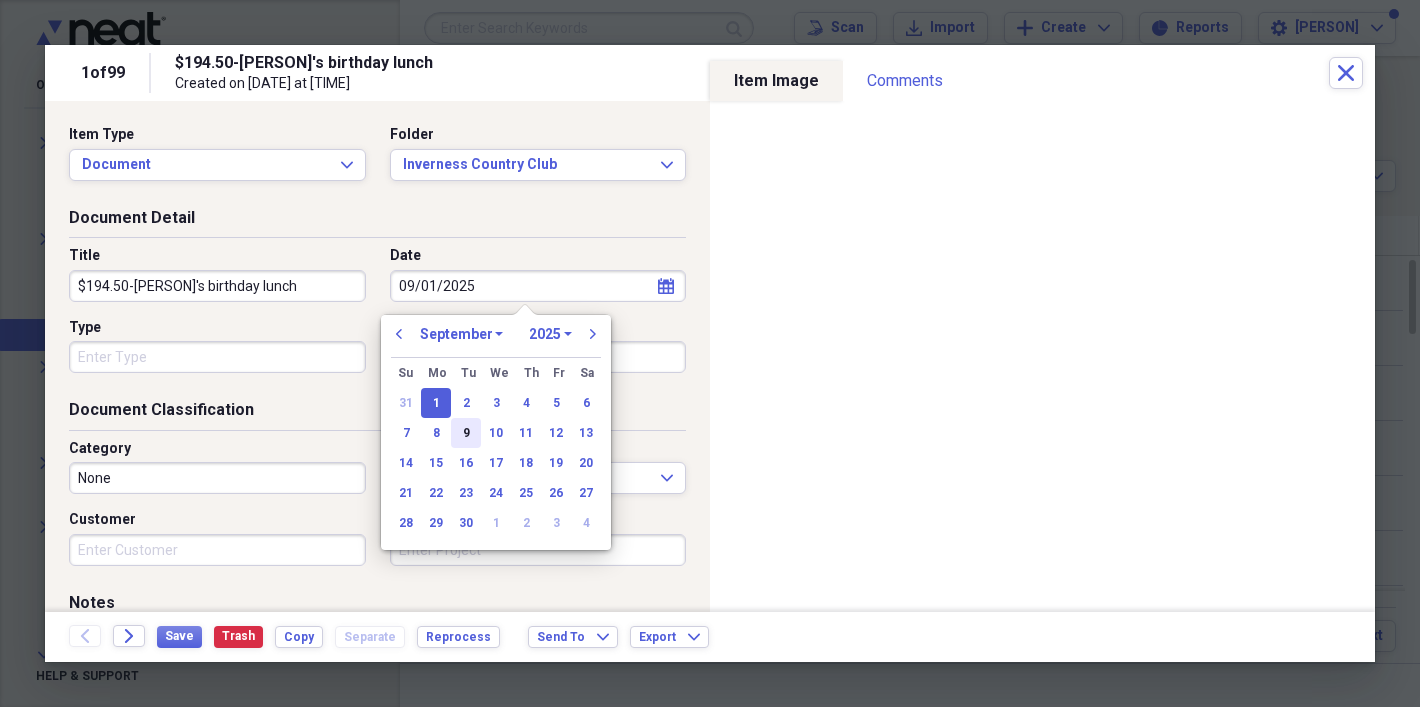 click on "9" at bounding box center [466, 433] 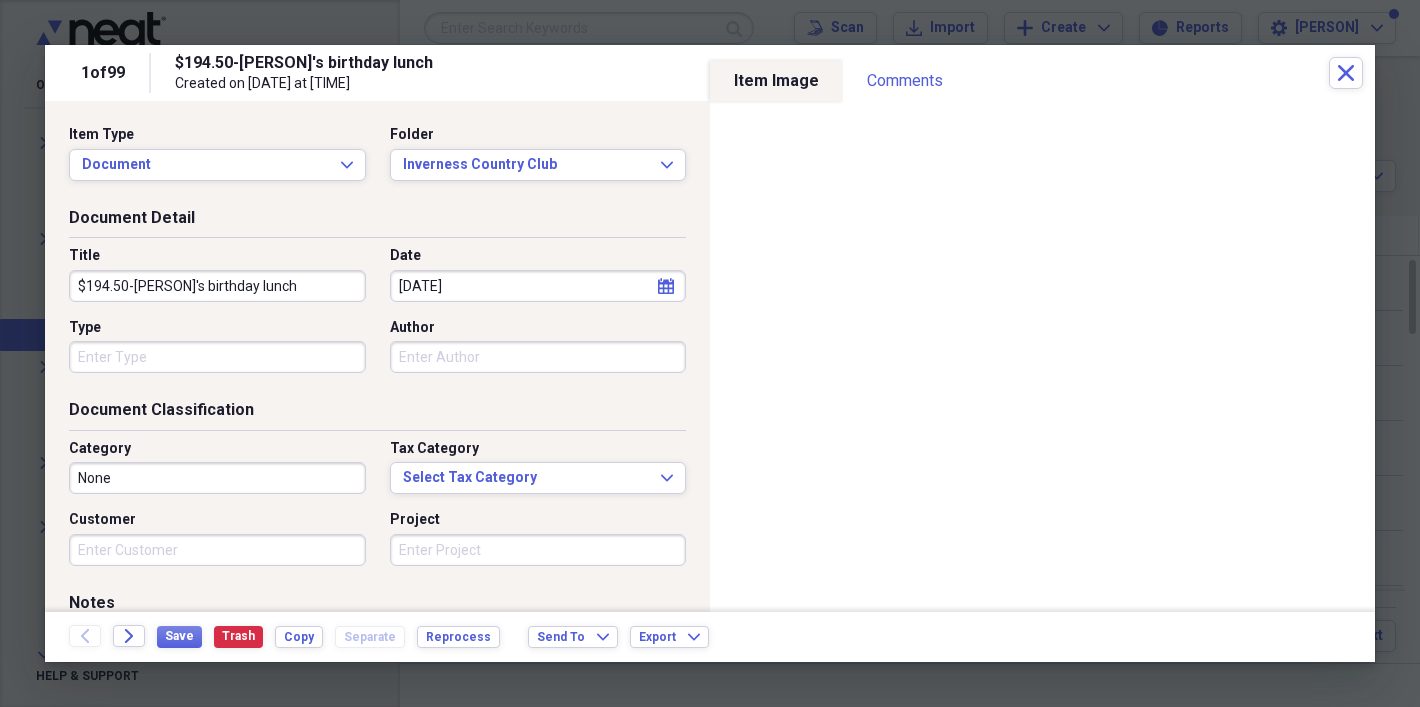click on "calendar" 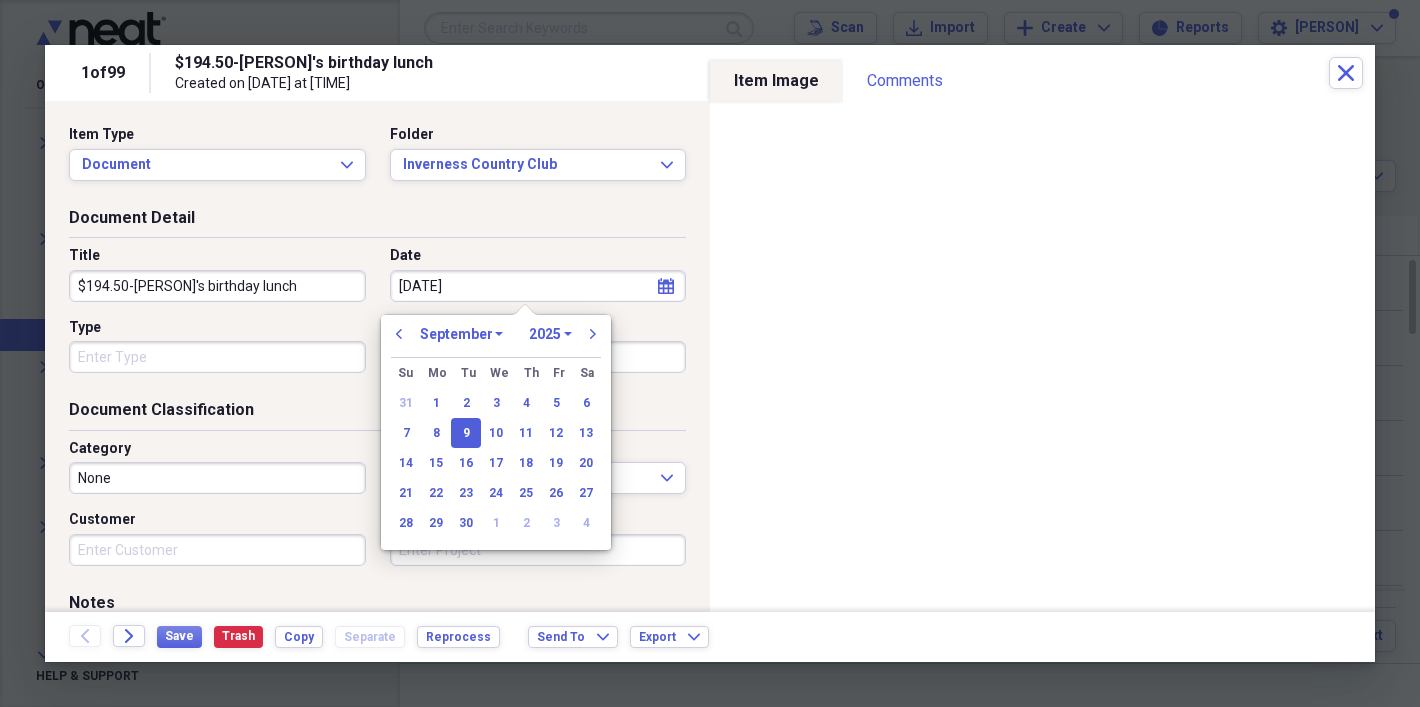 click on "calendar" 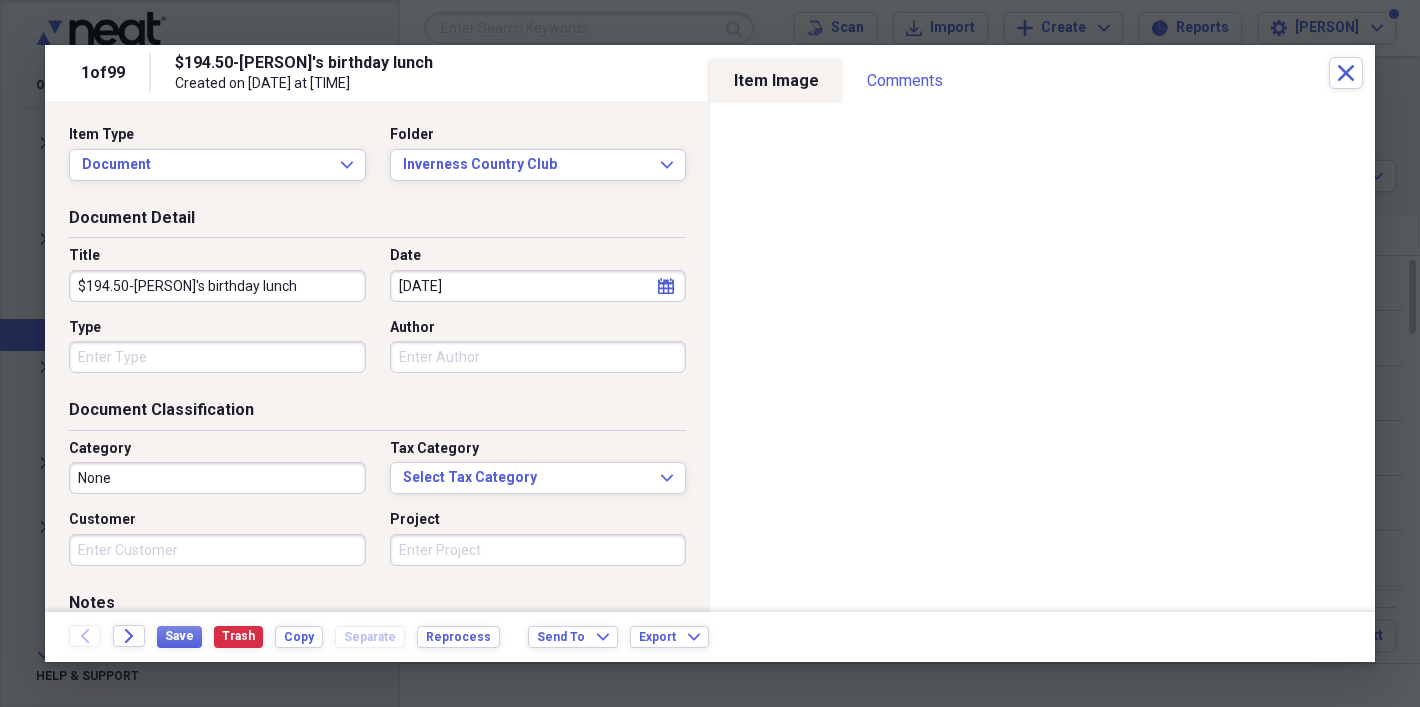 click on "calendar" 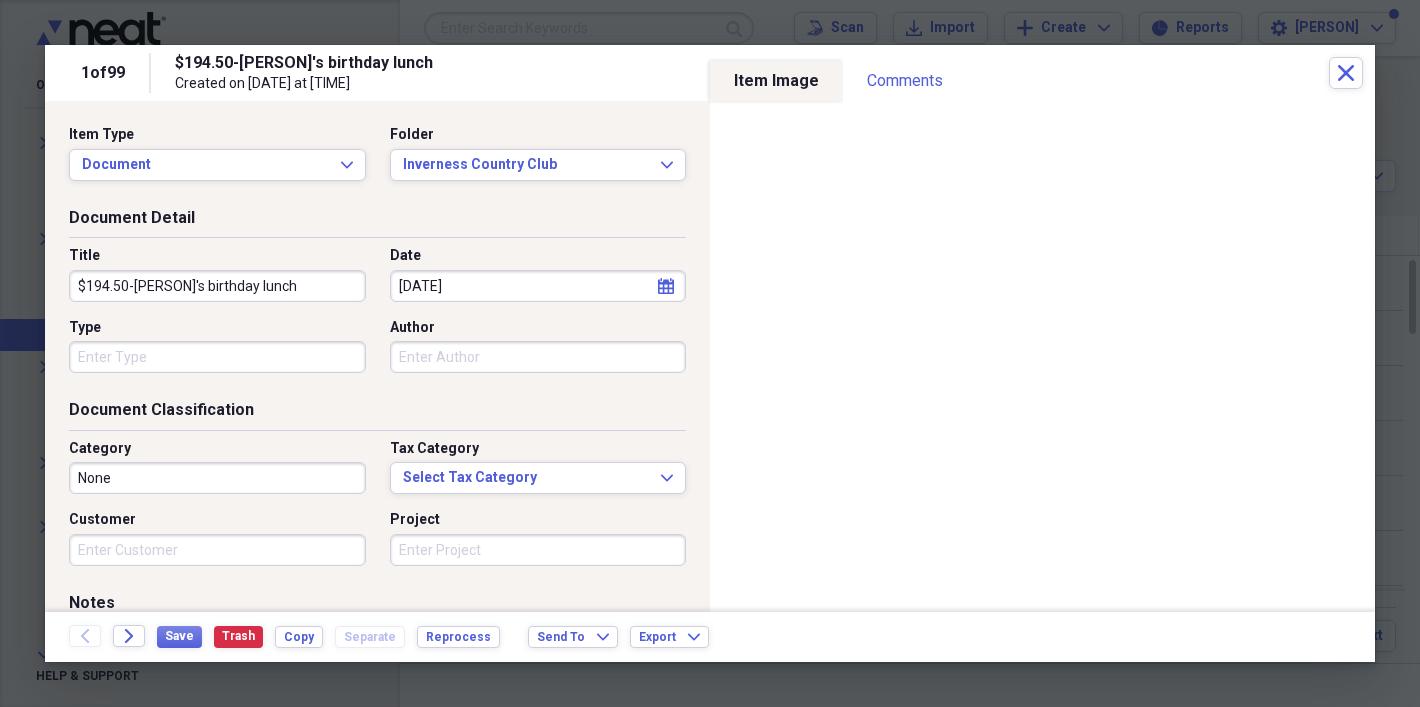 click on "calendar" 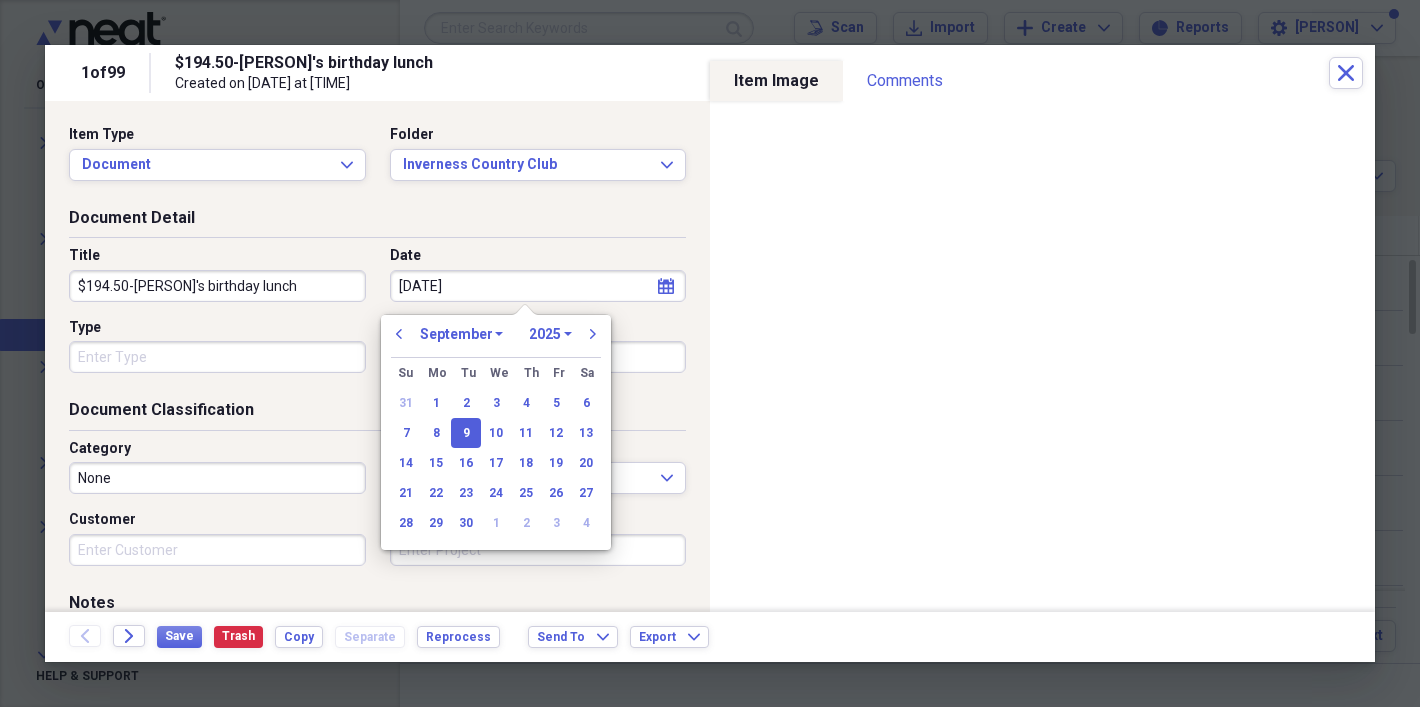 click on "calendar" 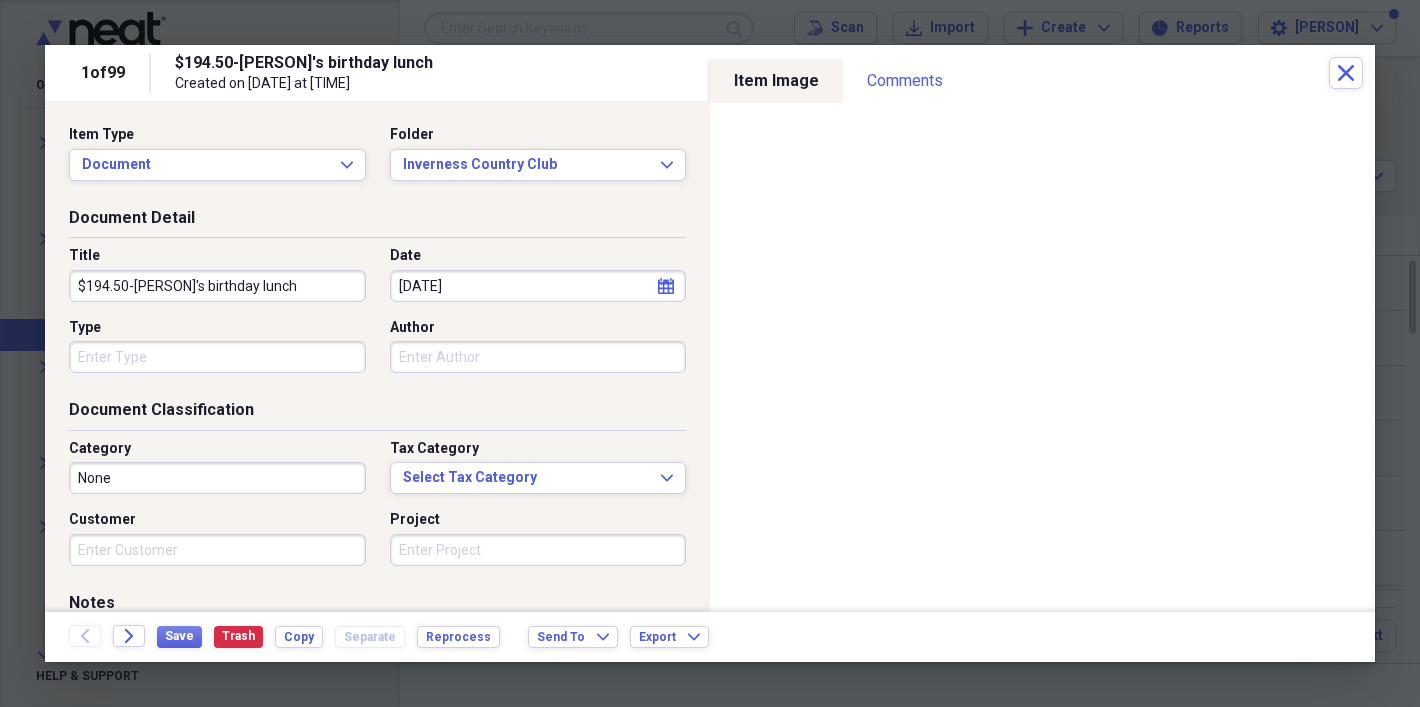 select on "8" 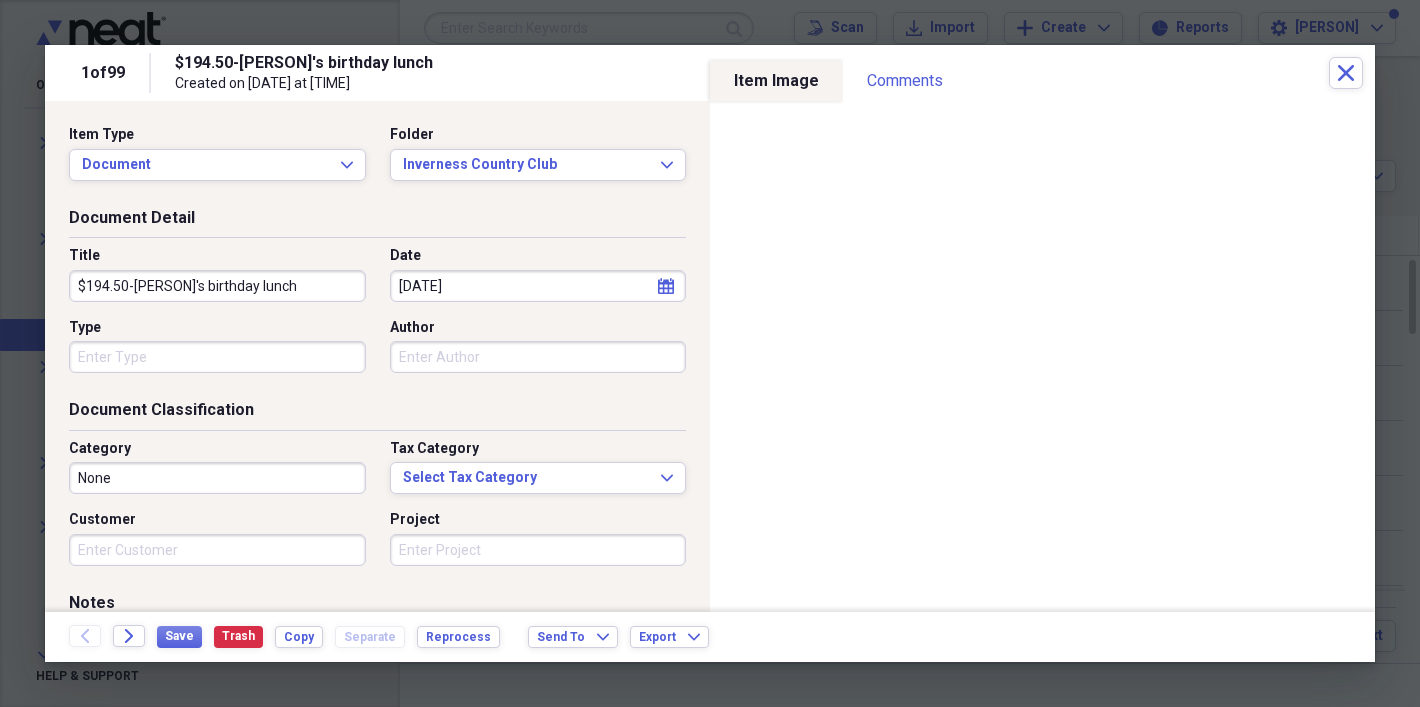 click on "Comments" at bounding box center (905, 81) 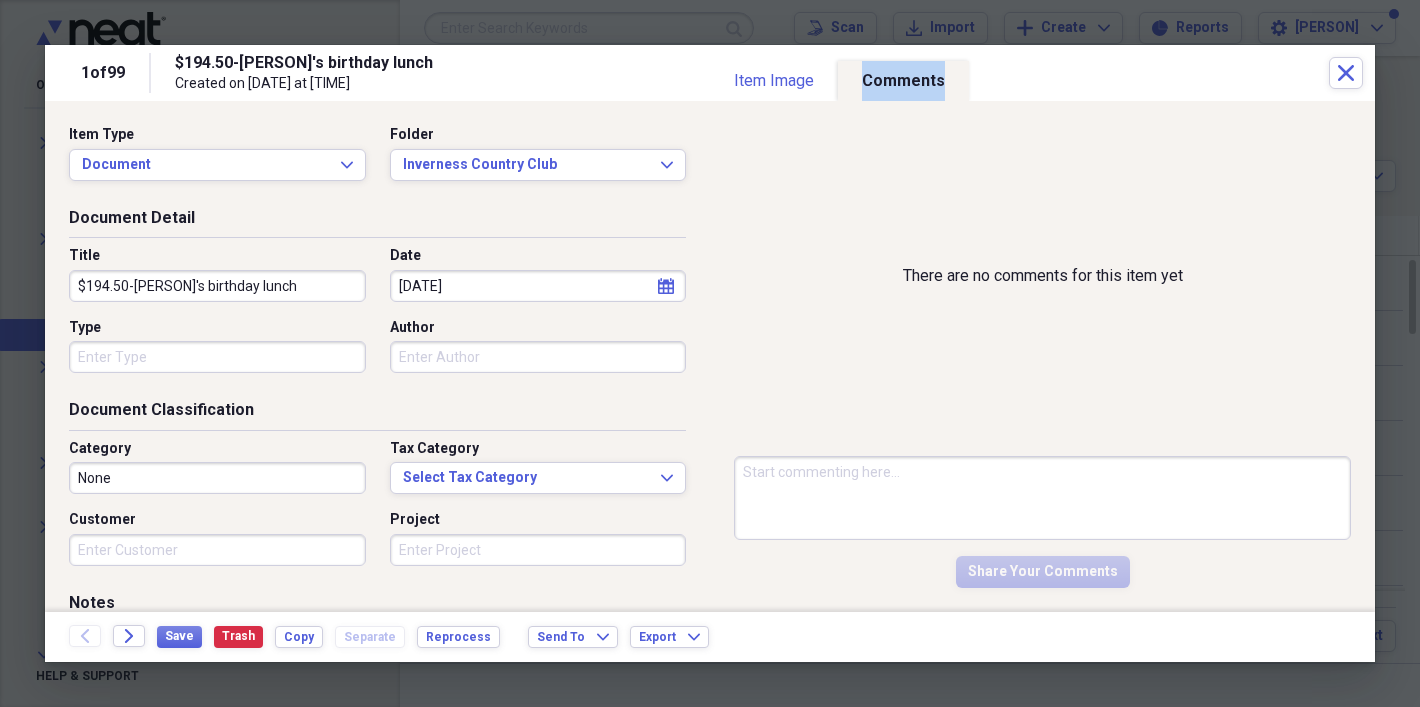click 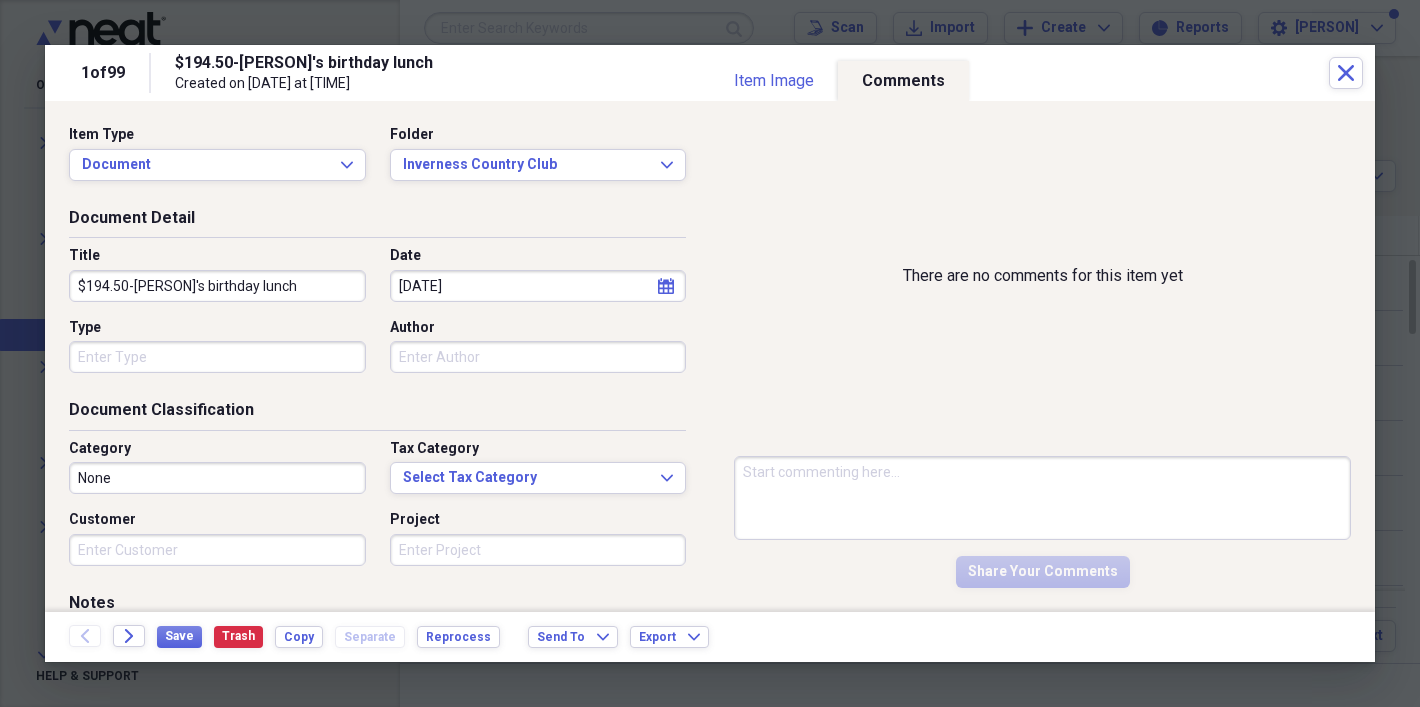 select on "8" 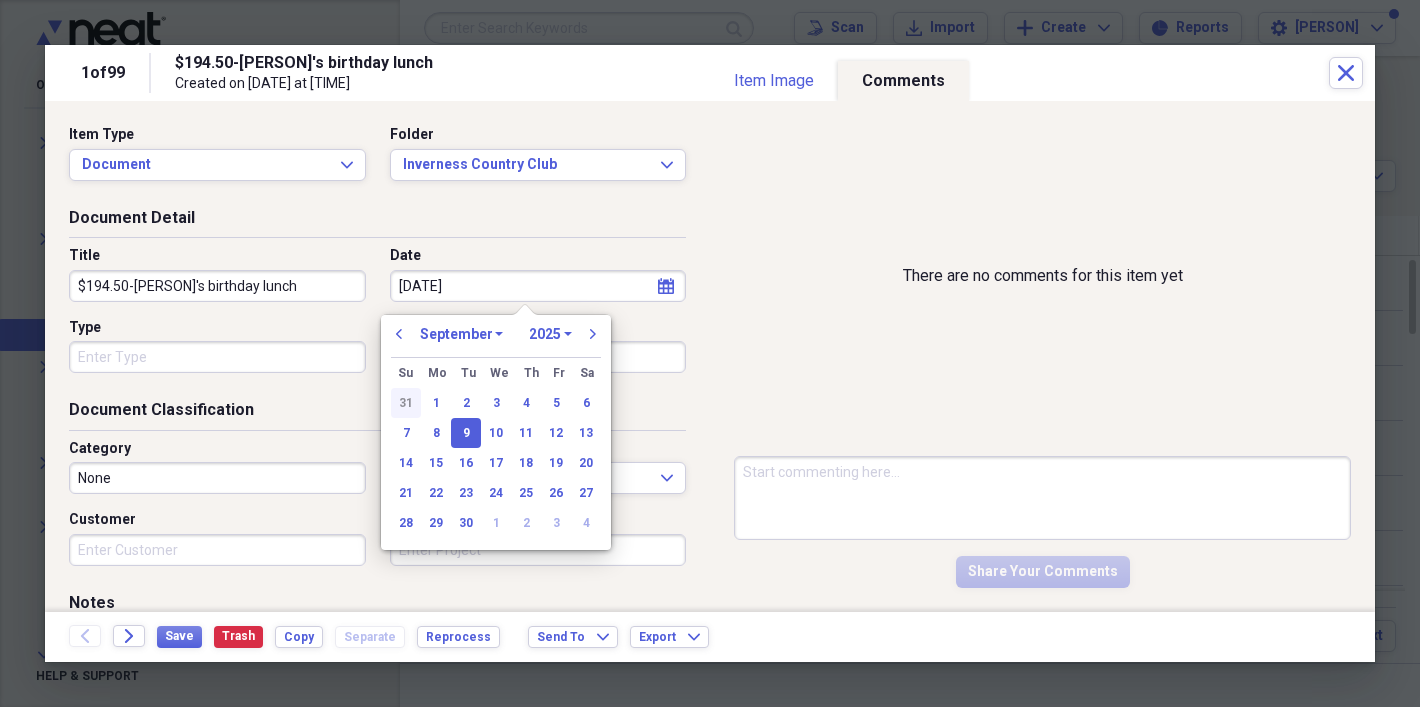 click on "31" at bounding box center [406, 403] 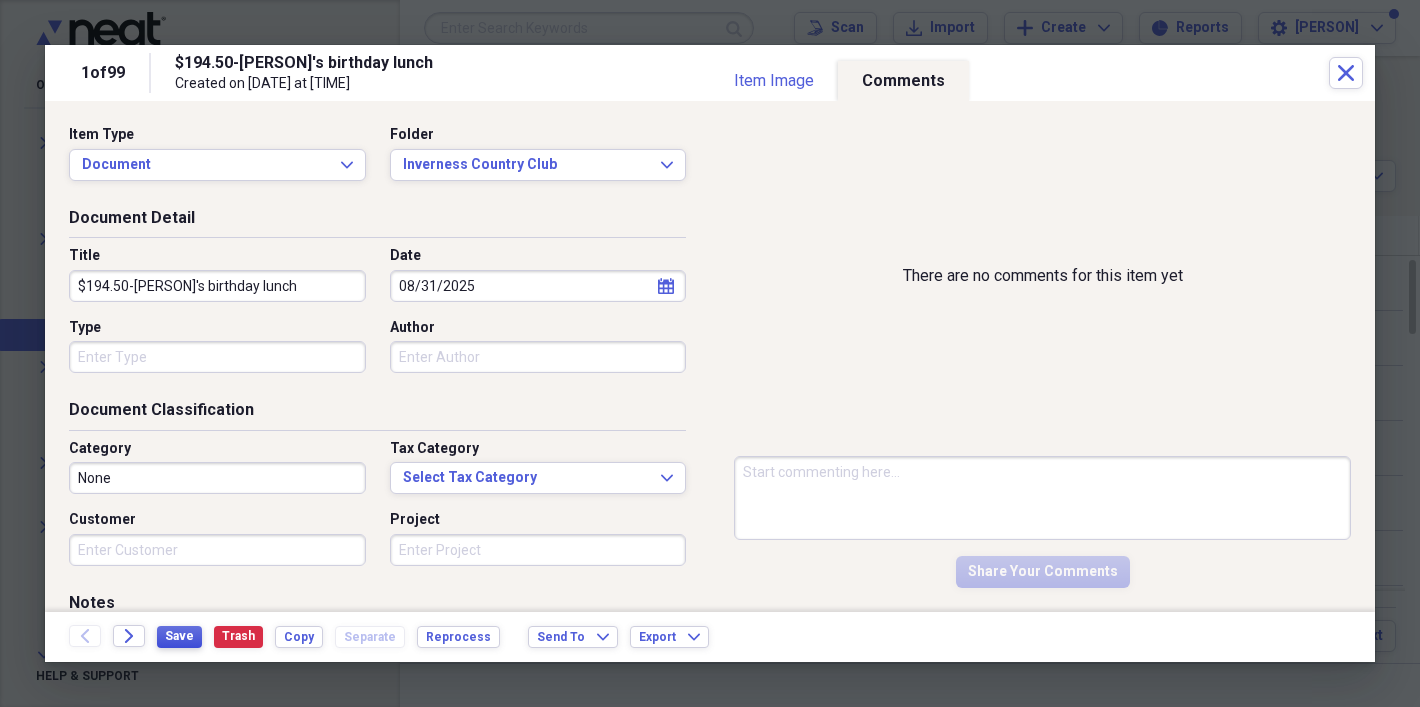 click on "Save" at bounding box center [179, 636] 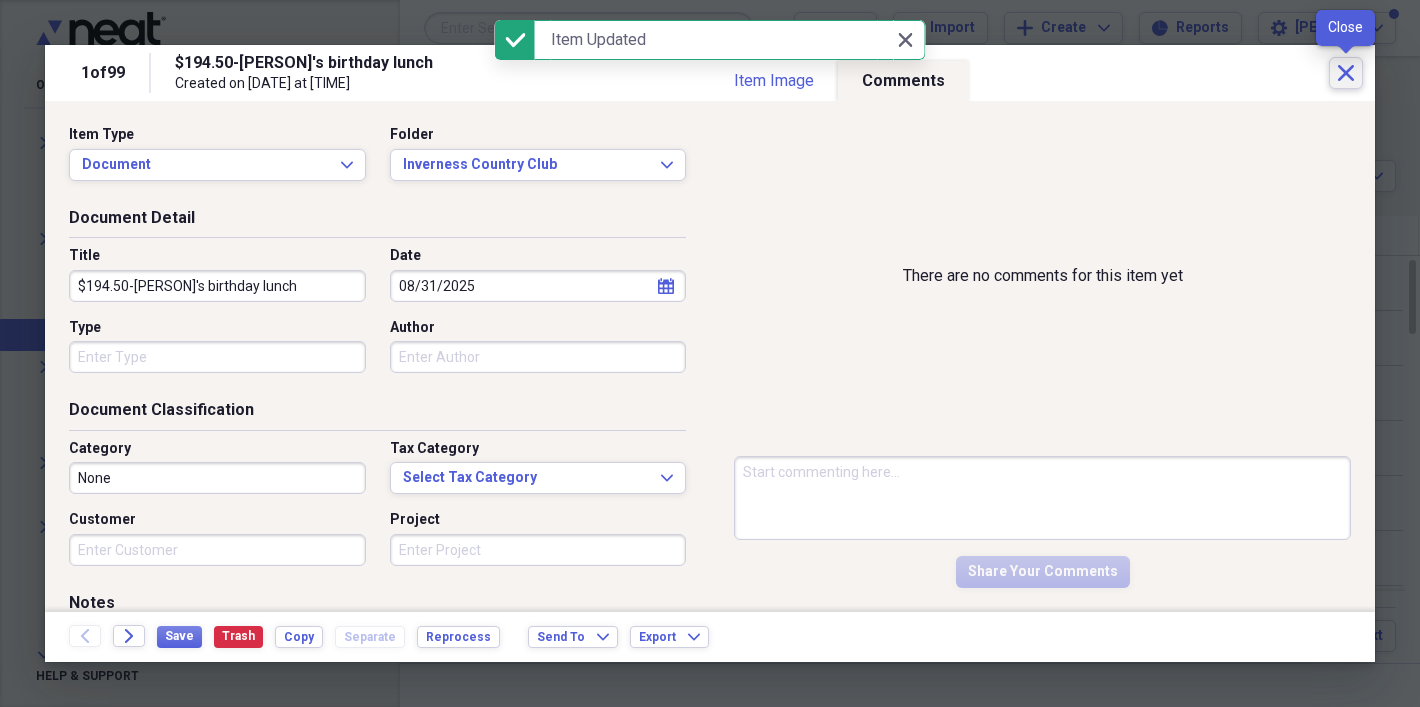 click on "Close" 